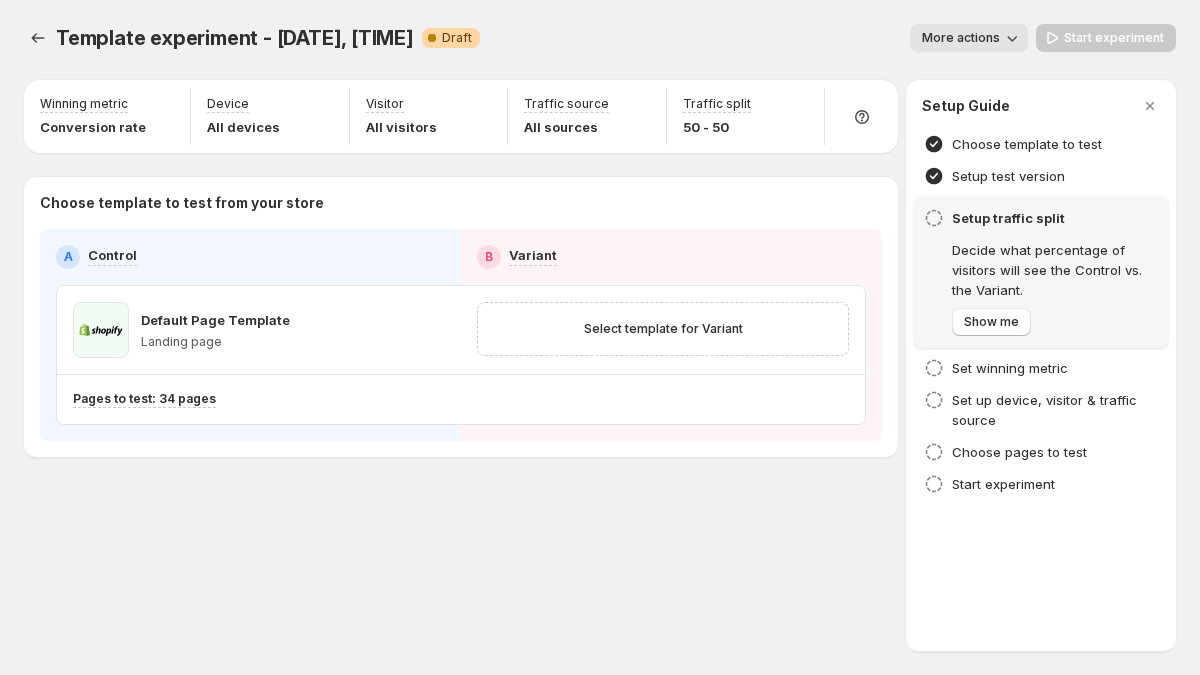 scroll, scrollTop: 0, scrollLeft: 0, axis: both 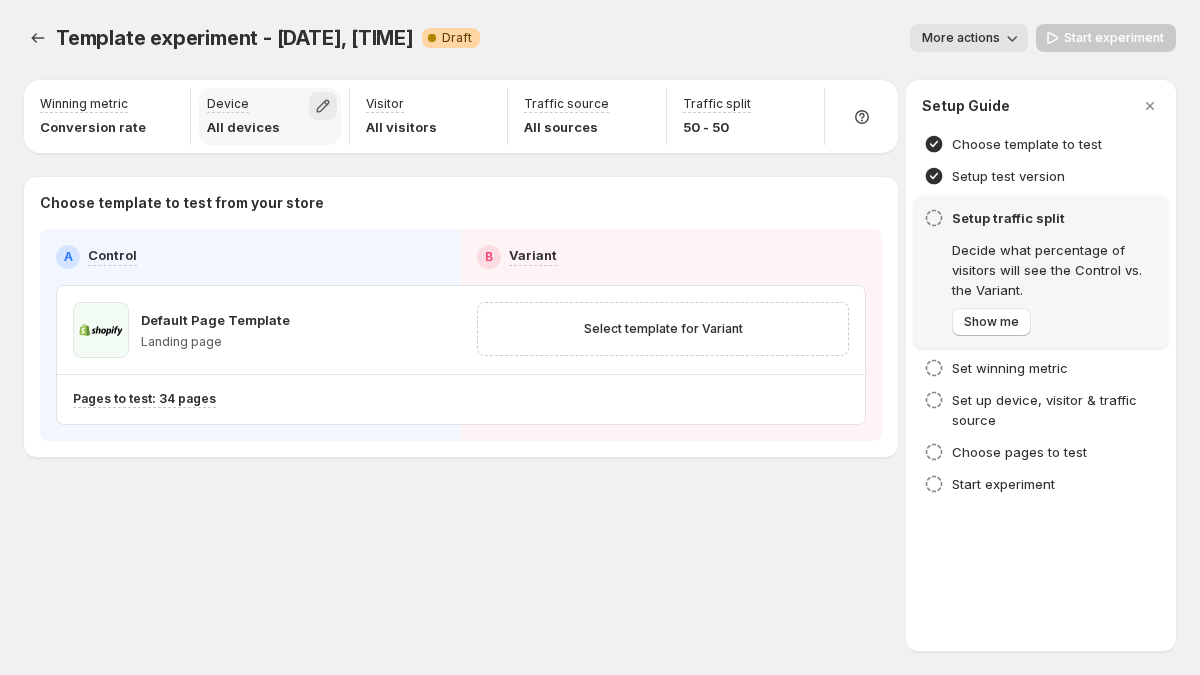 click 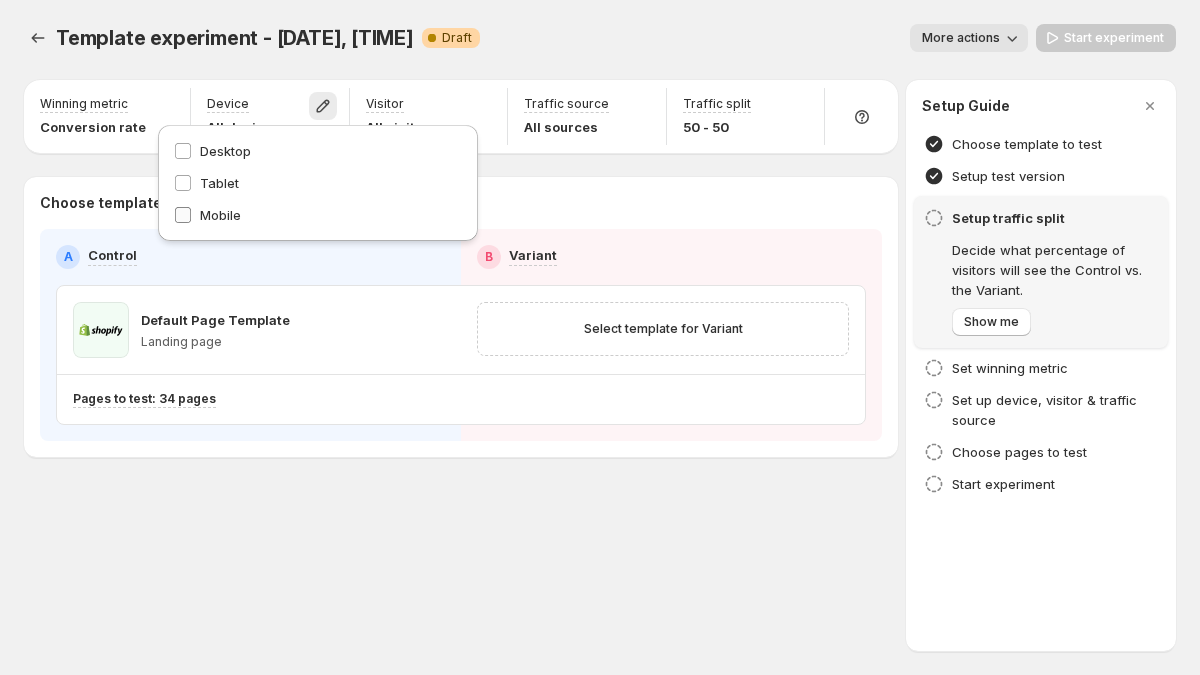 click on "Mobile" at bounding box center [220, 215] 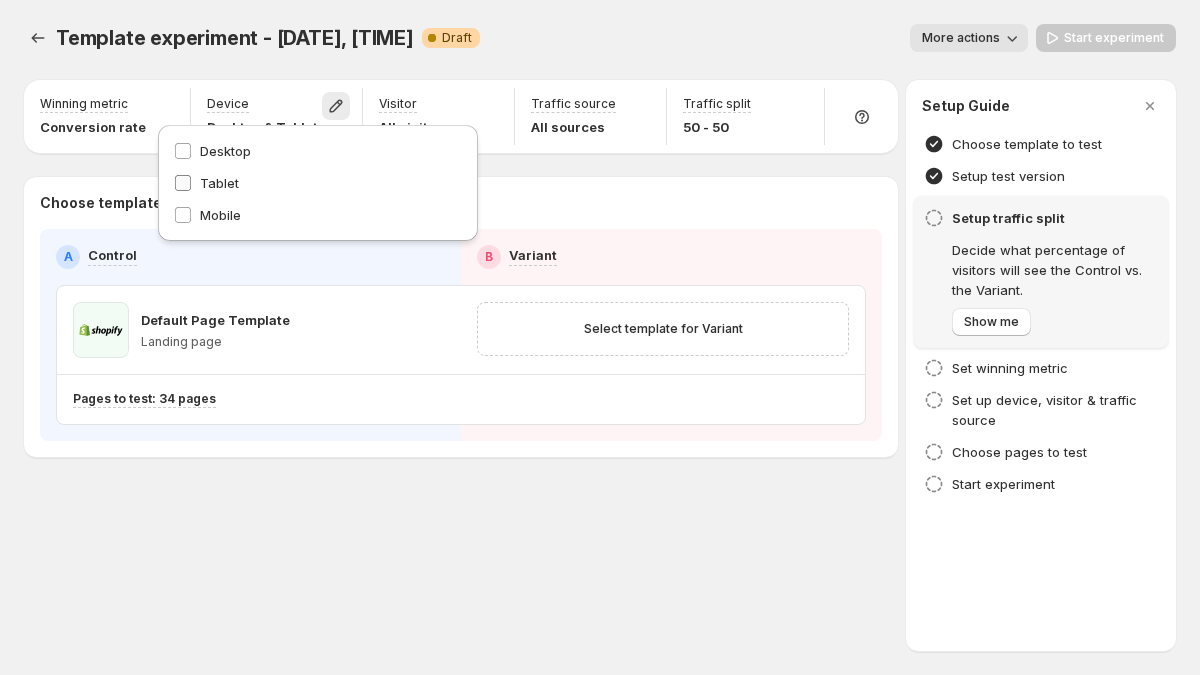 click on "Tablet" at bounding box center [219, 183] 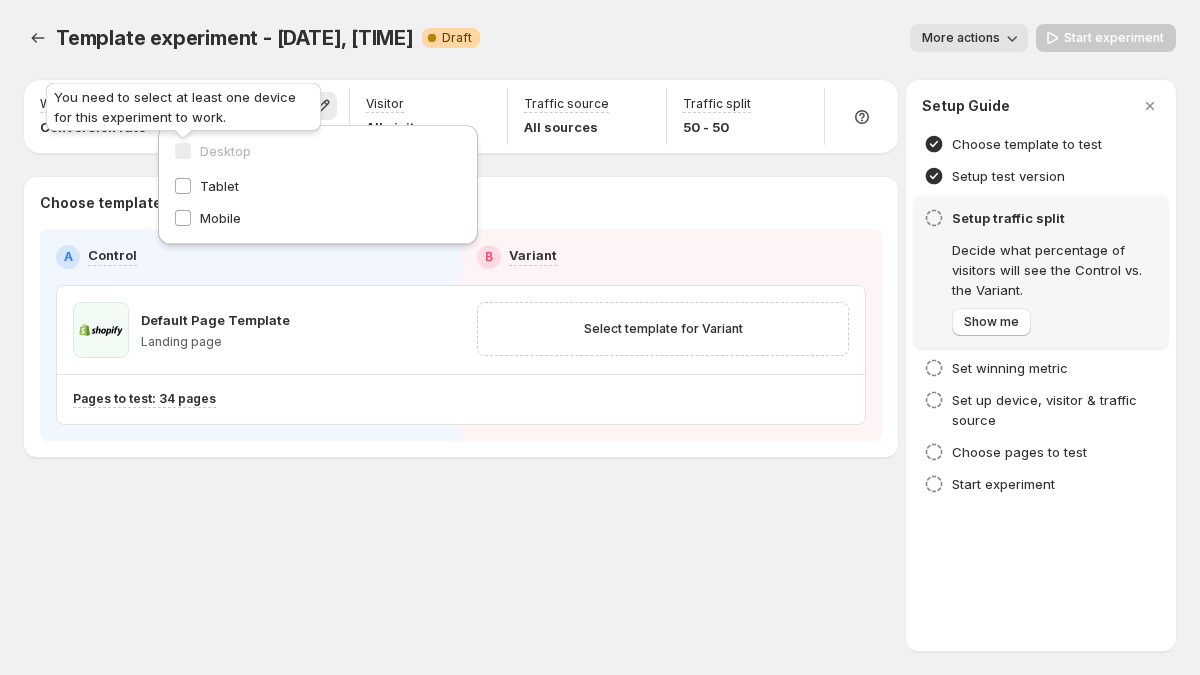 click on "You need to select at least one device for this experiment to work." at bounding box center [183, 111] 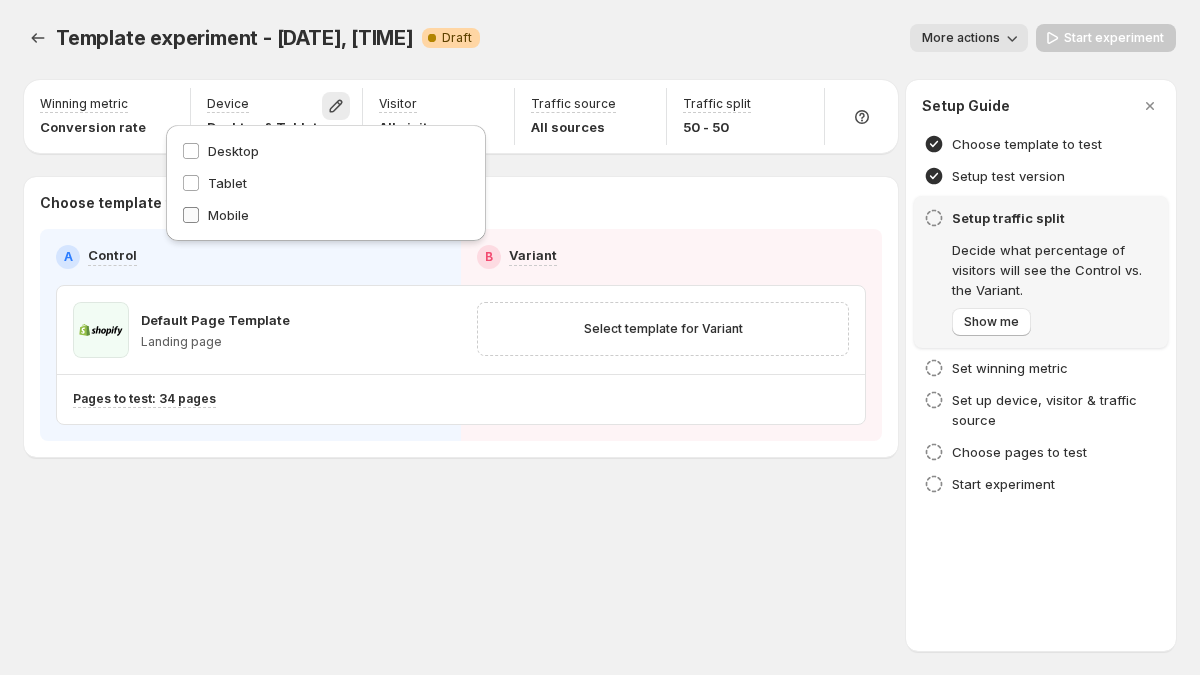 click at bounding box center [191, 215] 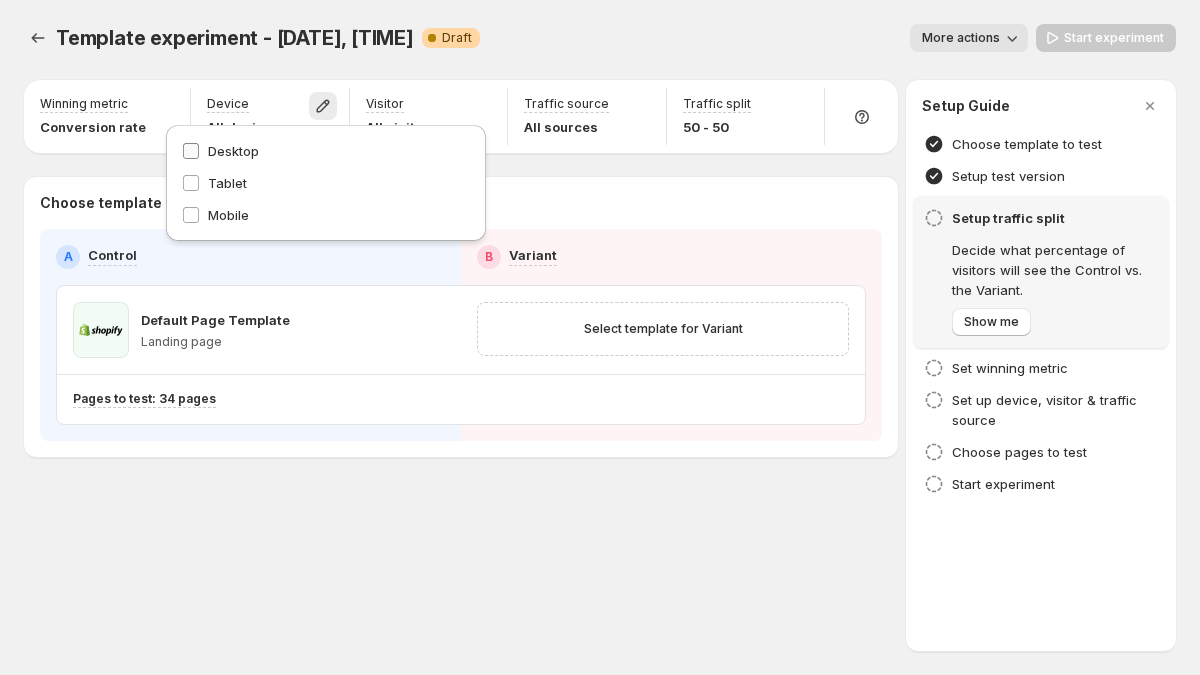 click on "Desktop" at bounding box center (326, 151) 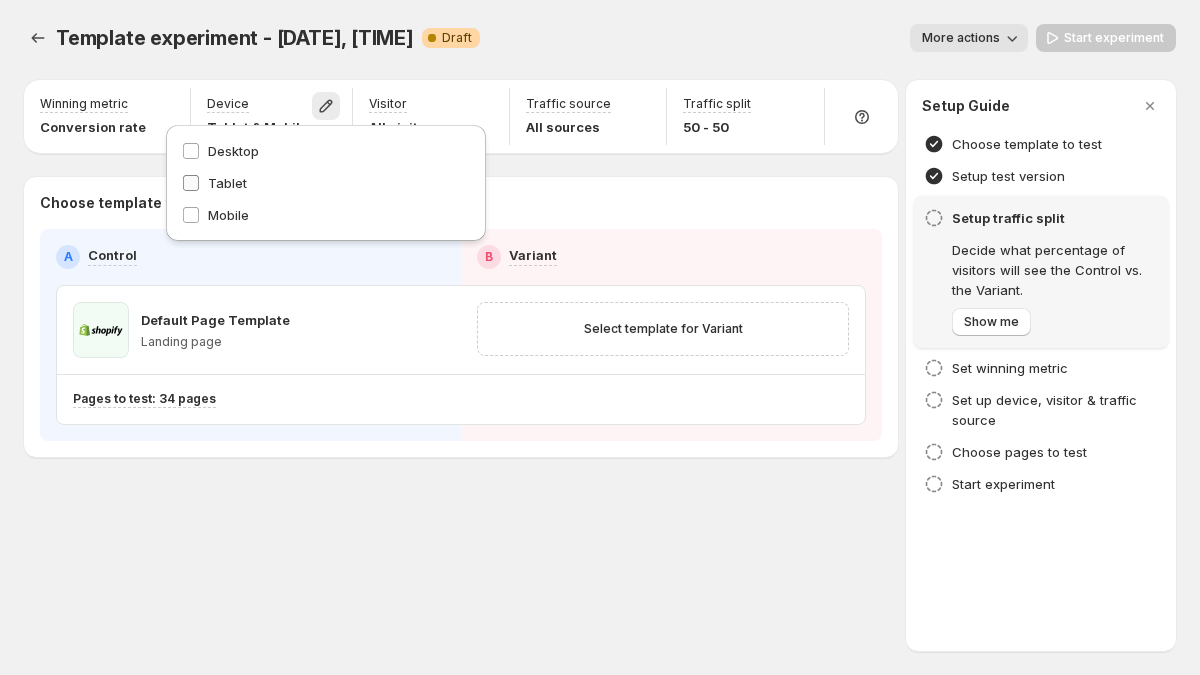 click on "Tablet" at bounding box center [227, 183] 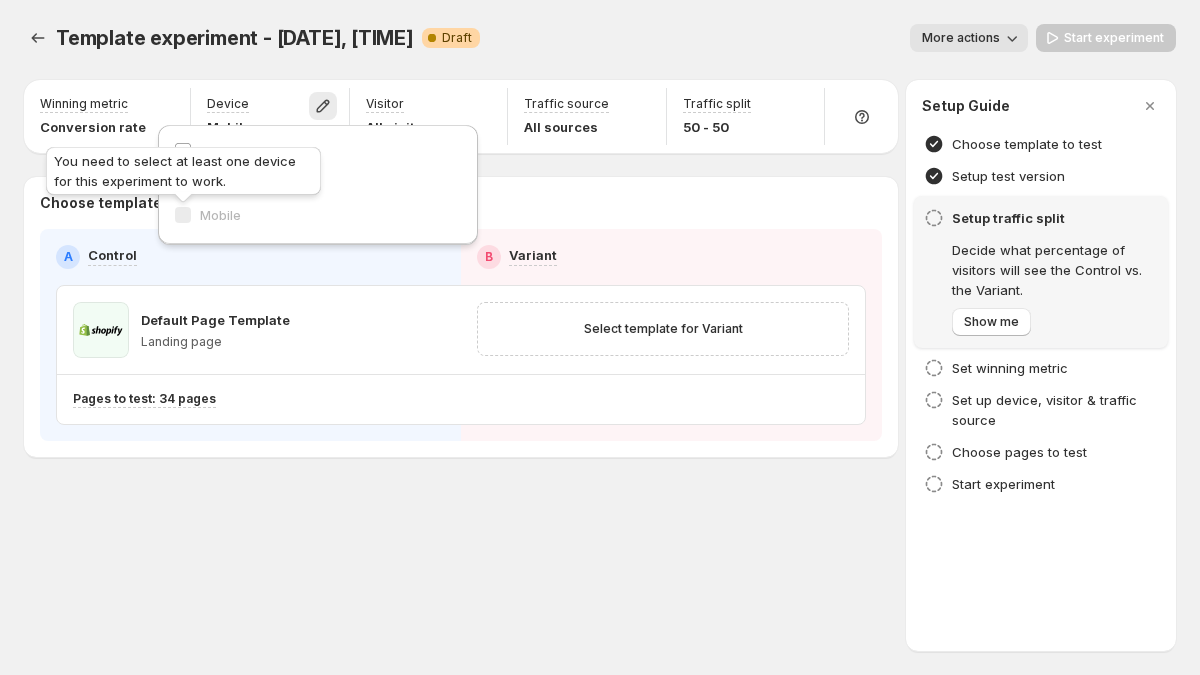 click on "Desktop Tablet Mobile" at bounding box center [318, 184] 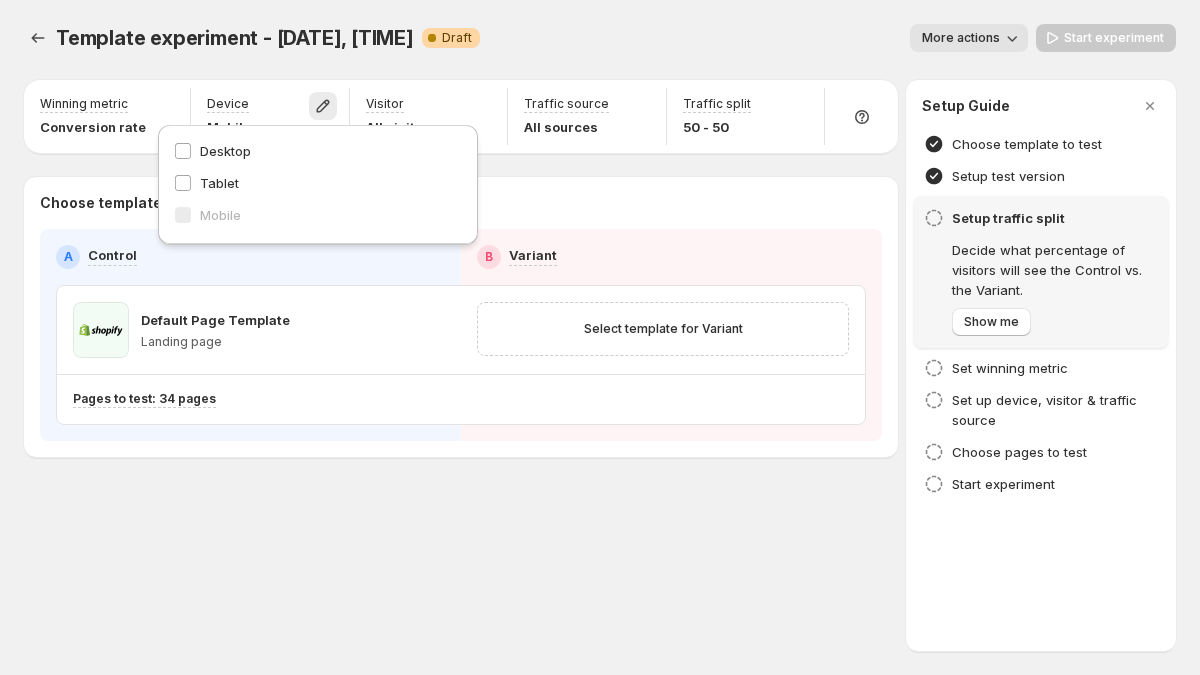 click on "Device Mobile" at bounding box center (270, 116) 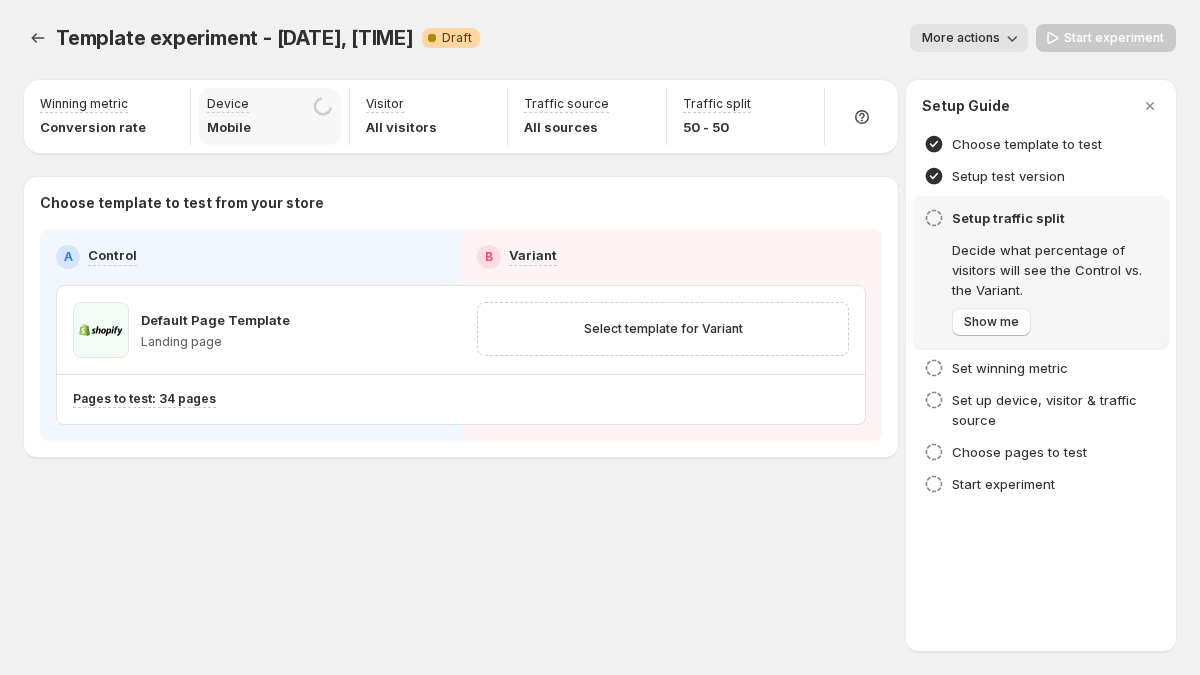 click on "Loading" at bounding box center [327, 108] 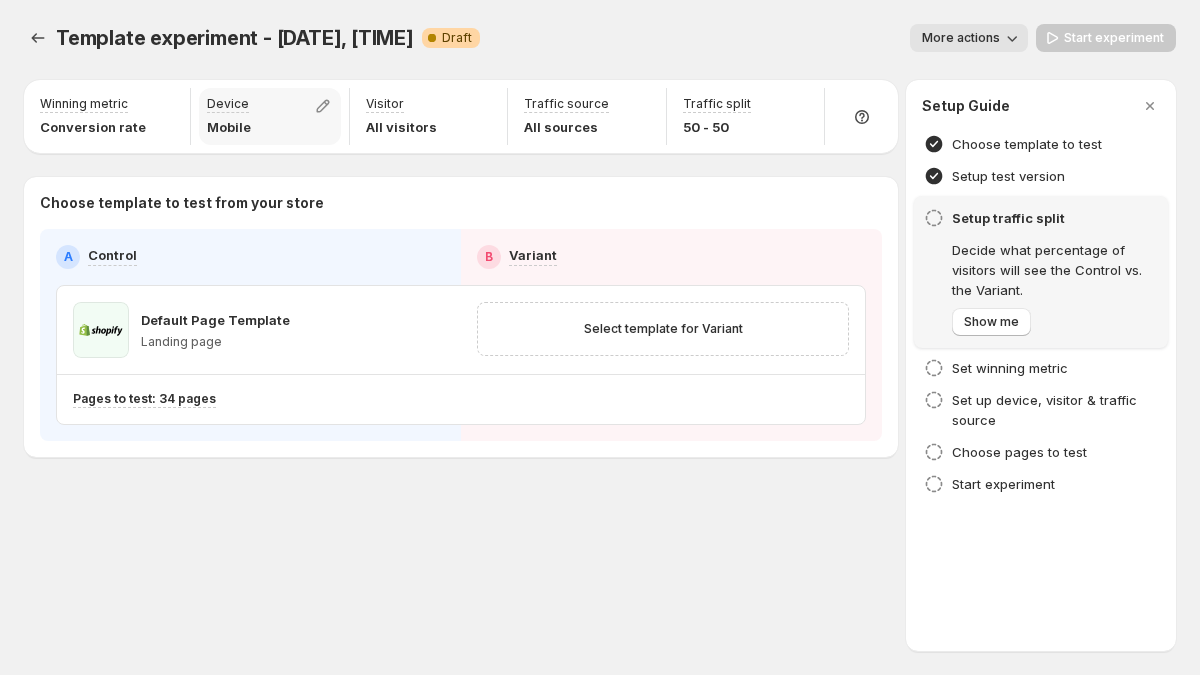 click 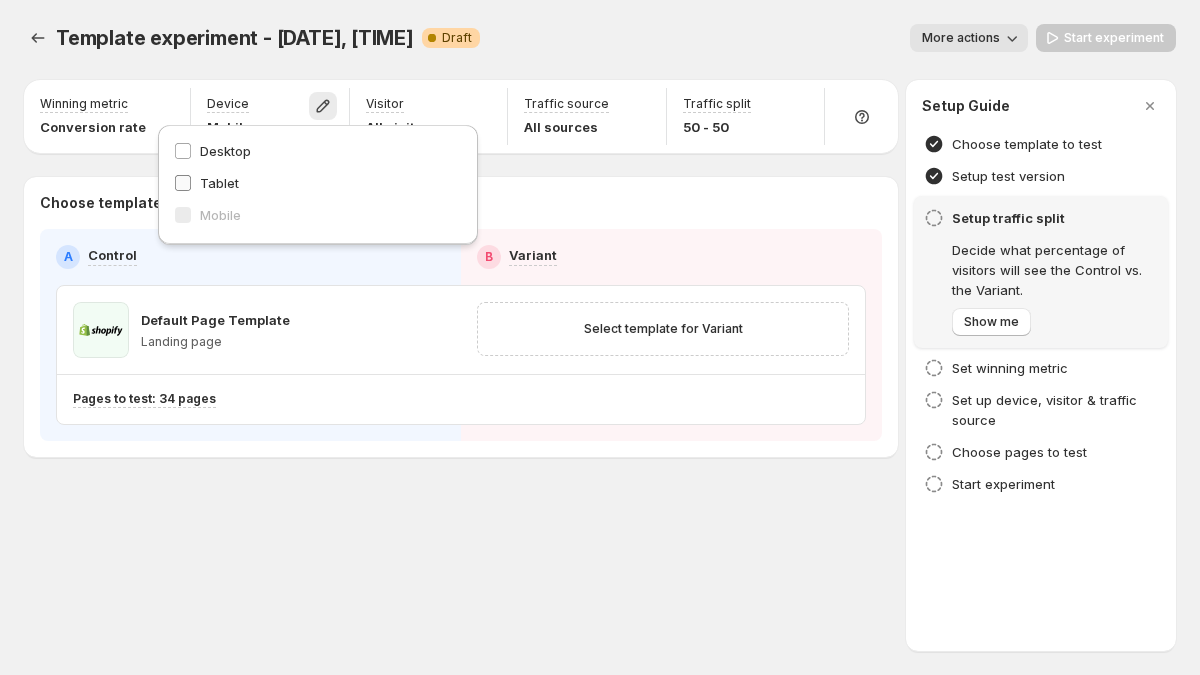 click on "Tablet" at bounding box center [219, 183] 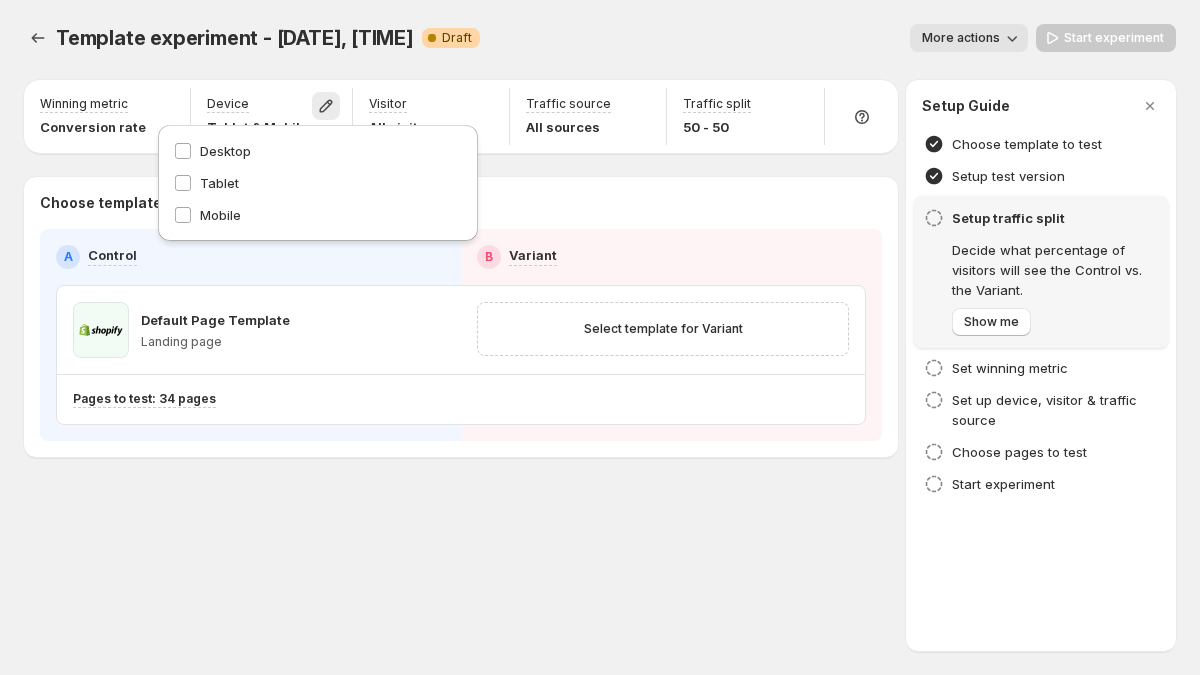 click on "Template experiment - [DATE], [TIME]. This page is ready Template experiment - [DATE], [TIME] Warning Complete Draft More actions More actions More actions Start experiment" at bounding box center [600, 38] 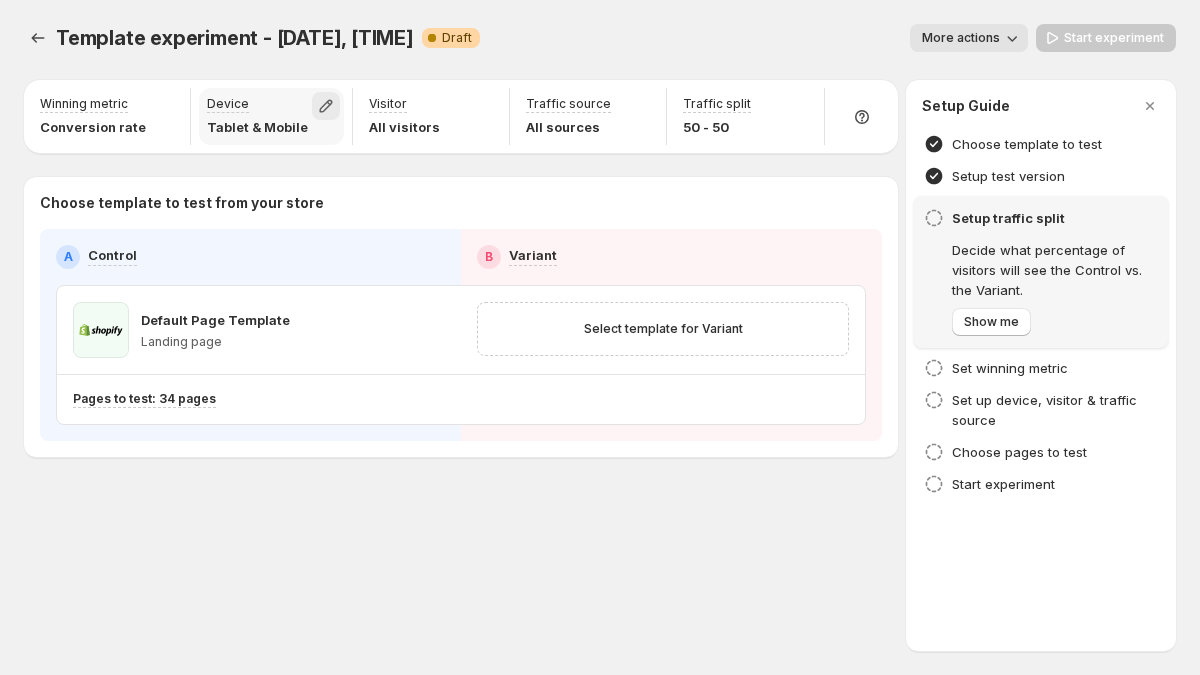 click 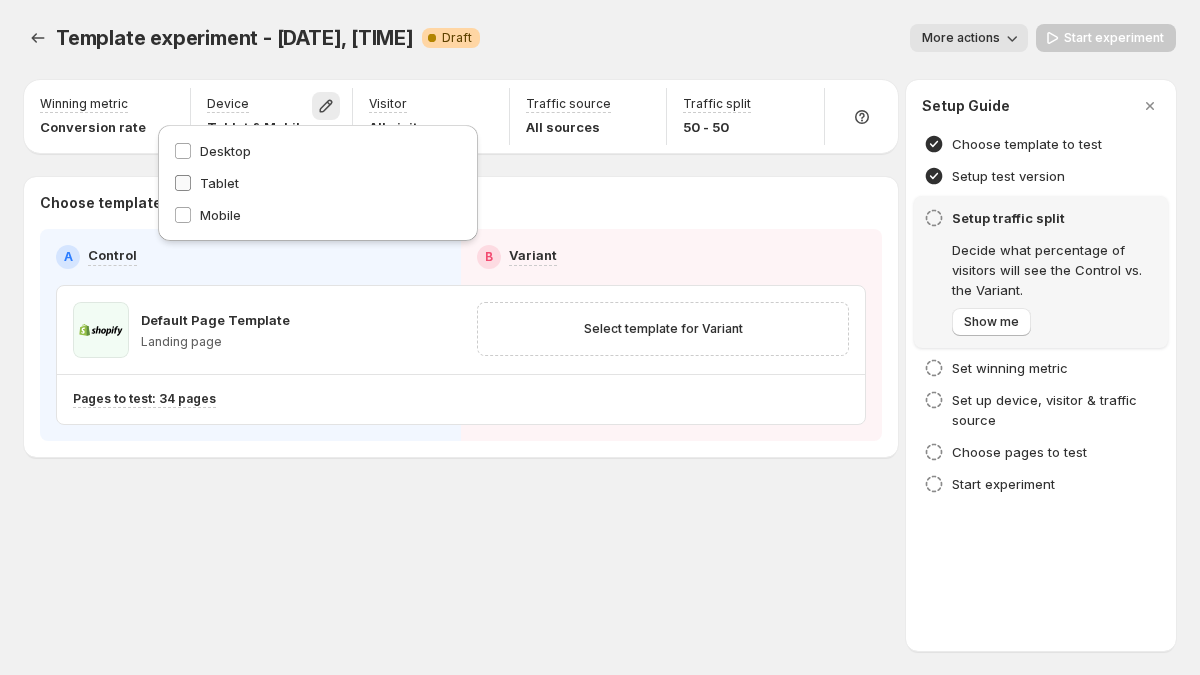 click on "Tablet" at bounding box center (219, 183) 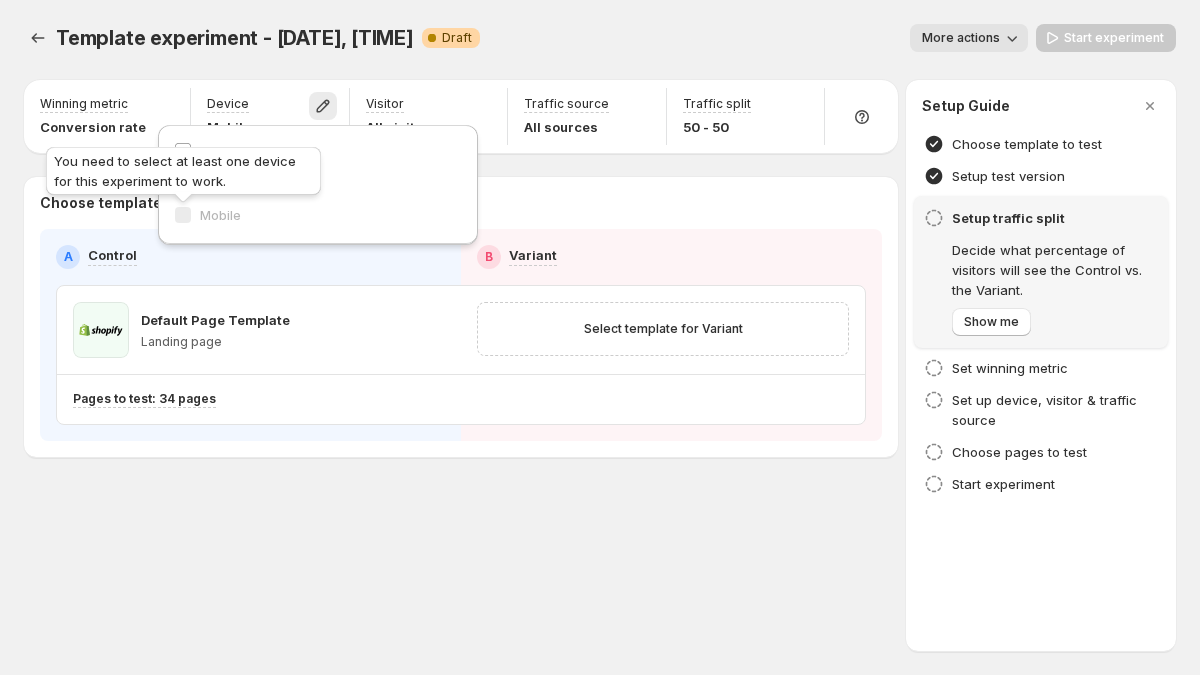 click on "You need to select at least one device for this experiment to work." at bounding box center [183, 175] 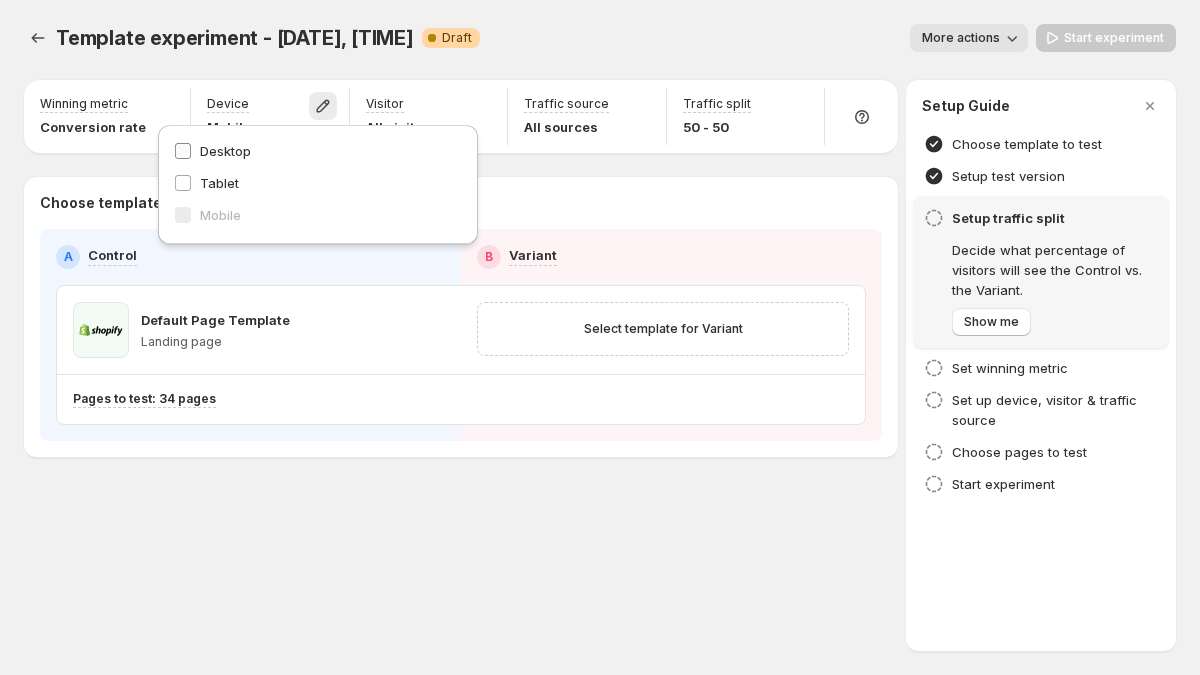 click on "Desktop" at bounding box center [318, 151] 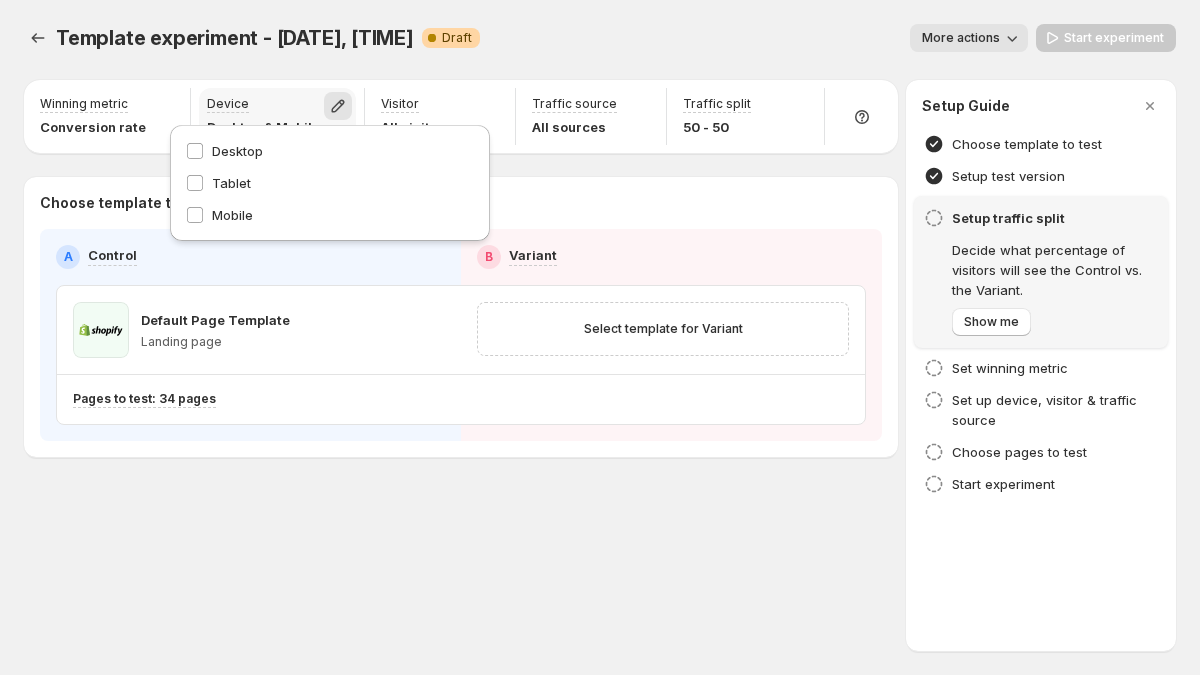 click 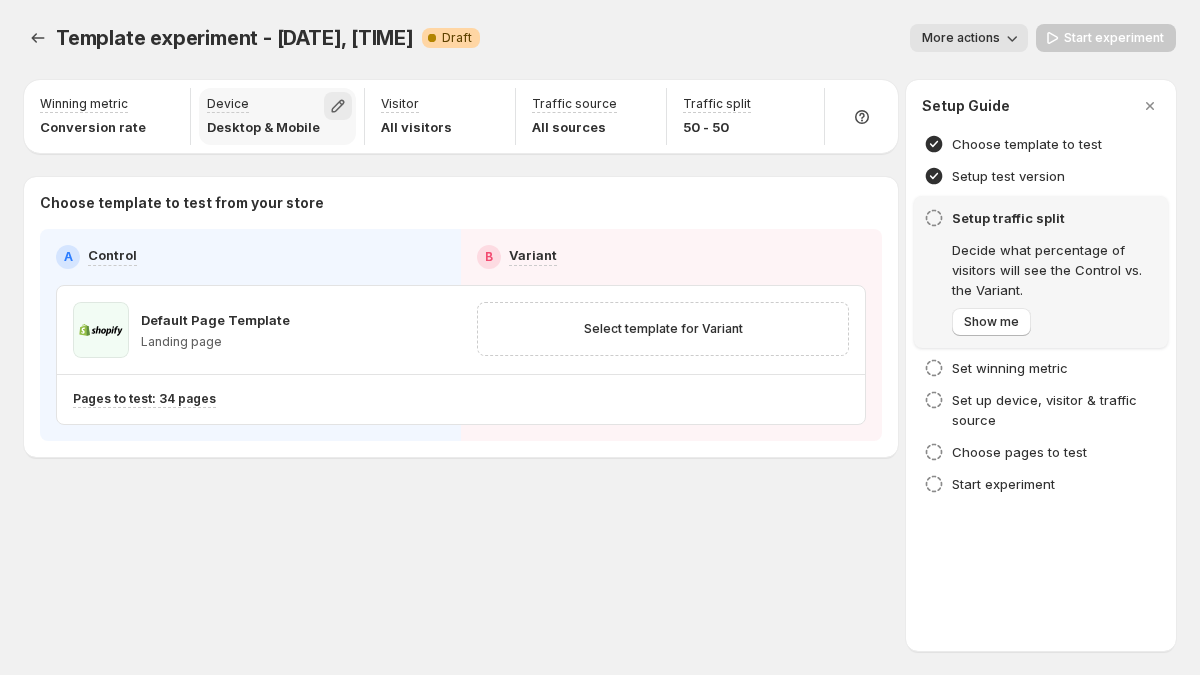click 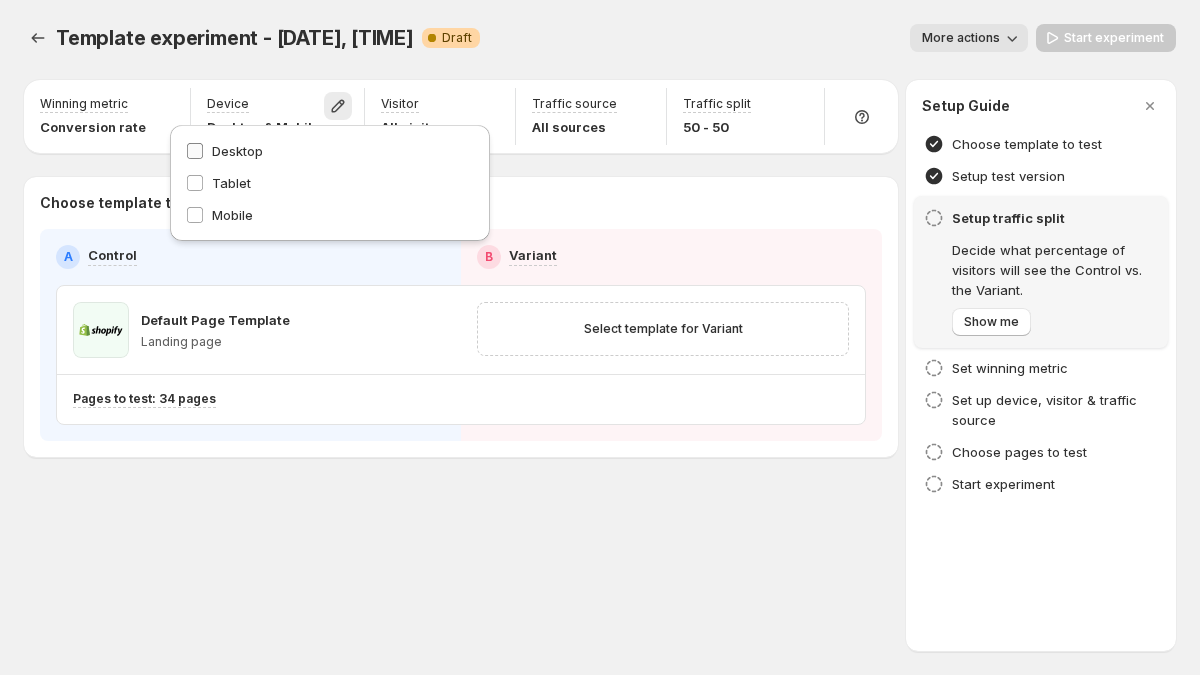 click on "Desktop" at bounding box center (237, 151) 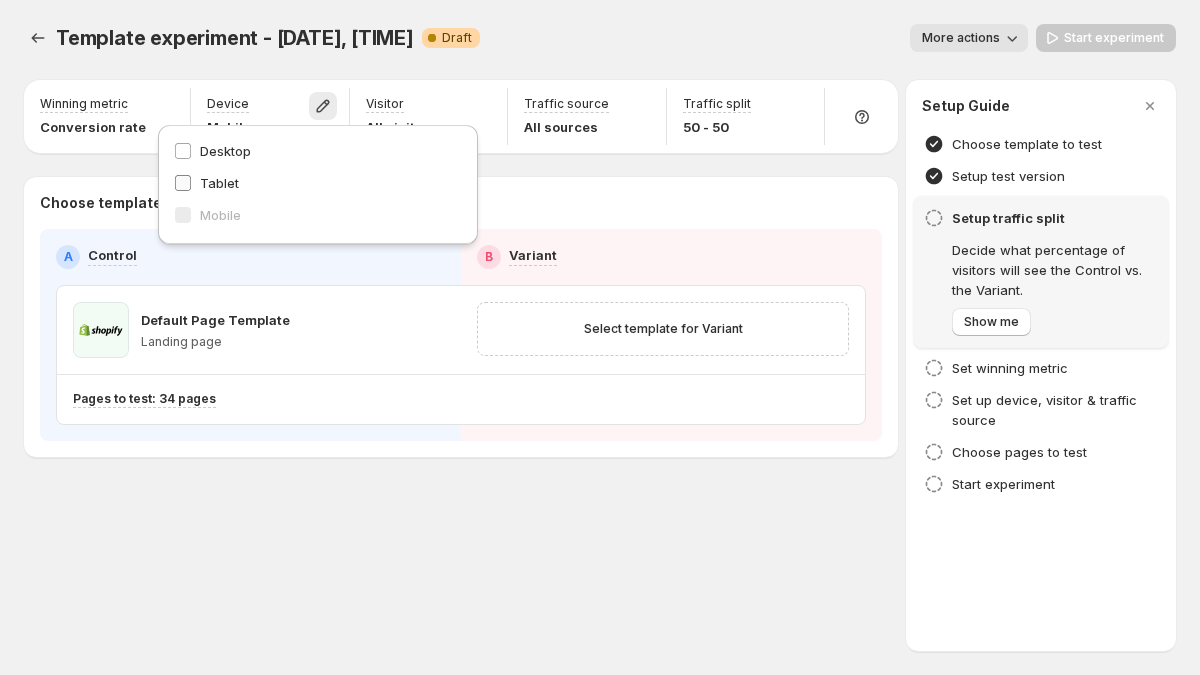 click on "Tablet" at bounding box center (219, 183) 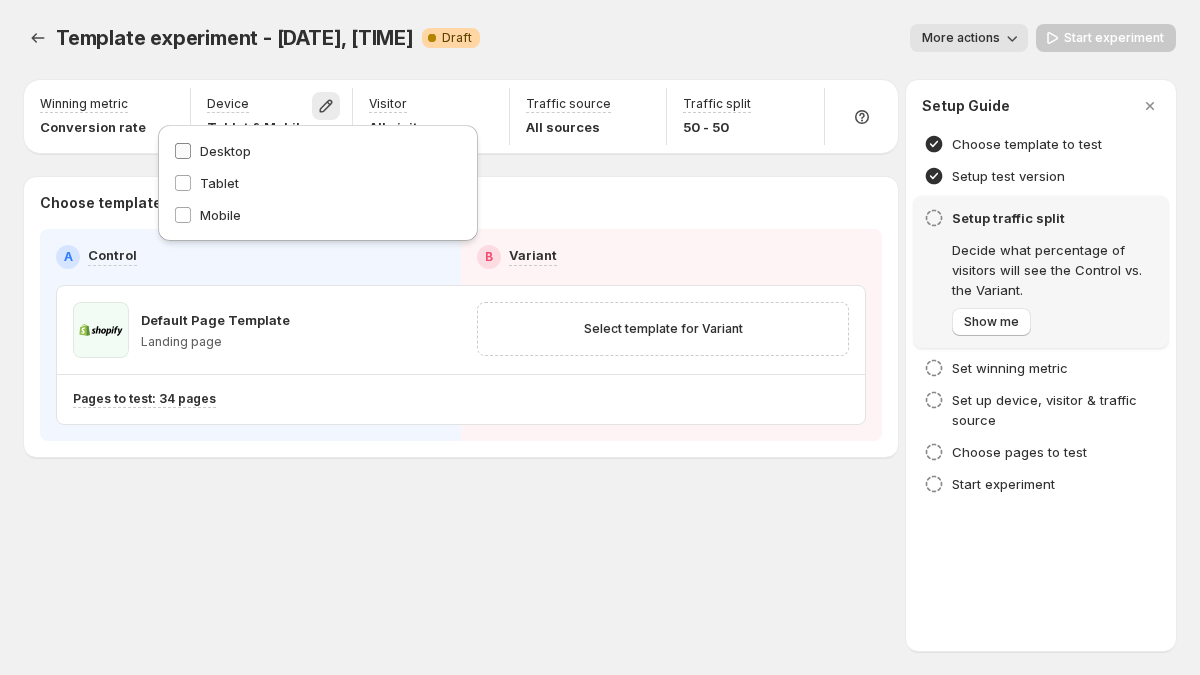 click on "Desktop" at bounding box center [225, 151] 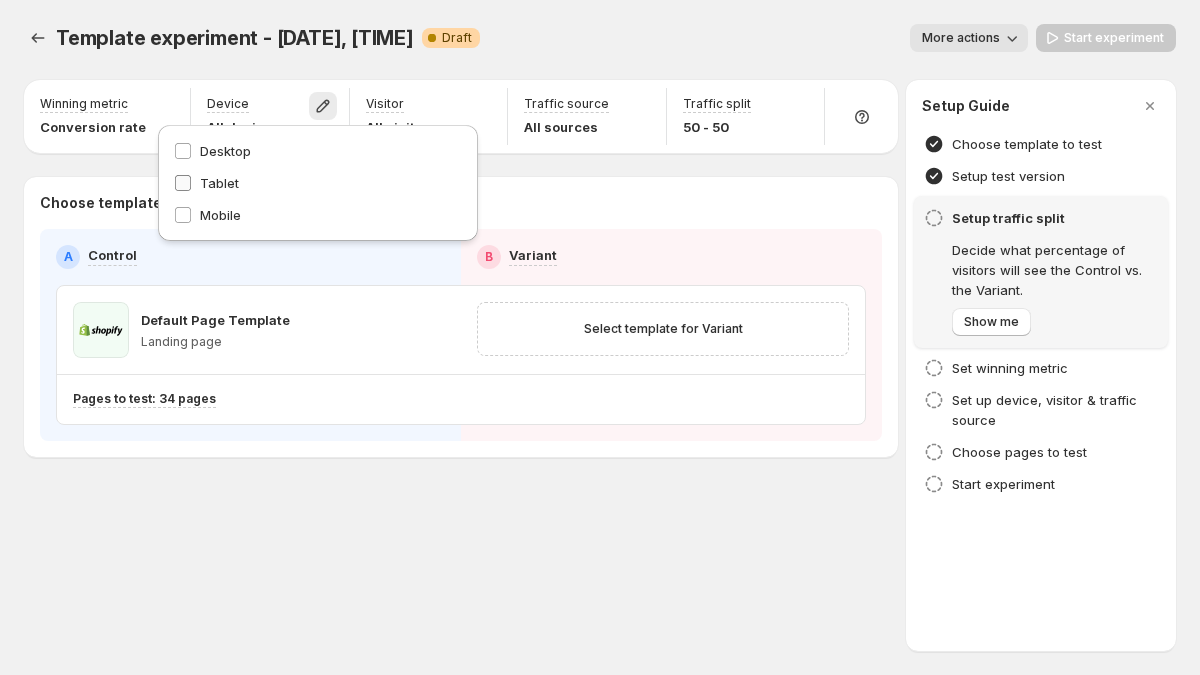 click on "Tablet" at bounding box center [219, 183] 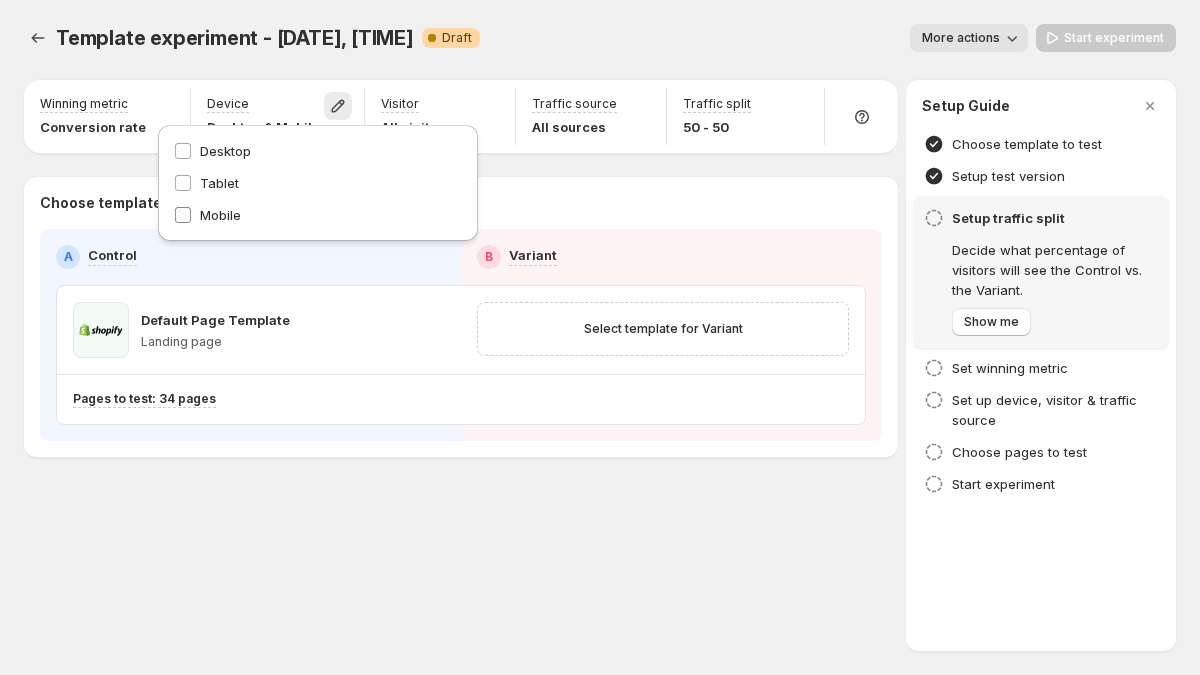 click on "Mobile" at bounding box center [220, 215] 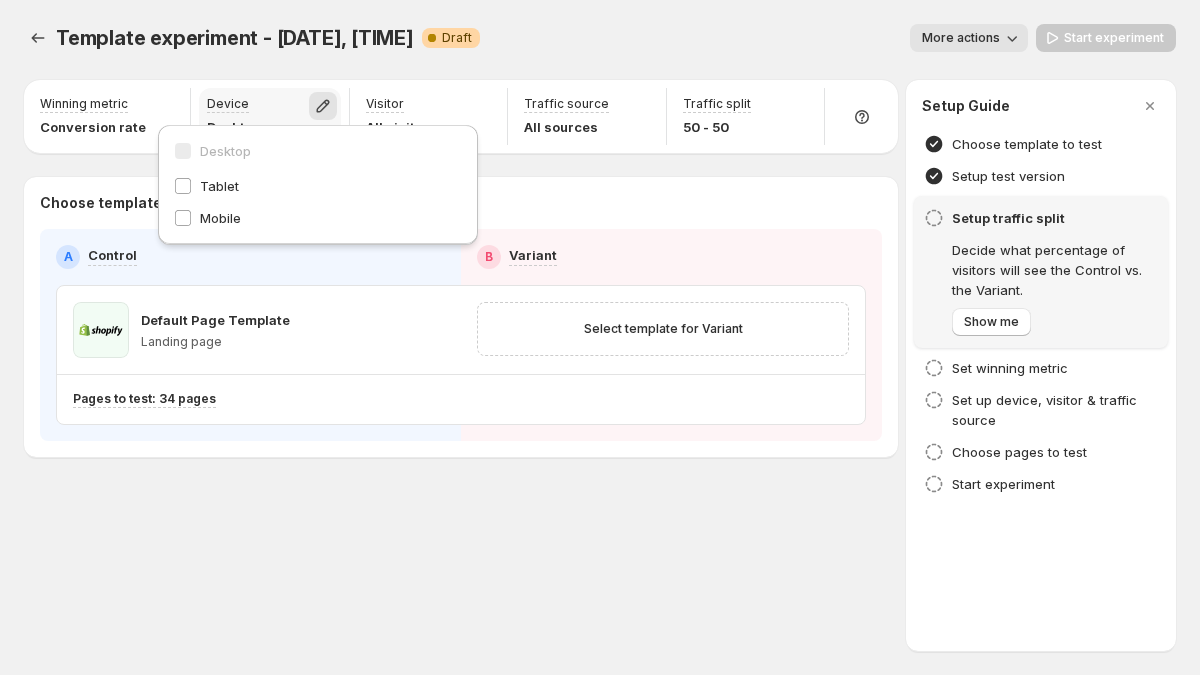 click 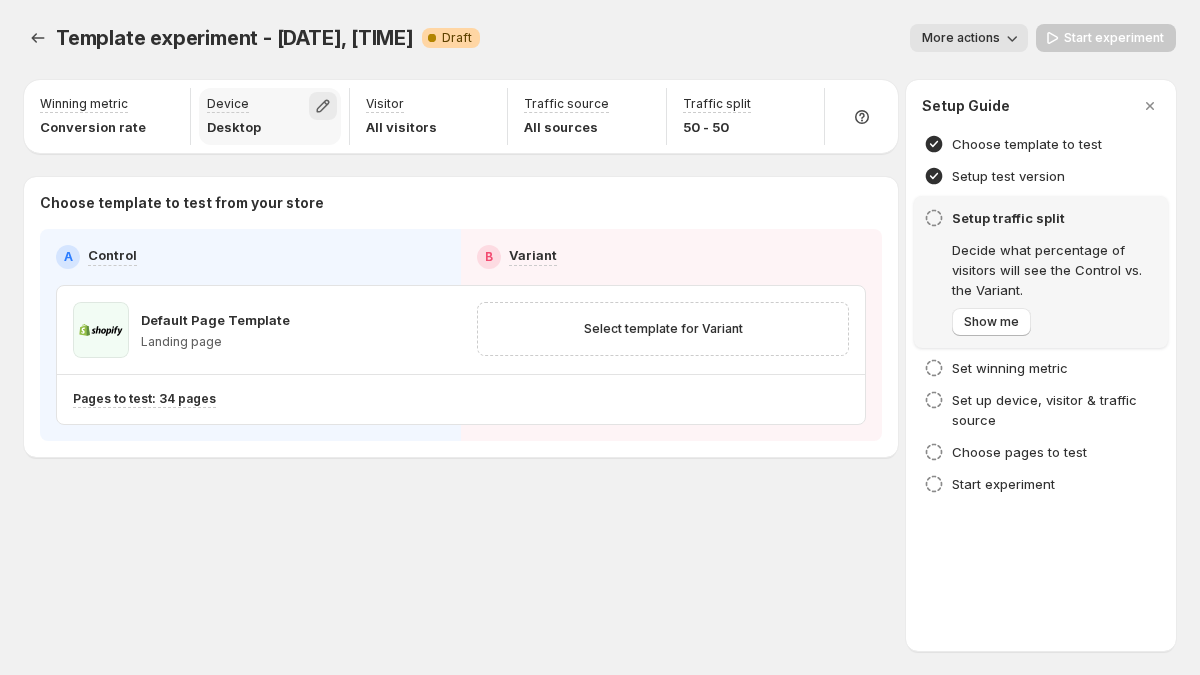 click 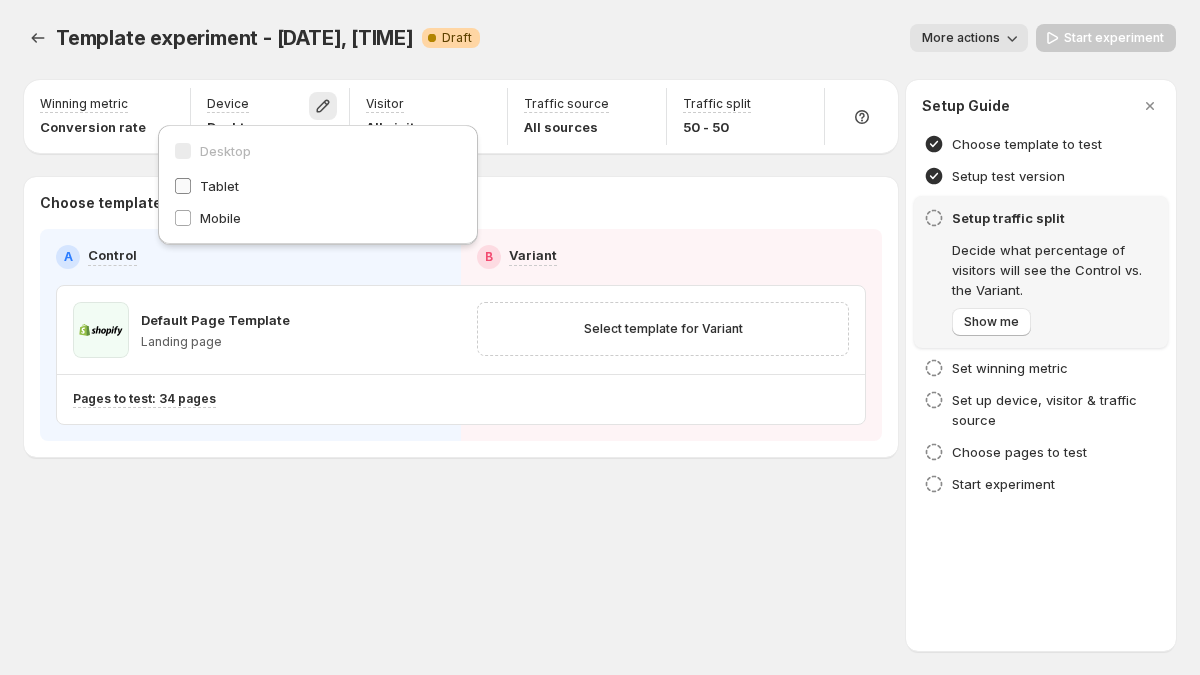 click on "Tablet" at bounding box center [318, 186] 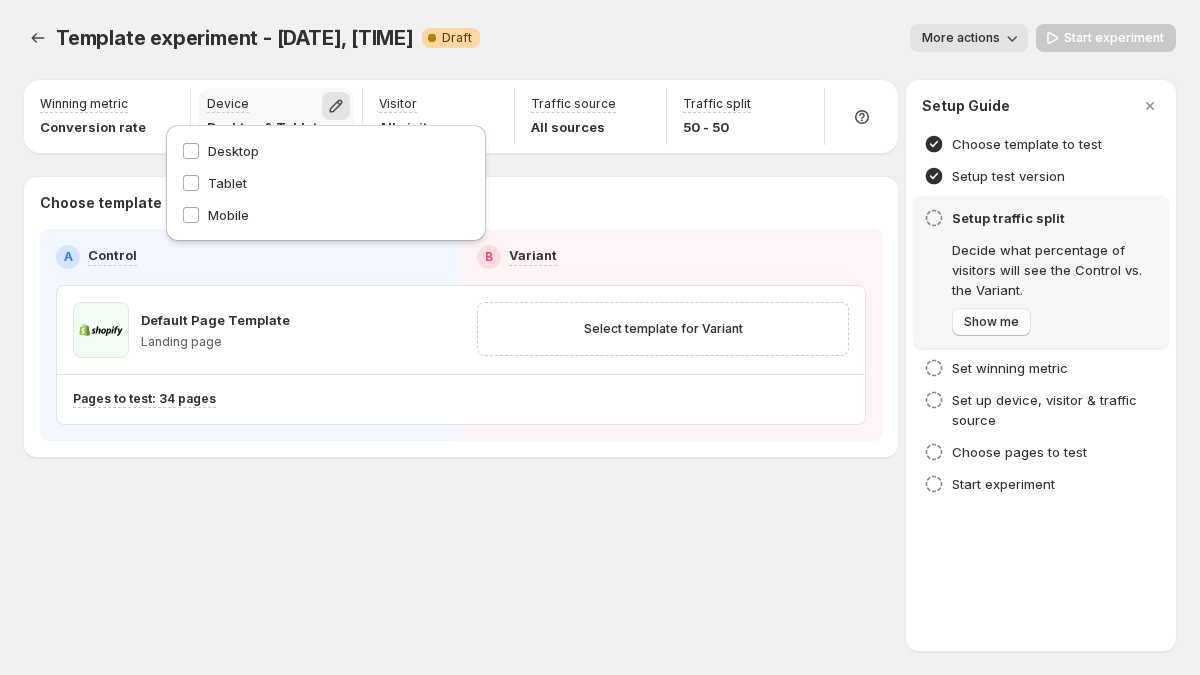 click 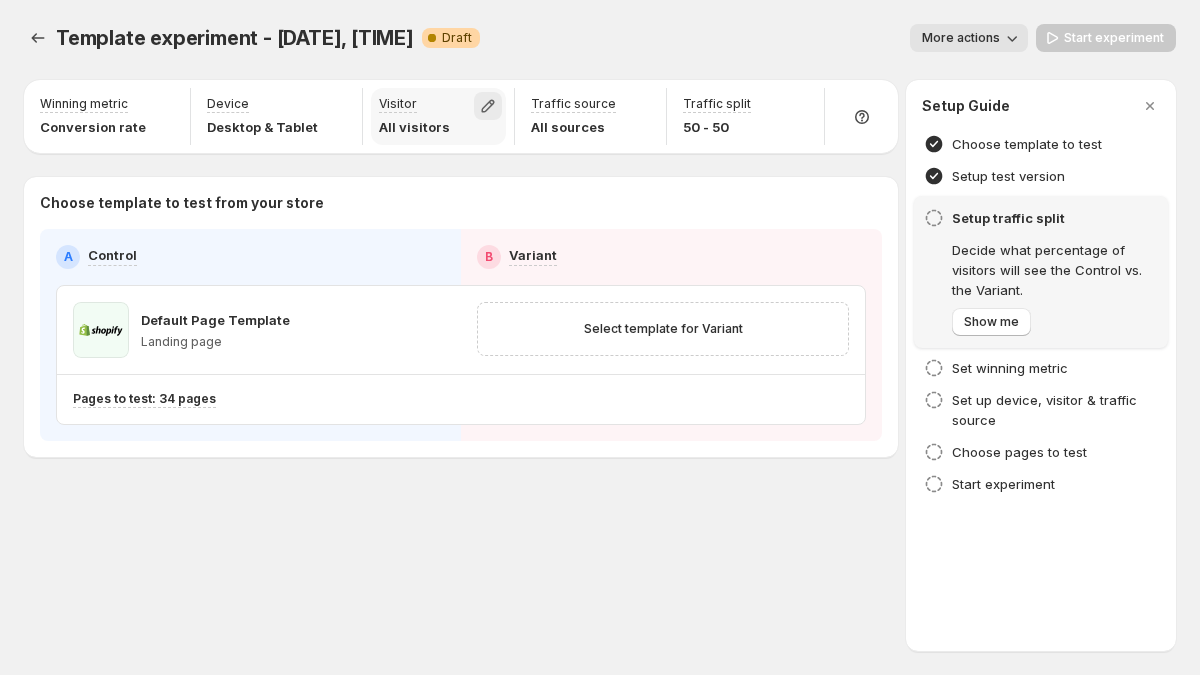 click at bounding box center (488, 106) 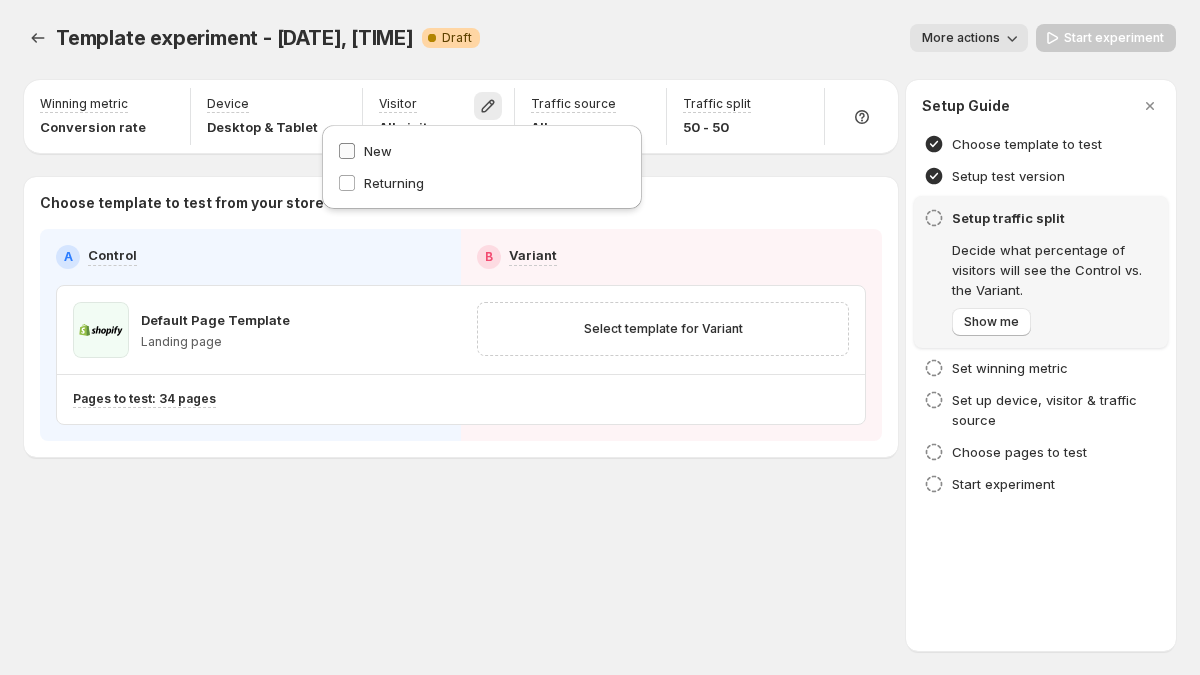 click on "New" at bounding box center (482, 151) 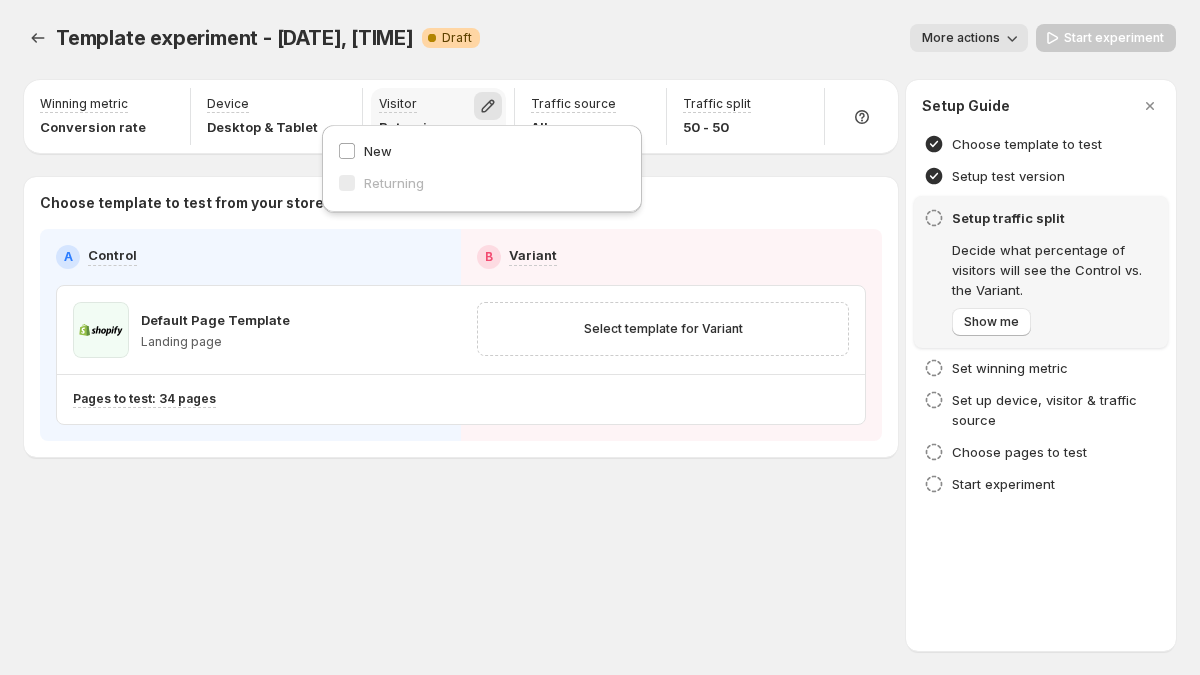 click 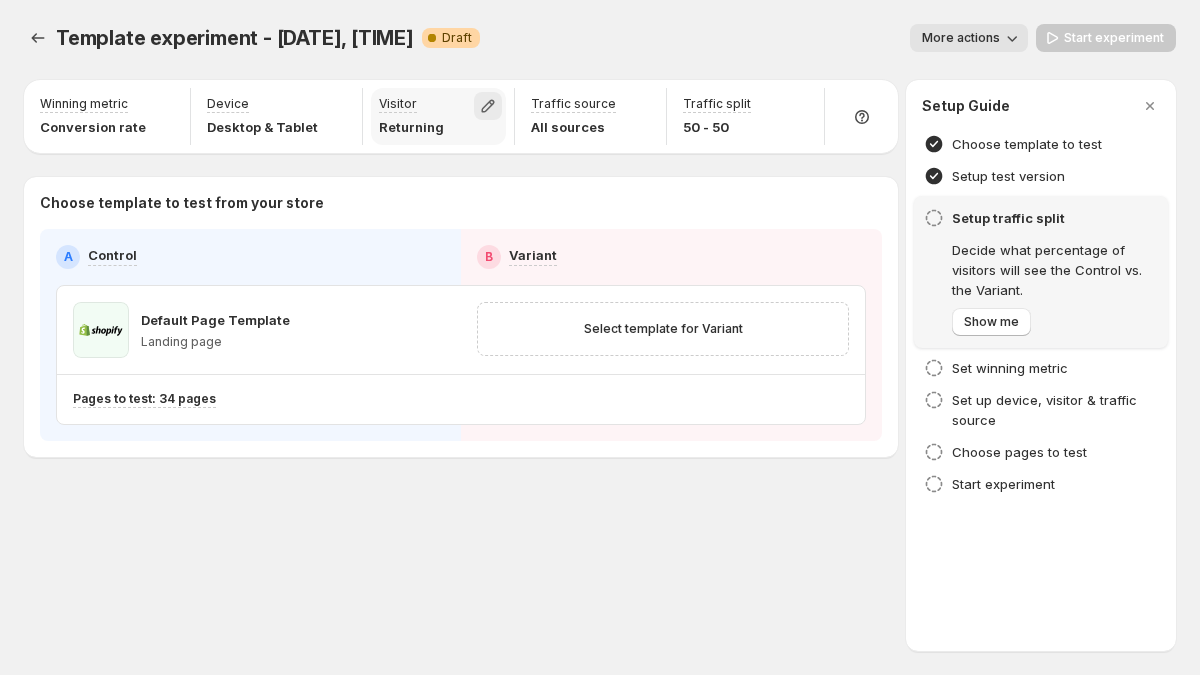 click 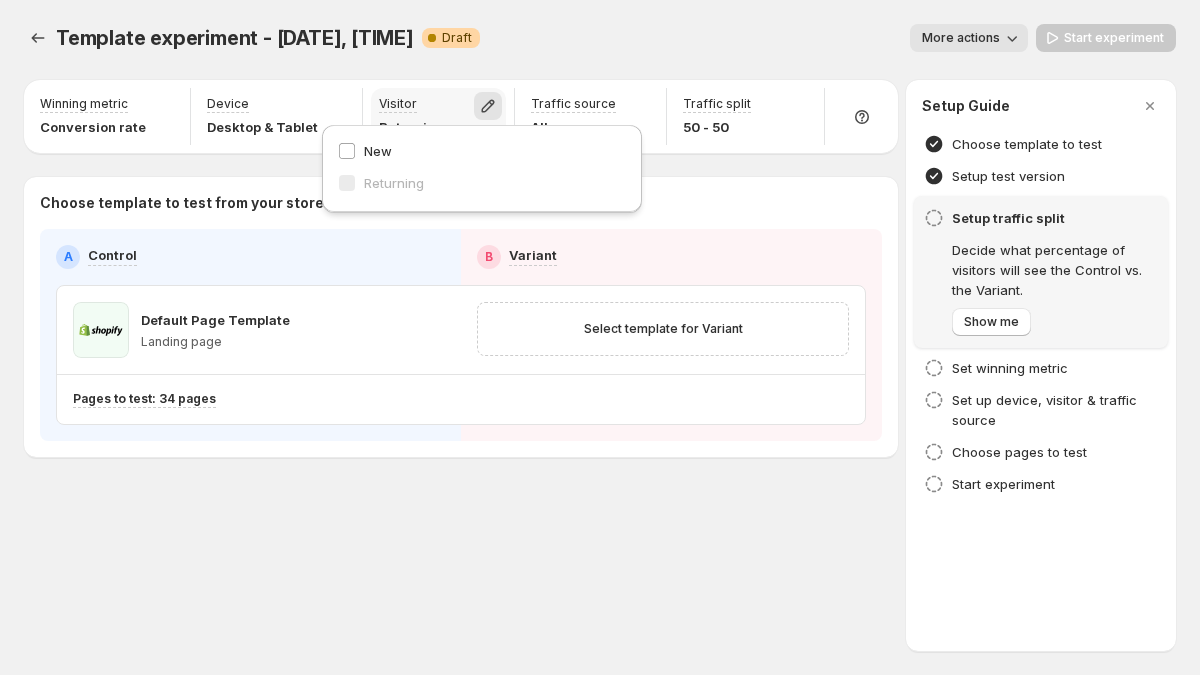 click 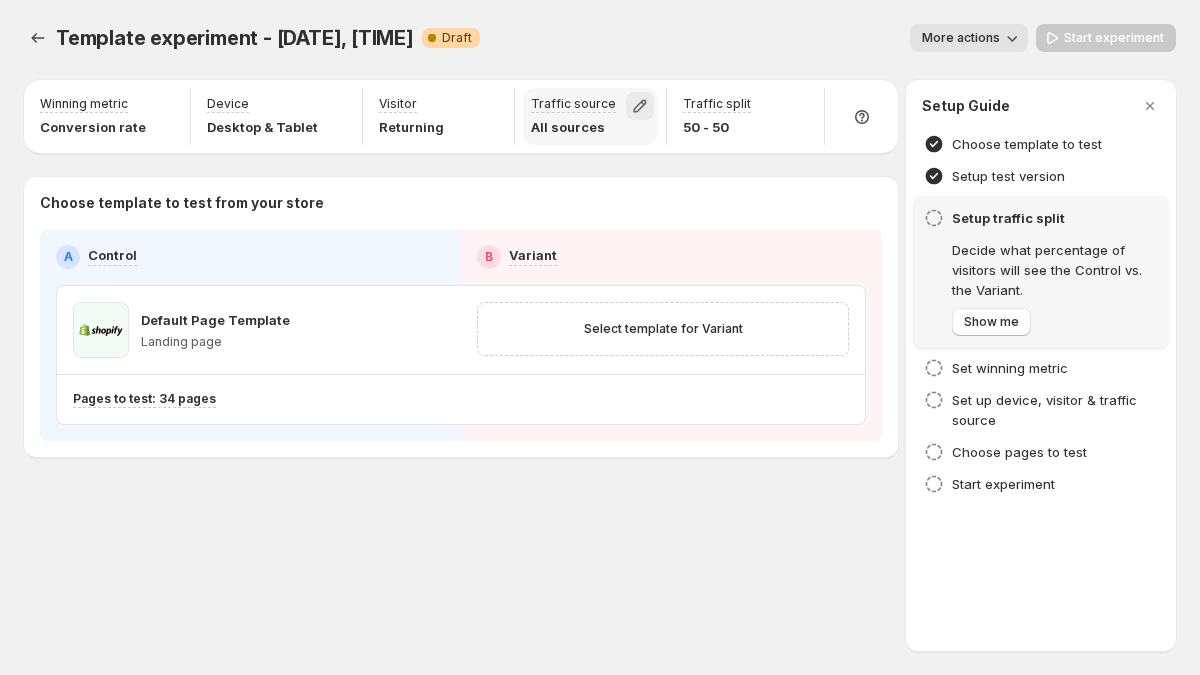 click 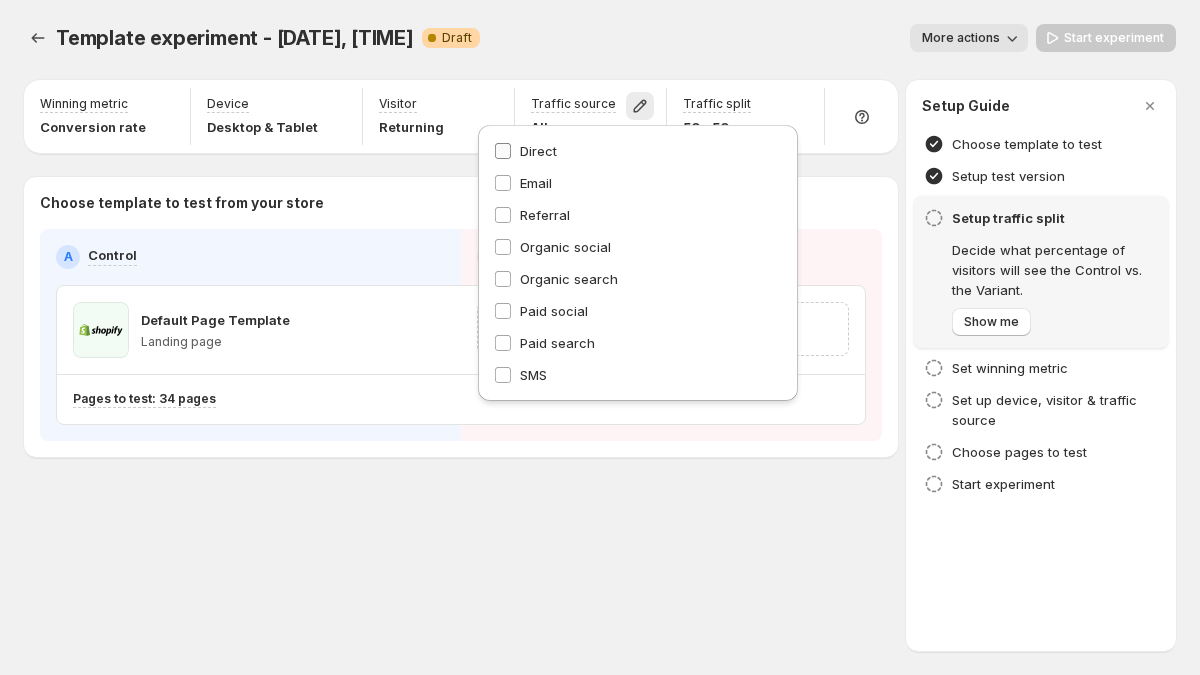 click on "Direct" at bounding box center [638, 151] 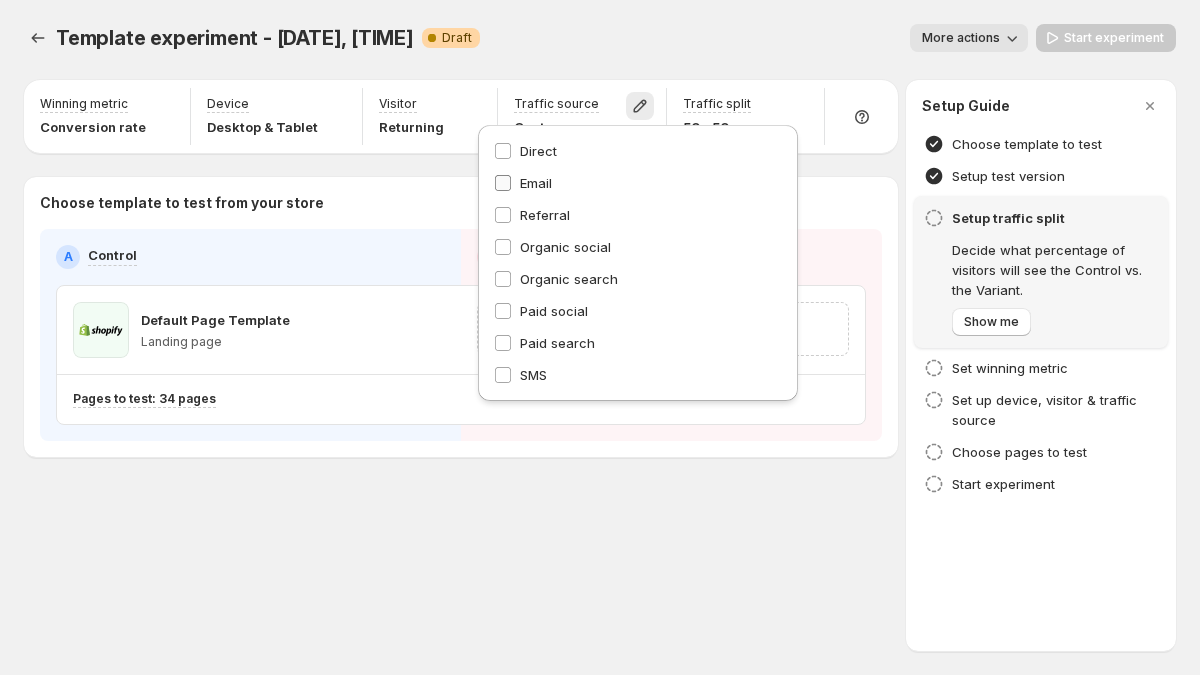 click on "Email" at bounding box center [638, 183] 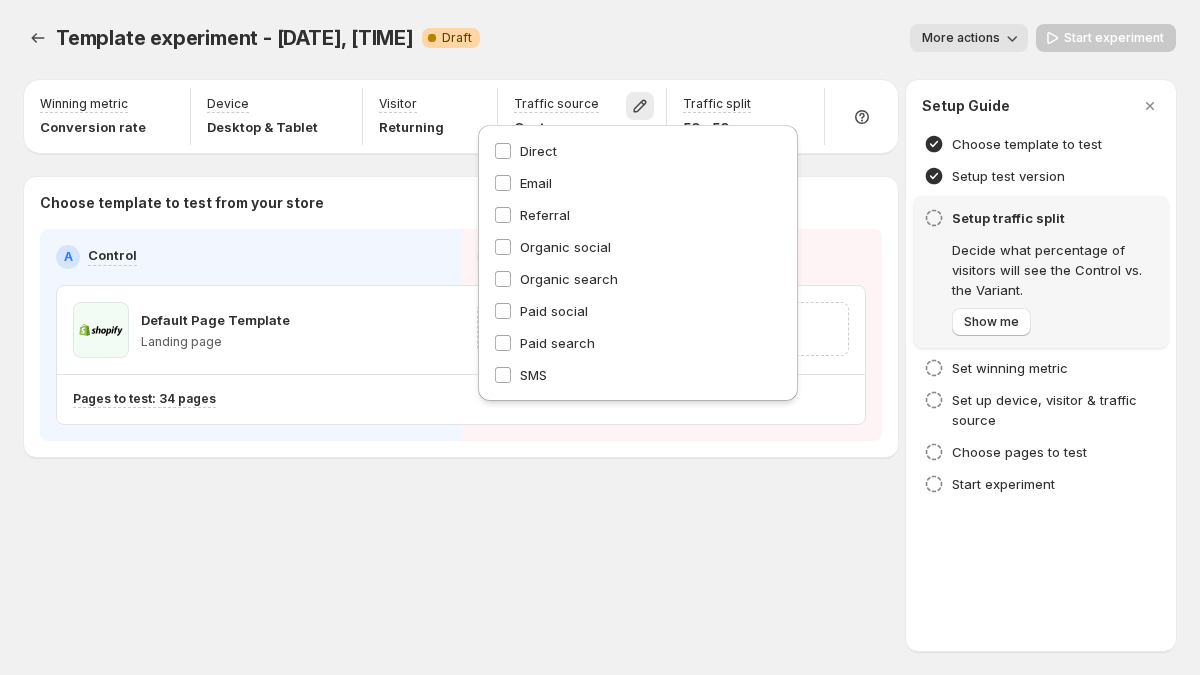 click on "More actions" at bounding box center (762, 38) 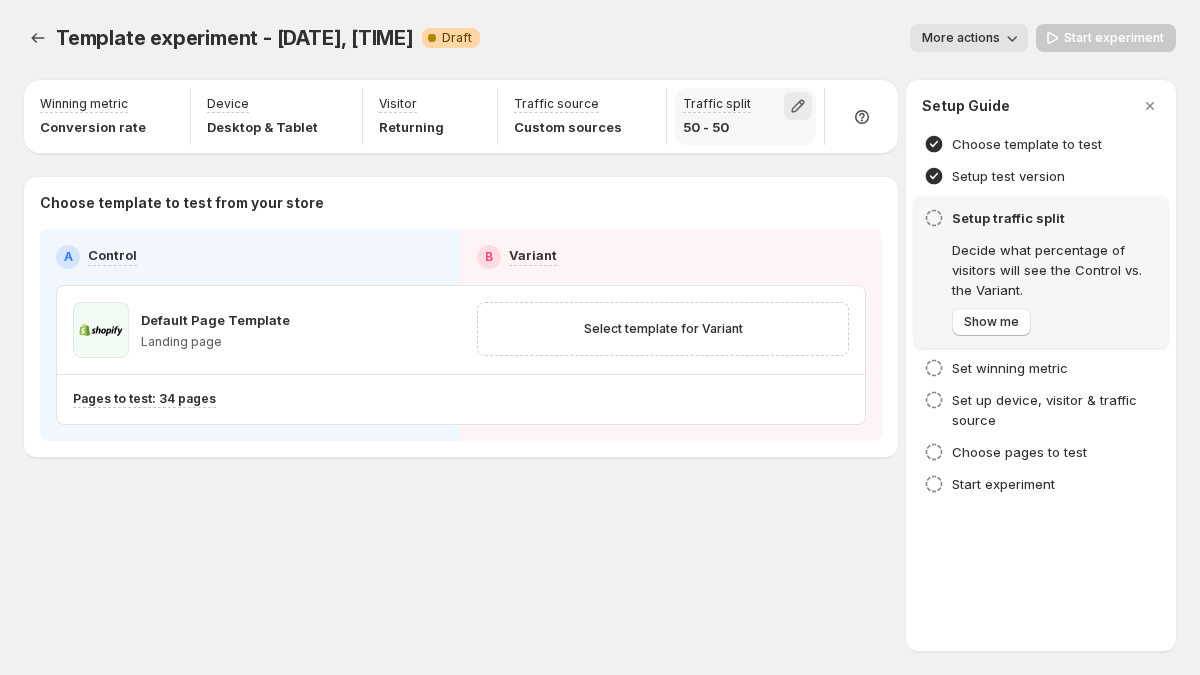 click 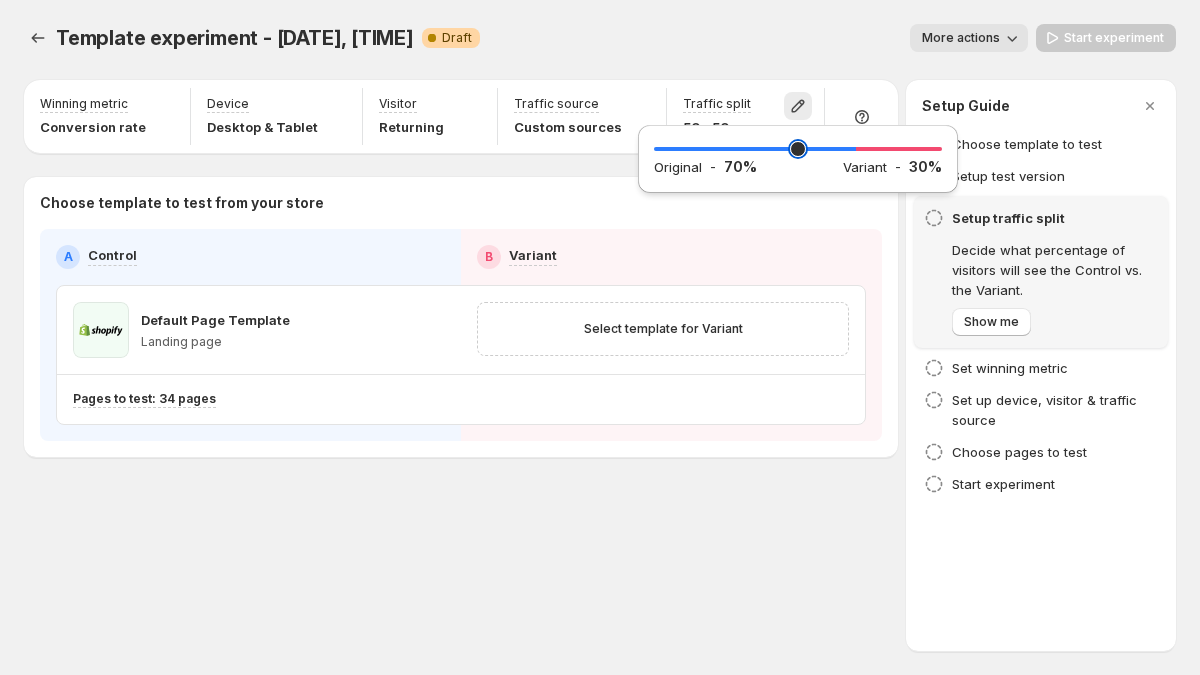 drag, startPoint x: 799, startPoint y: 148, endPoint x: 853, endPoint y: 143, distance: 54.230988 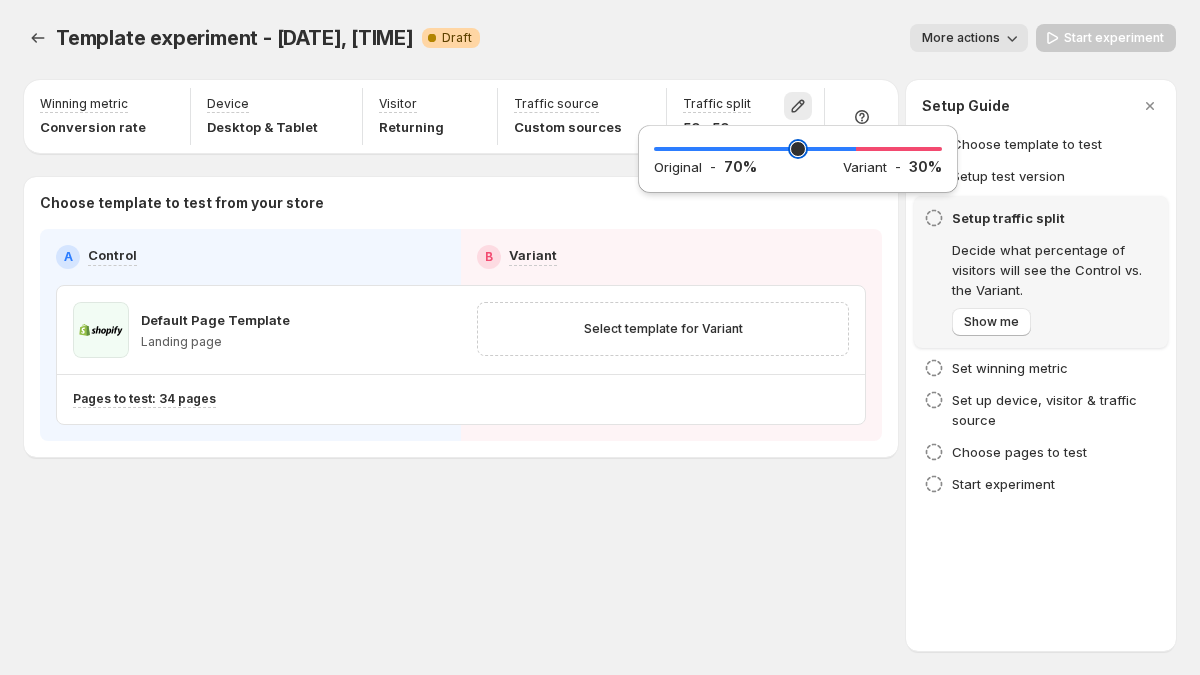 type on "**" 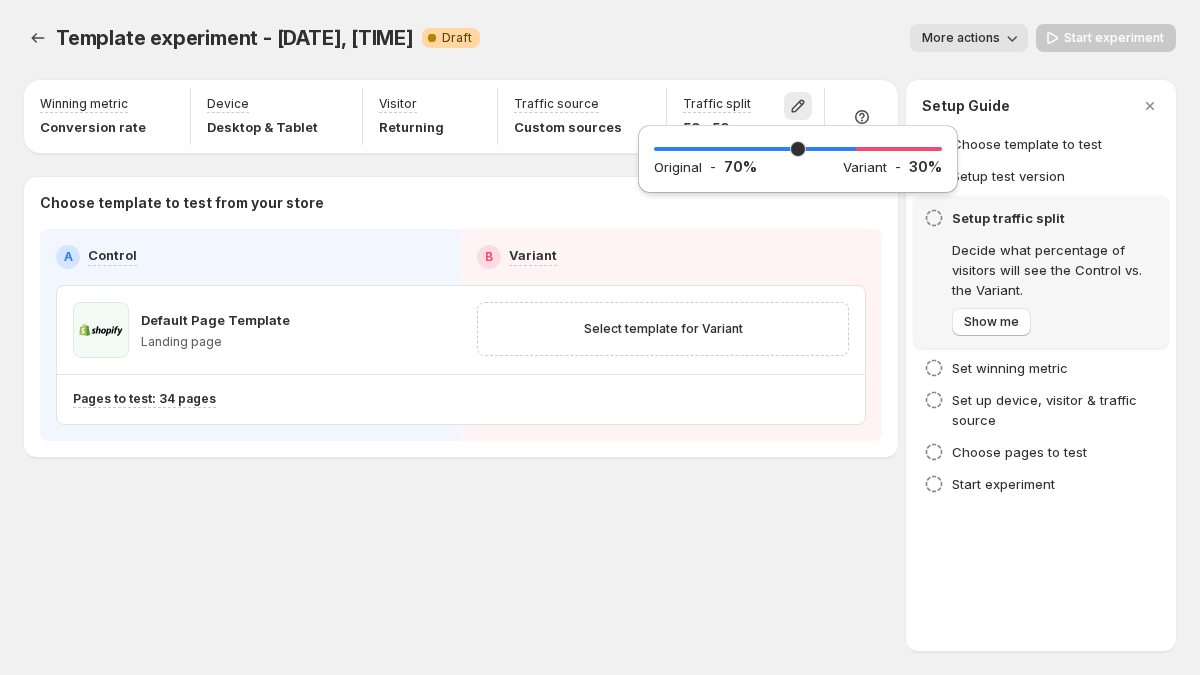 click on "Template experiment - [DATE], [TIME]. This page is ready Template experiment - [DATE], [TIME] Warning Complete Draft More actions More actions More actions Start experiment" at bounding box center [600, 38] 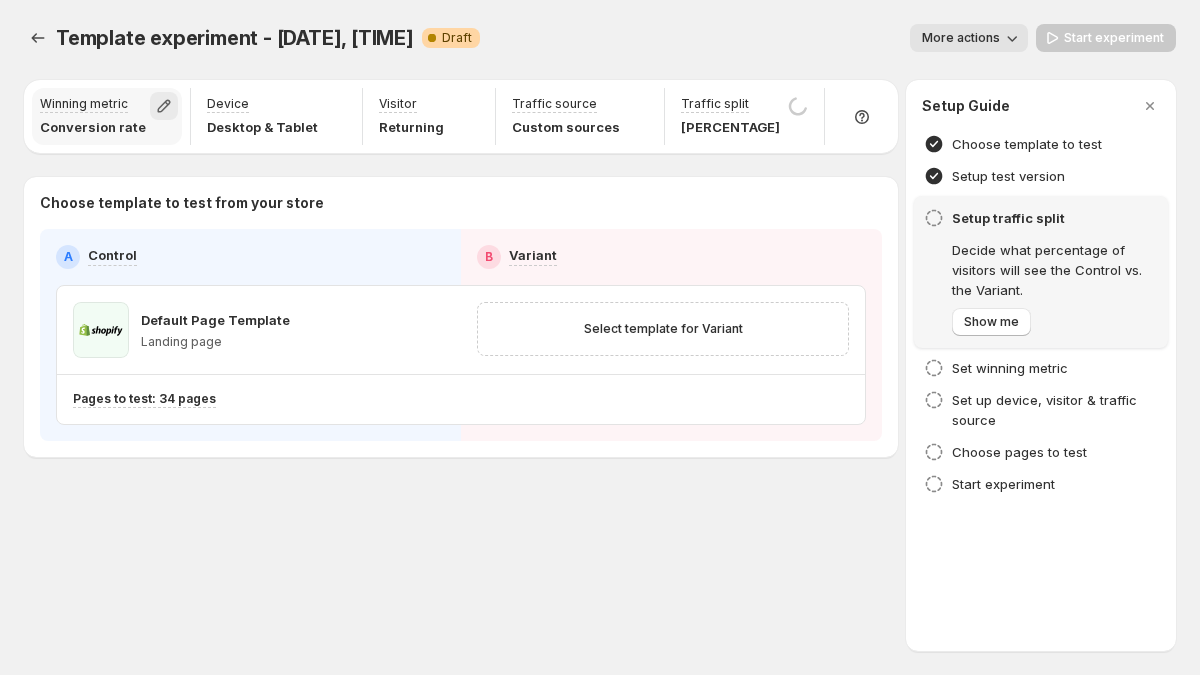 click 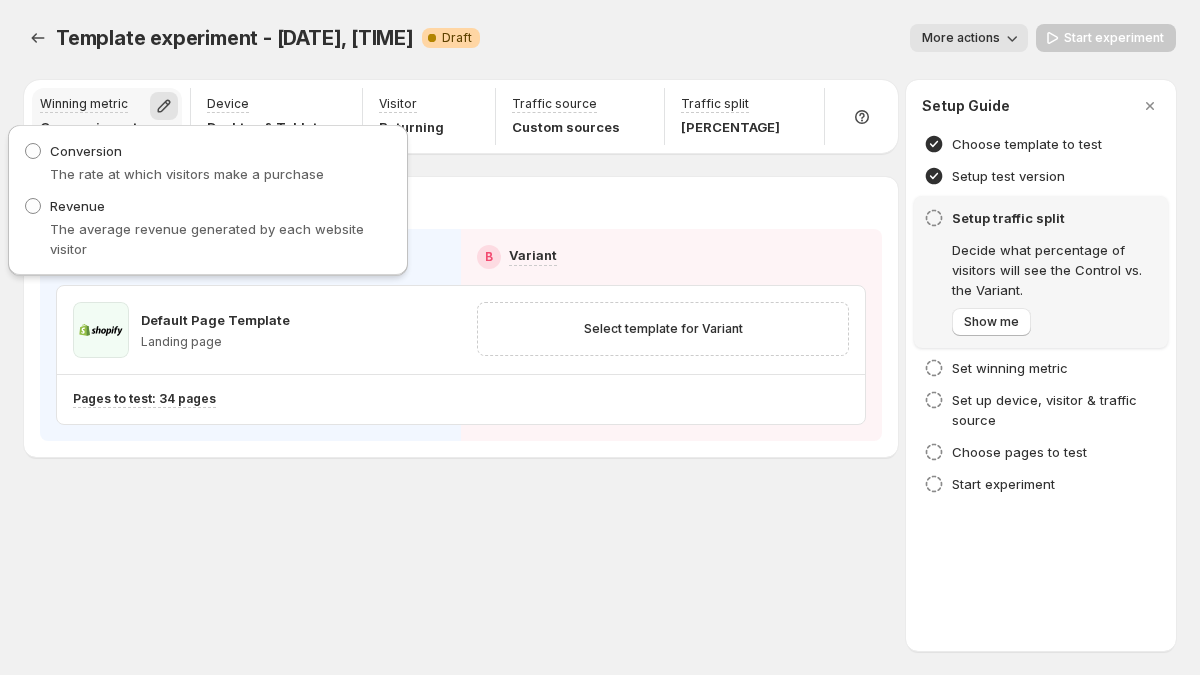 click 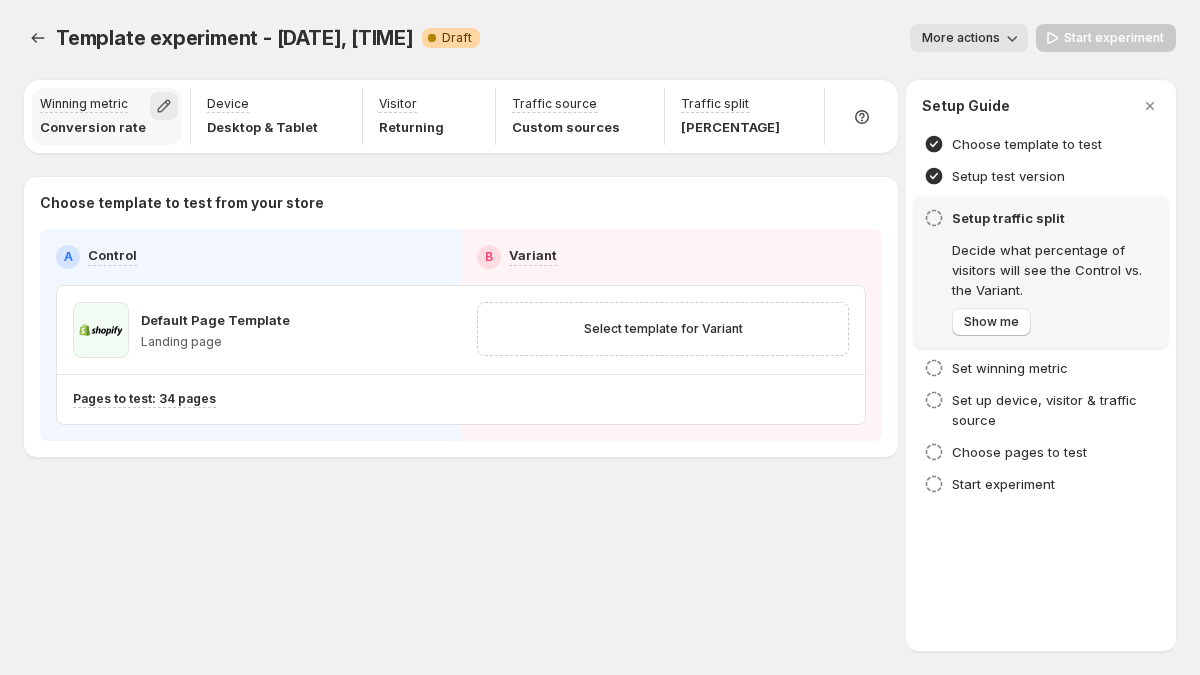 click 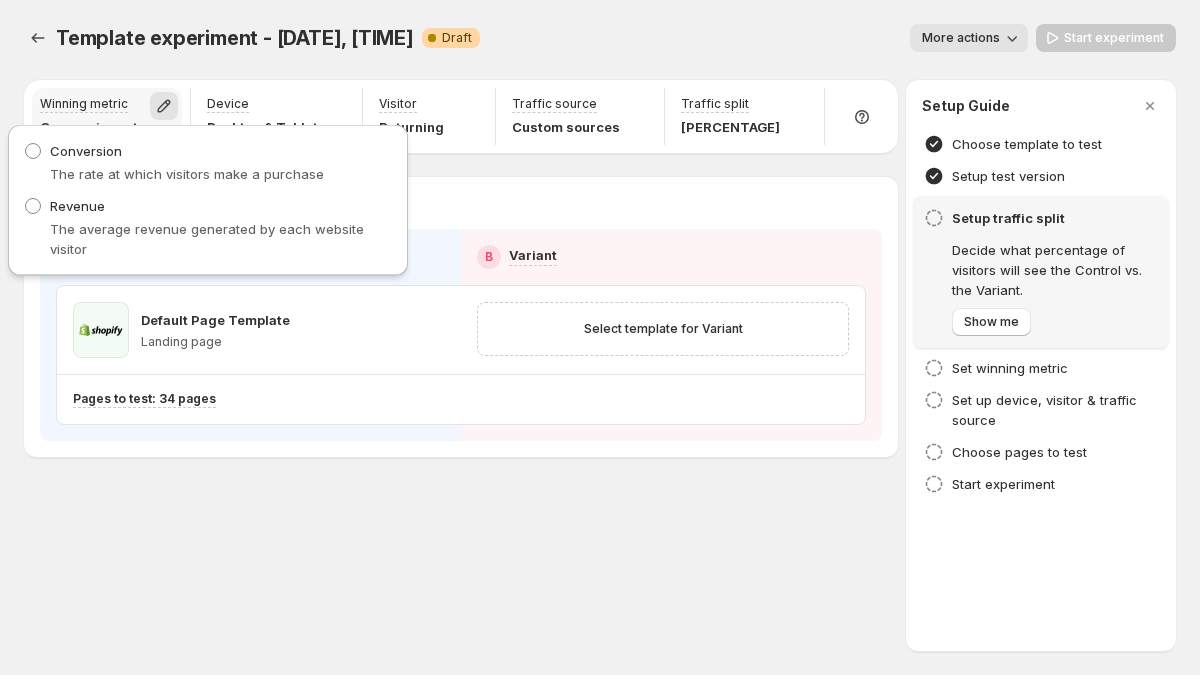 click 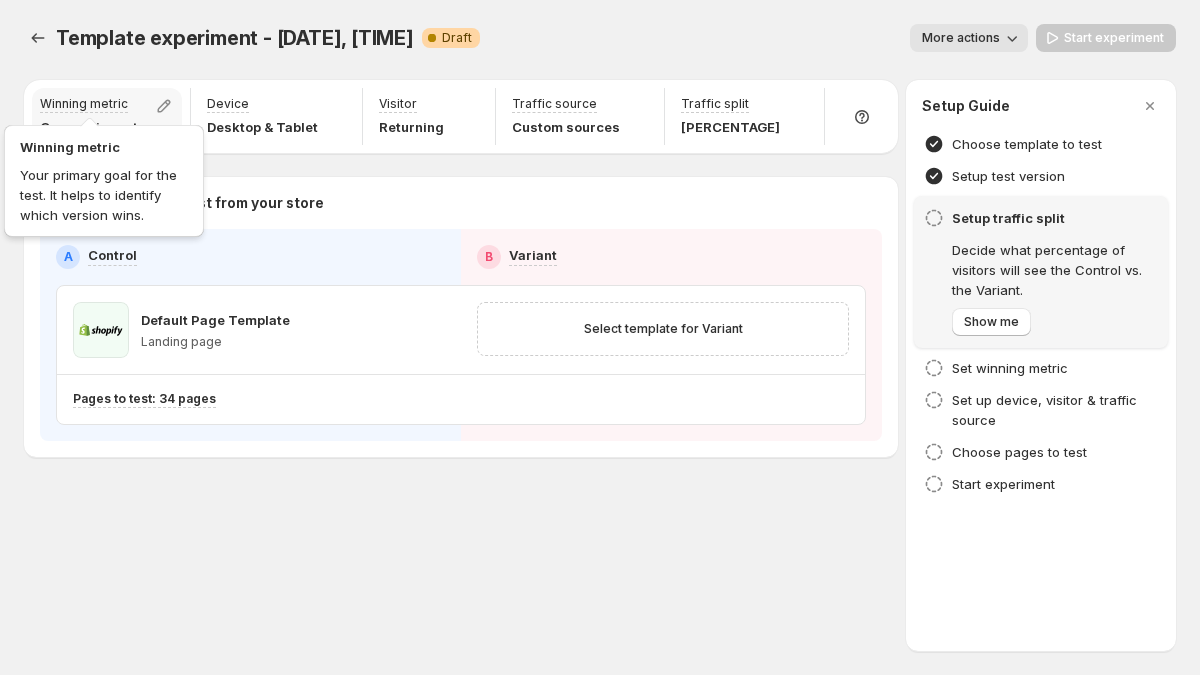 click on "Winning metric" at bounding box center (84, 104) 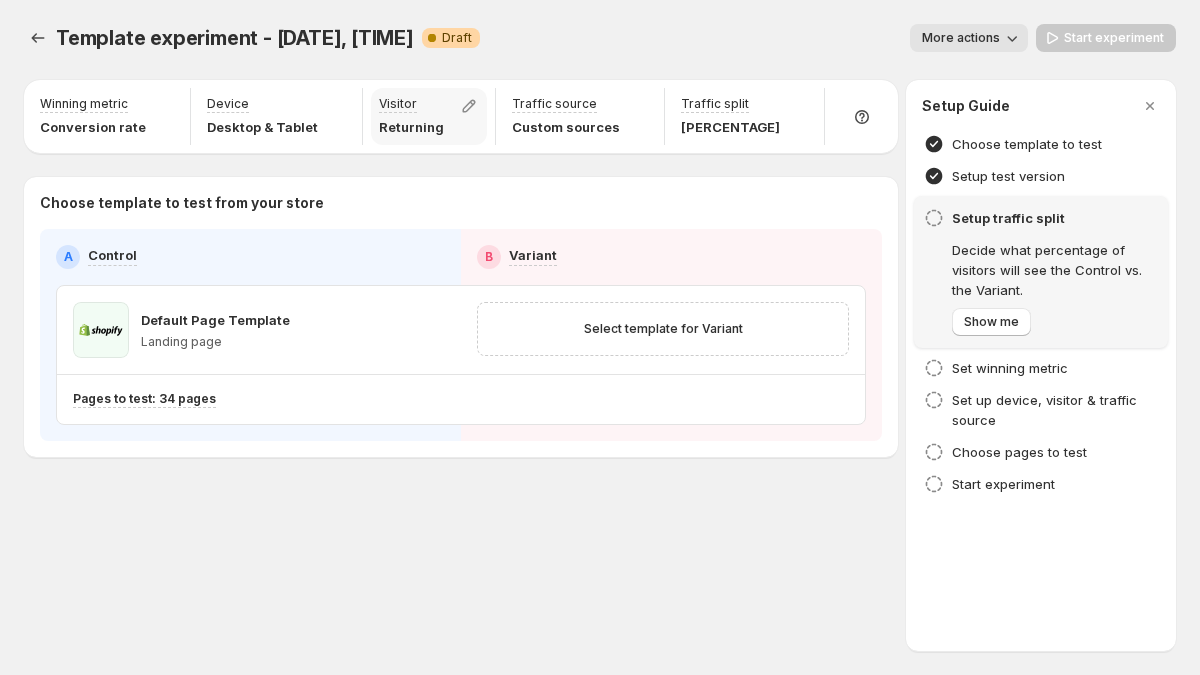 click on "Visitor Returning" at bounding box center [429, 116] 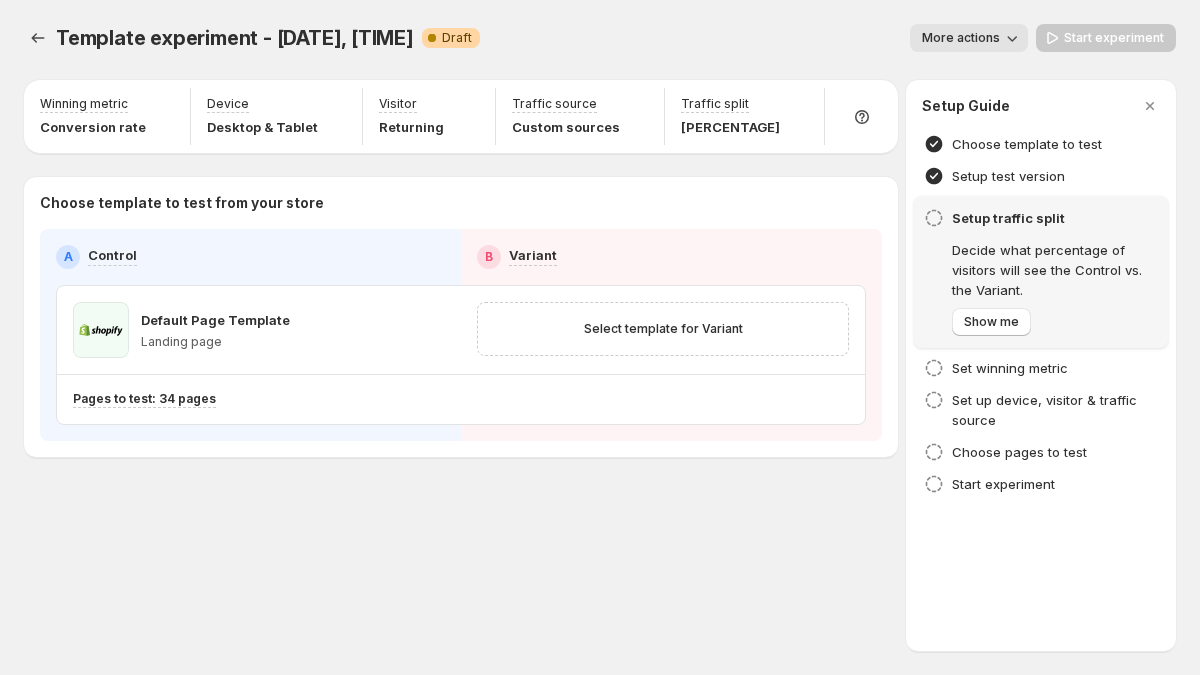 click on "Warning Complete Draft" at bounding box center [451, 38] 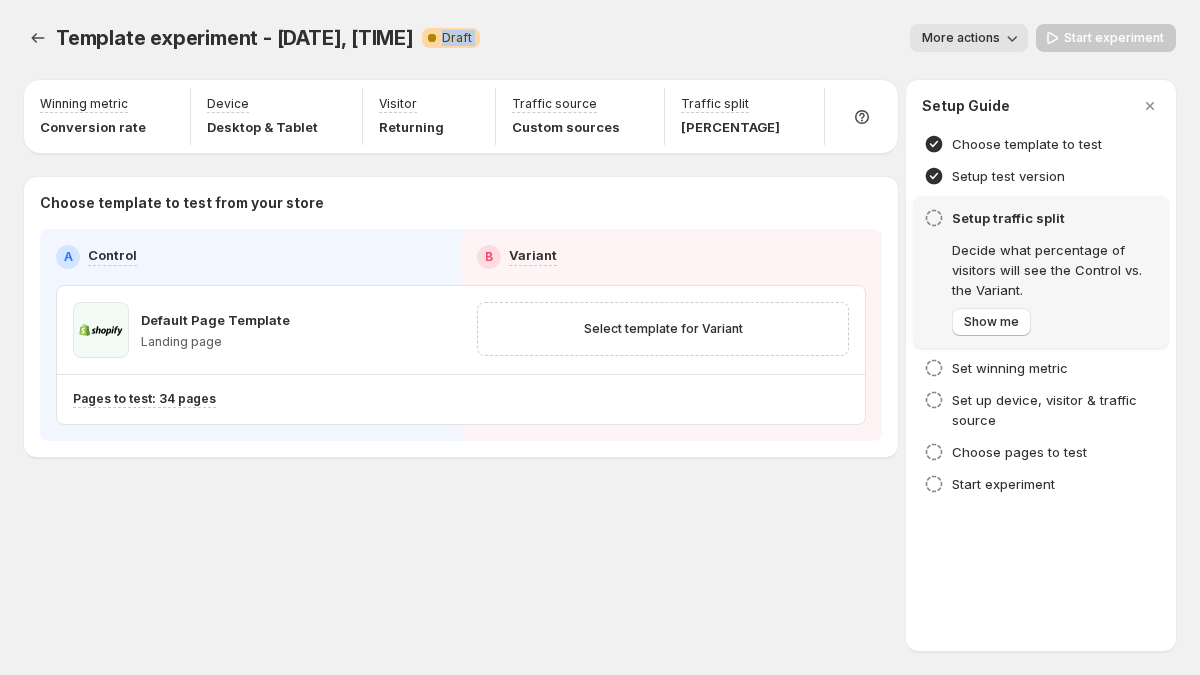 click on "Draft" at bounding box center (457, 38) 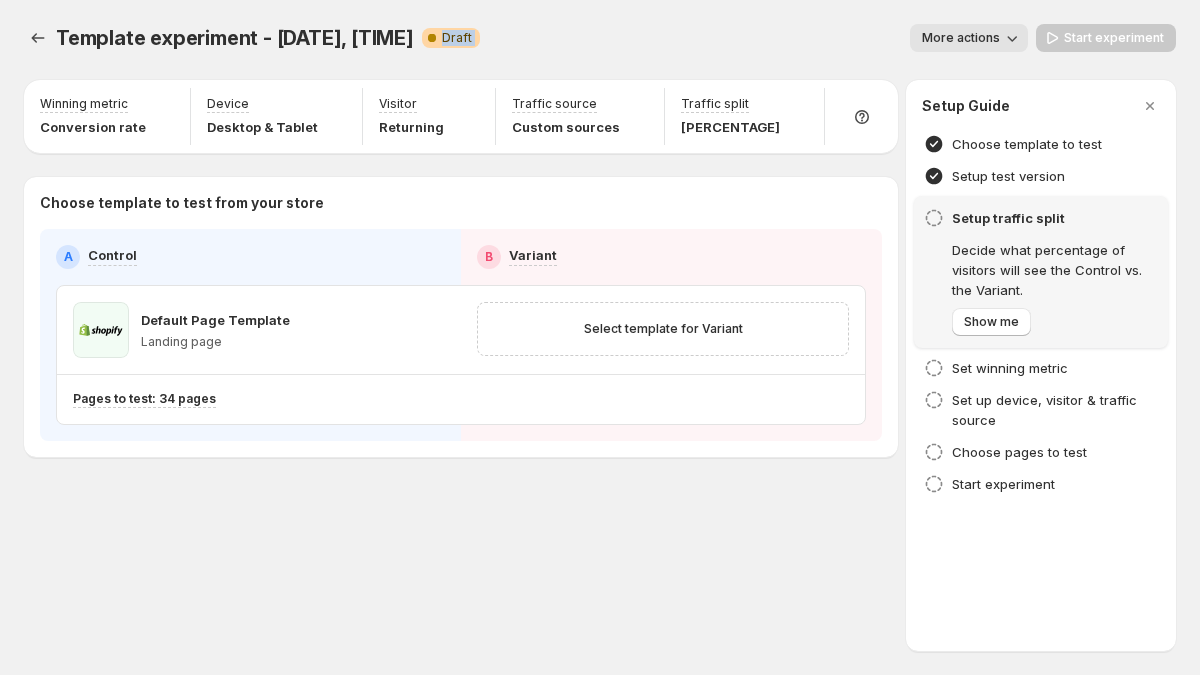 click on "Template experiment - [DATE], [TIME] Warning Complete Draft More actions More actions More actions Start experiment" at bounding box center (600, 38) 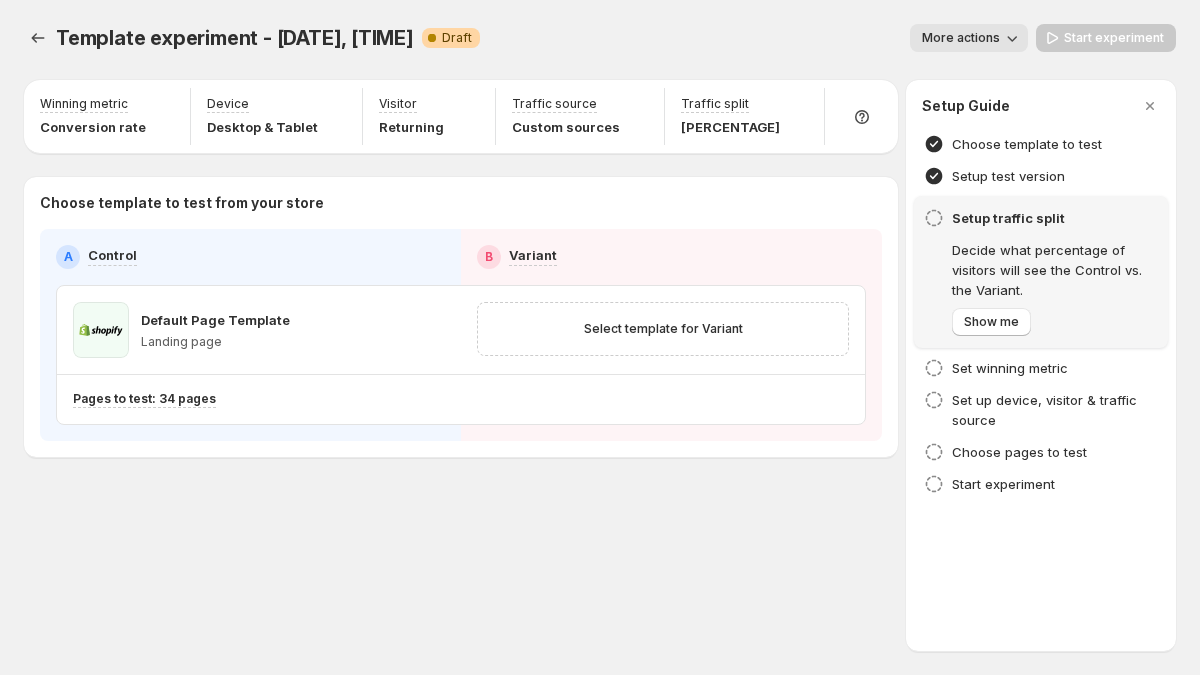 click on "More actions" at bounding box center [762, 38] 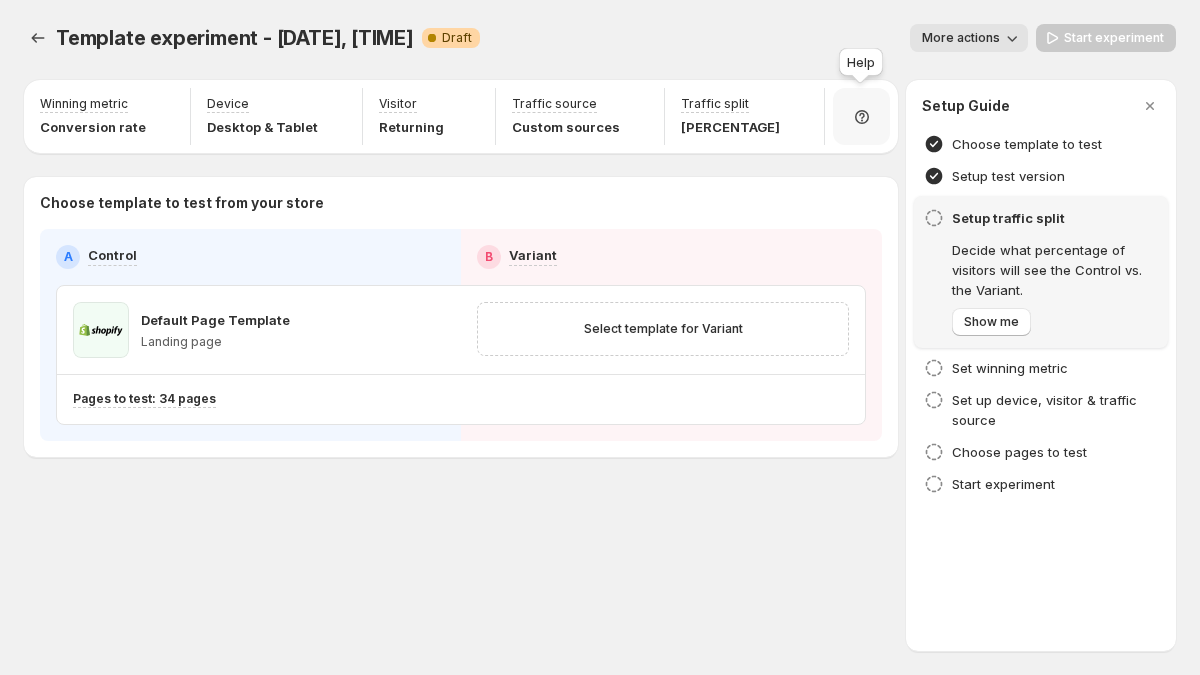 click at bounding box center (861, 116) 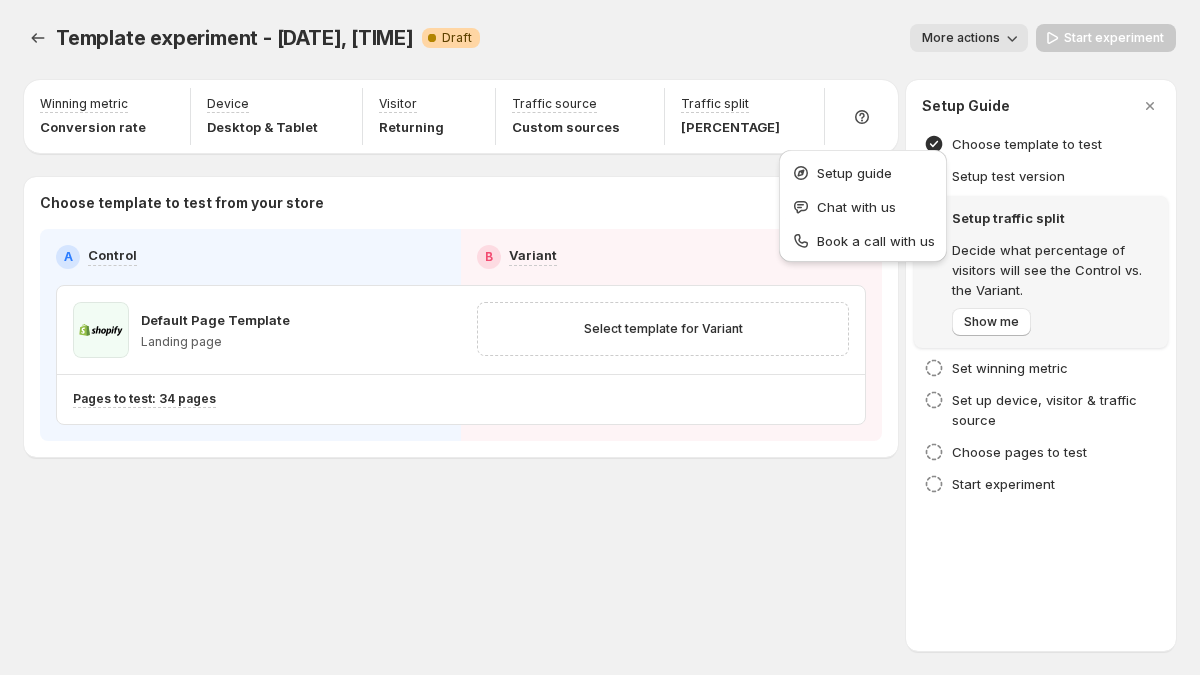 click on "Template experiment - [DATE], [TIME]. This page is ready Template experiment - [DATE], [TIME] Warning Complete Draft More actions More actions More actions Start experiment" at bounding box center [600, 38] 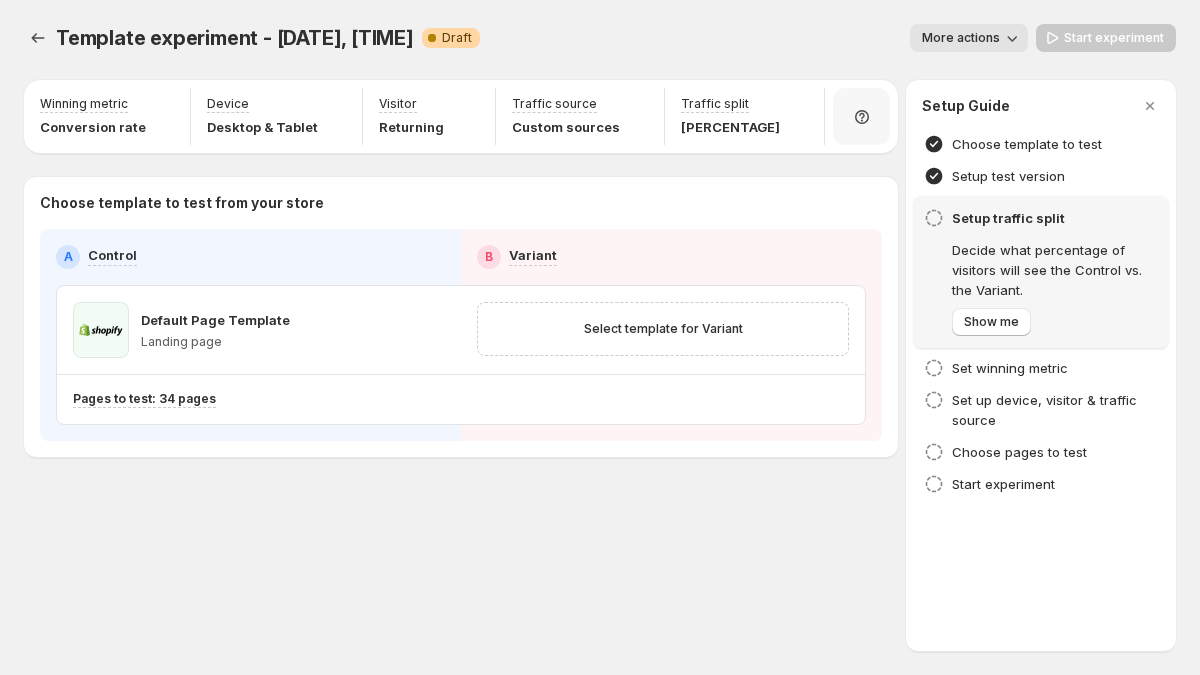 click at bounding box center [861, 116] 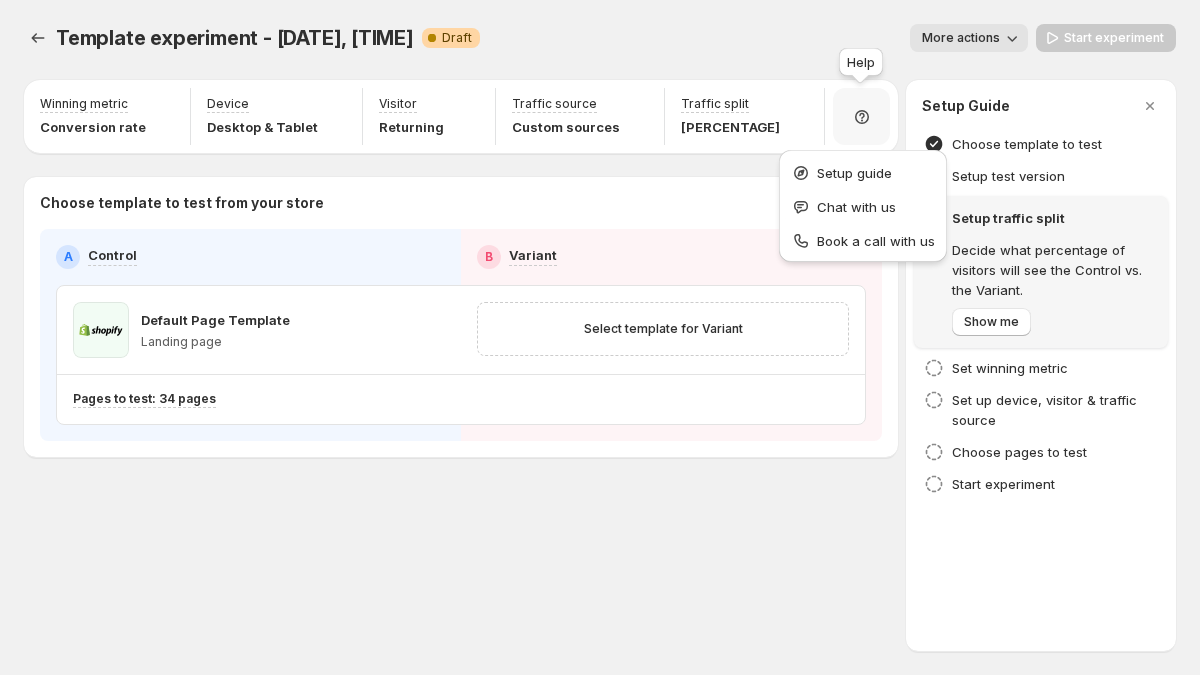 click at bounding box center [861, 116] 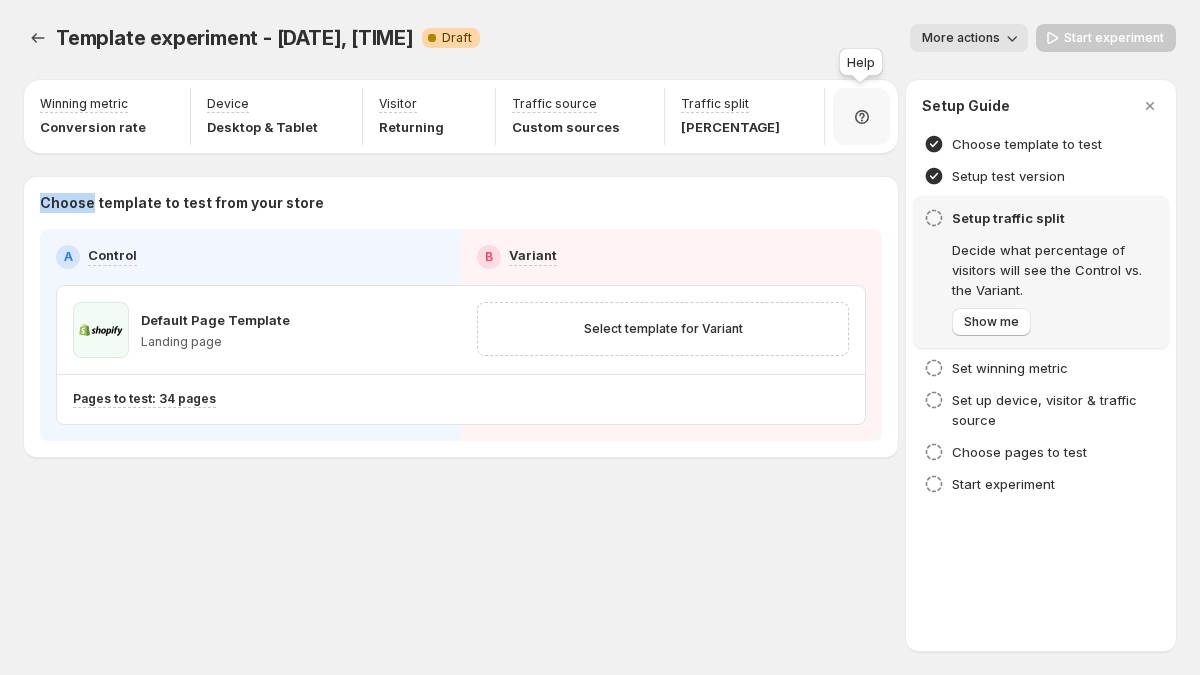 click at bounding box center [861, 116] 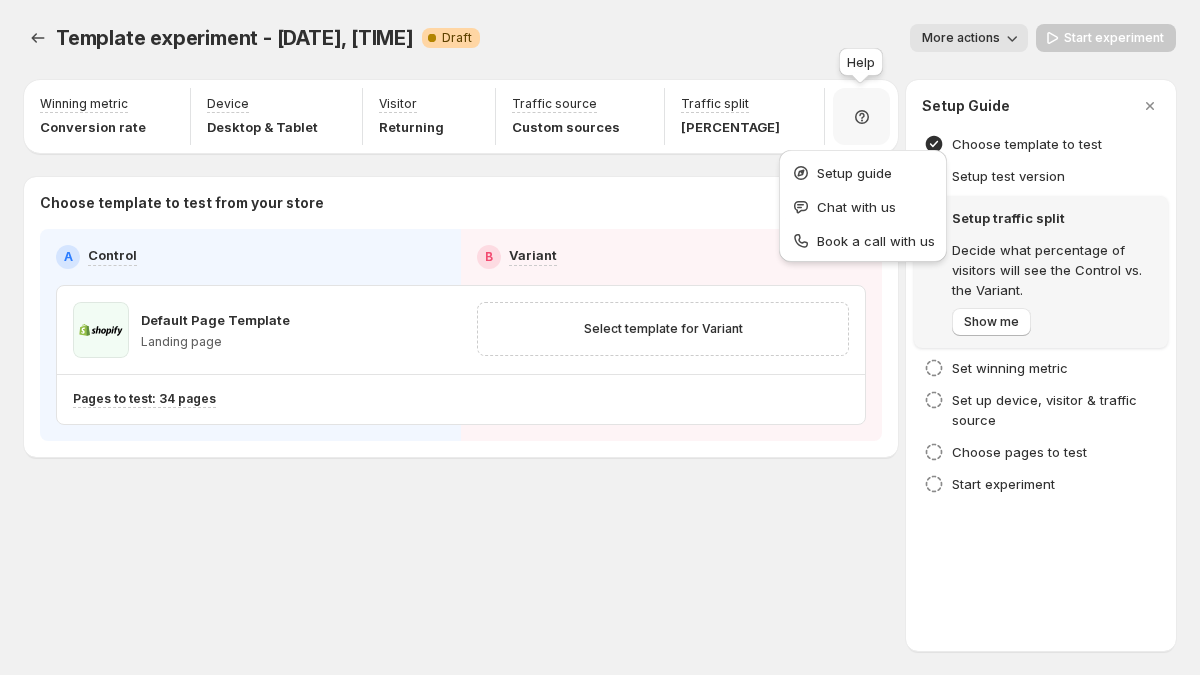 click 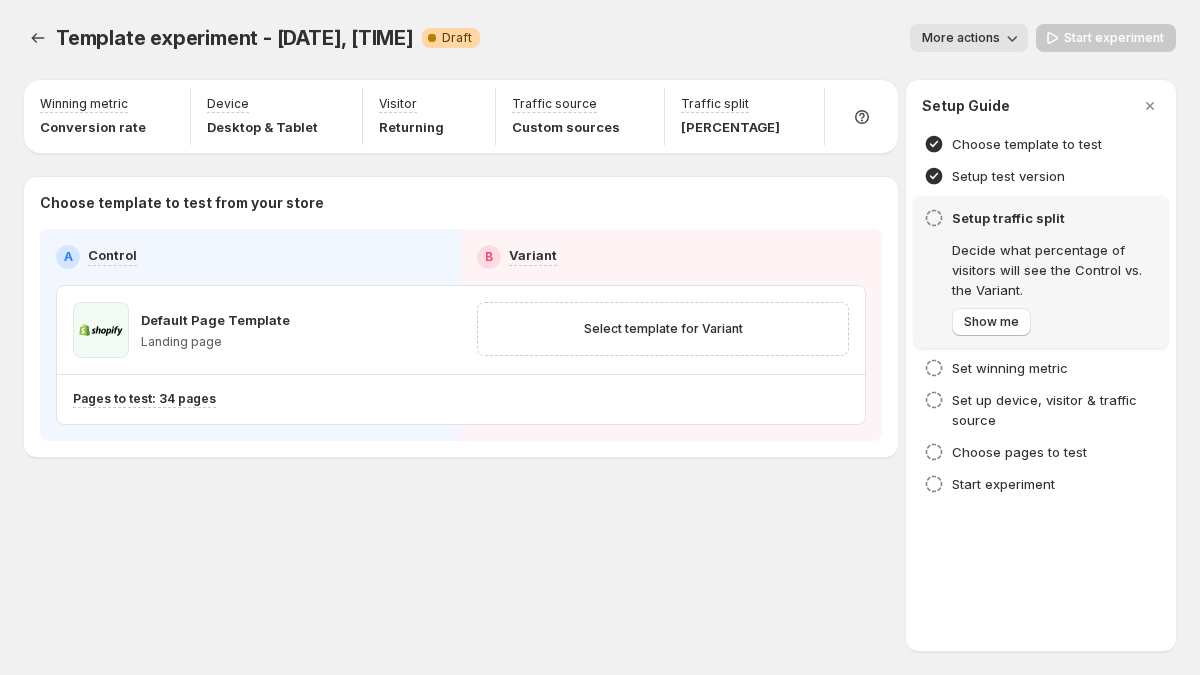 click on "Winning metric Conversion rate Device Desktop & Tablet Visitor Returning Traffic source Custom sources Traffic split [PERCENTAGE] Choose template to test from your store A Control B Variant Default Page Template Landing page Select template for Variant Pages to test: [NUMBER] pages" at bounding box center (461, 268) 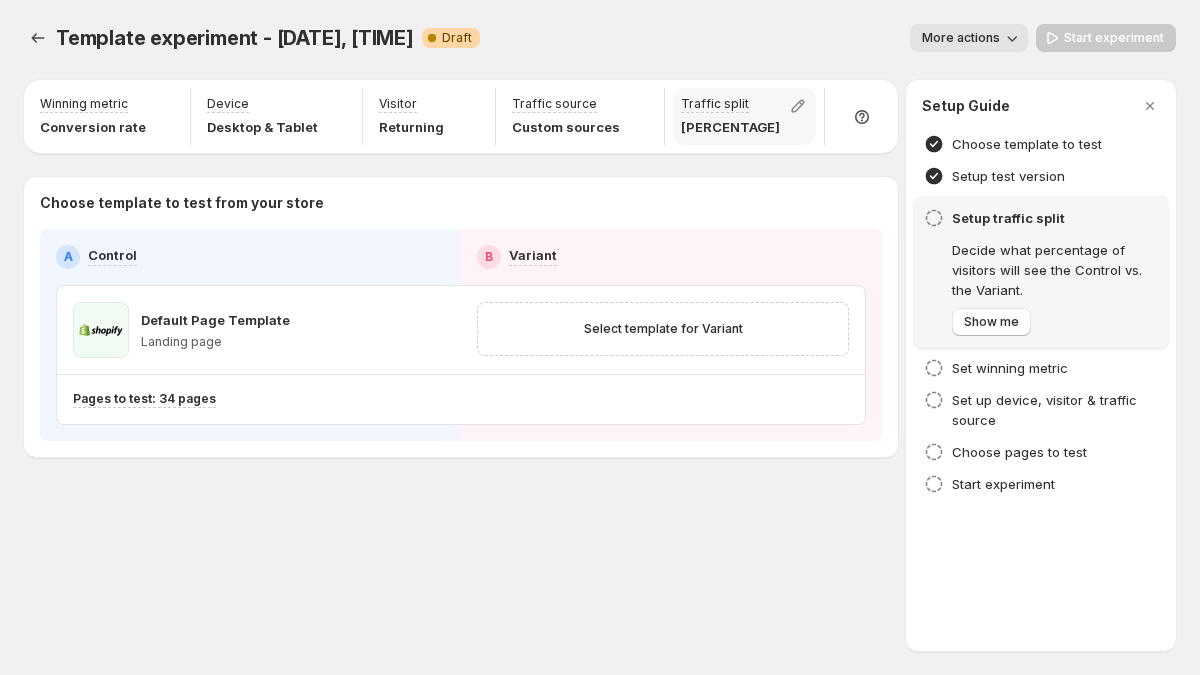 click on "[PERCENTAGE]" at bounding box center [730, 127] 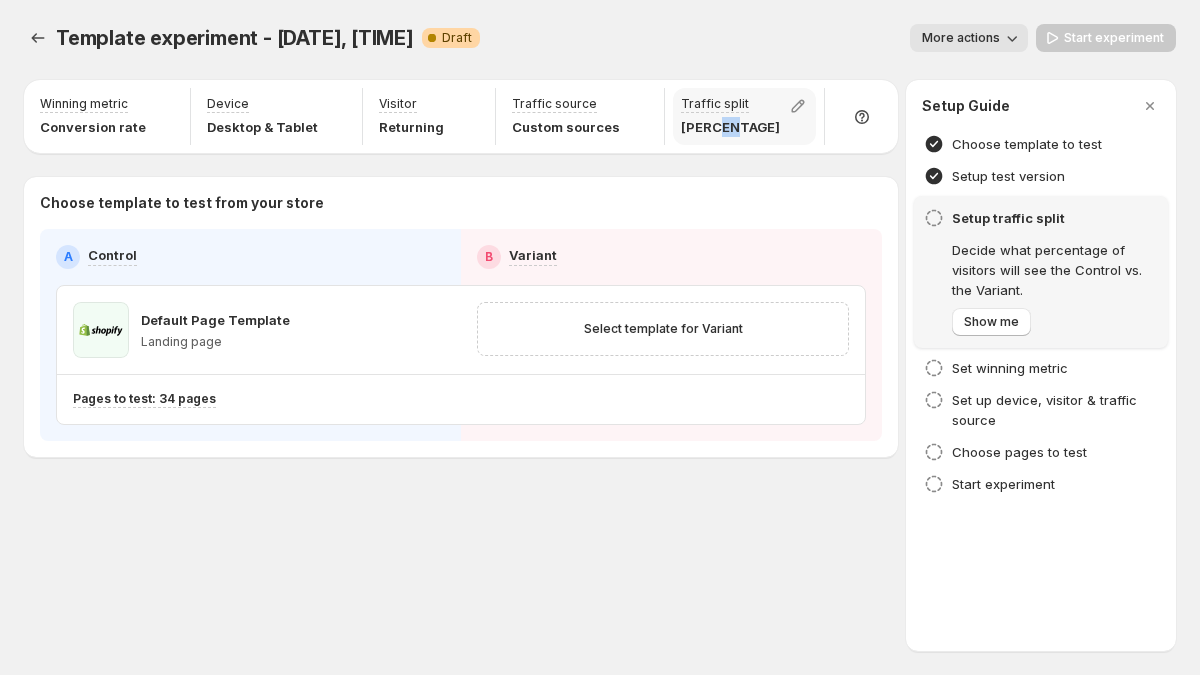 click on "[PERCENTAGE]" at bounding box center [730, 127] 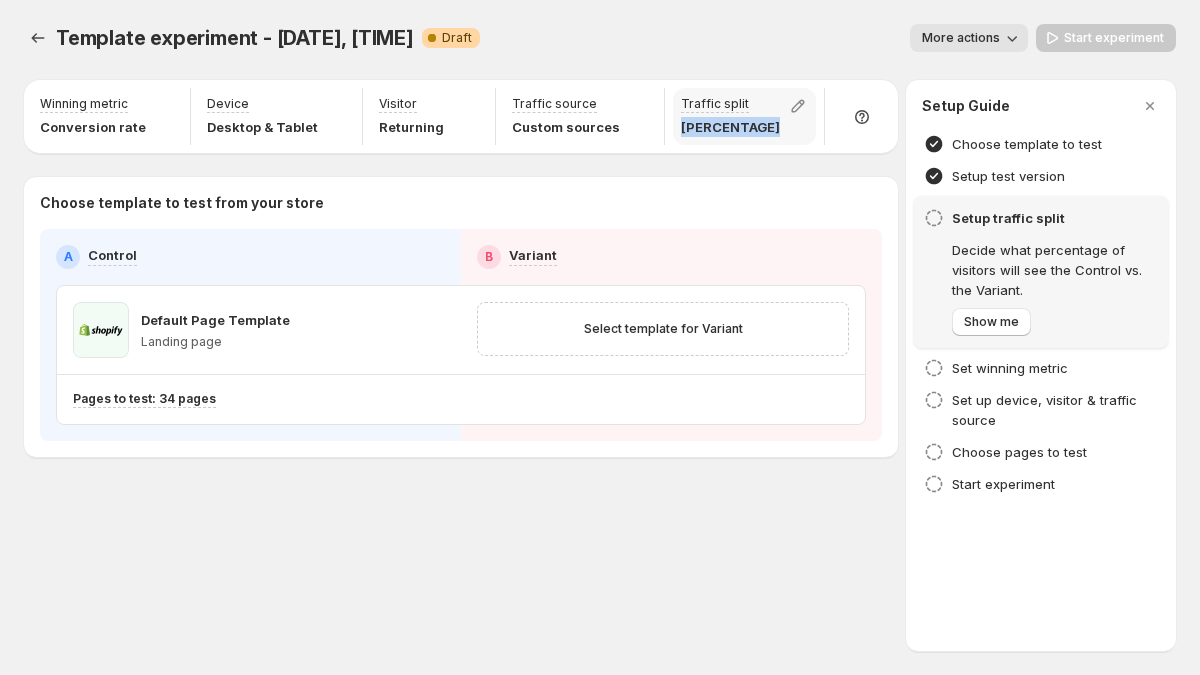 click on "[PERCENTAGE]" at bounding box center (730, 127) 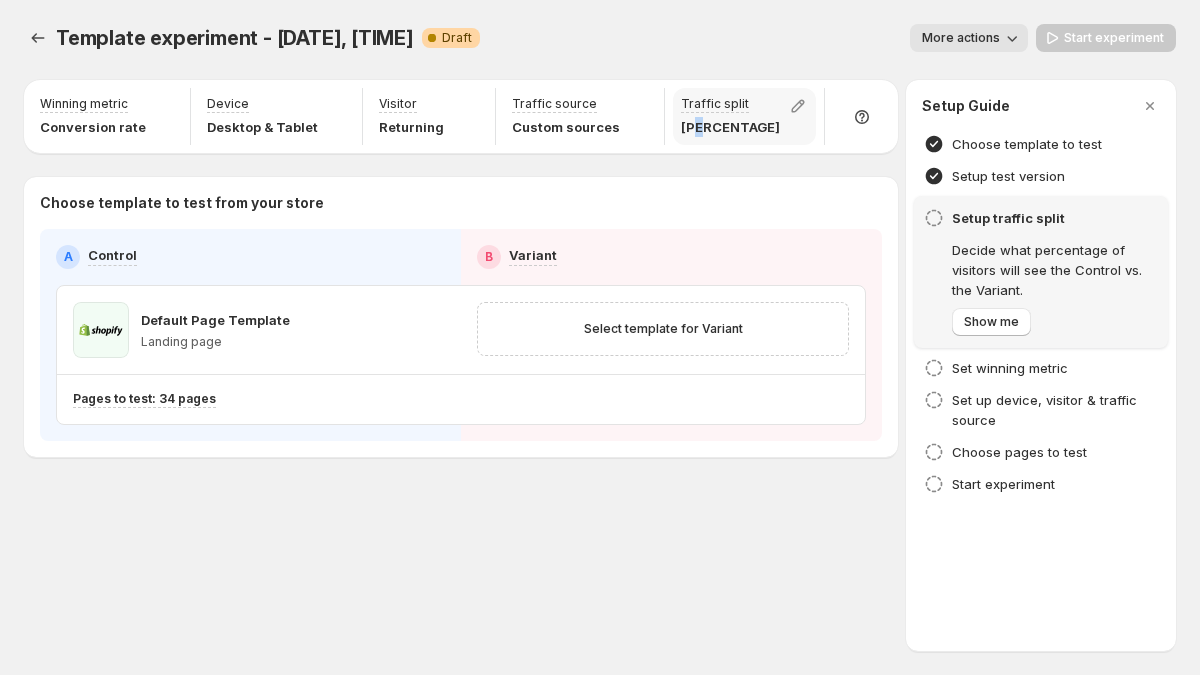 click on "[PERCENTAGE]" at bounding box center [730, 127] 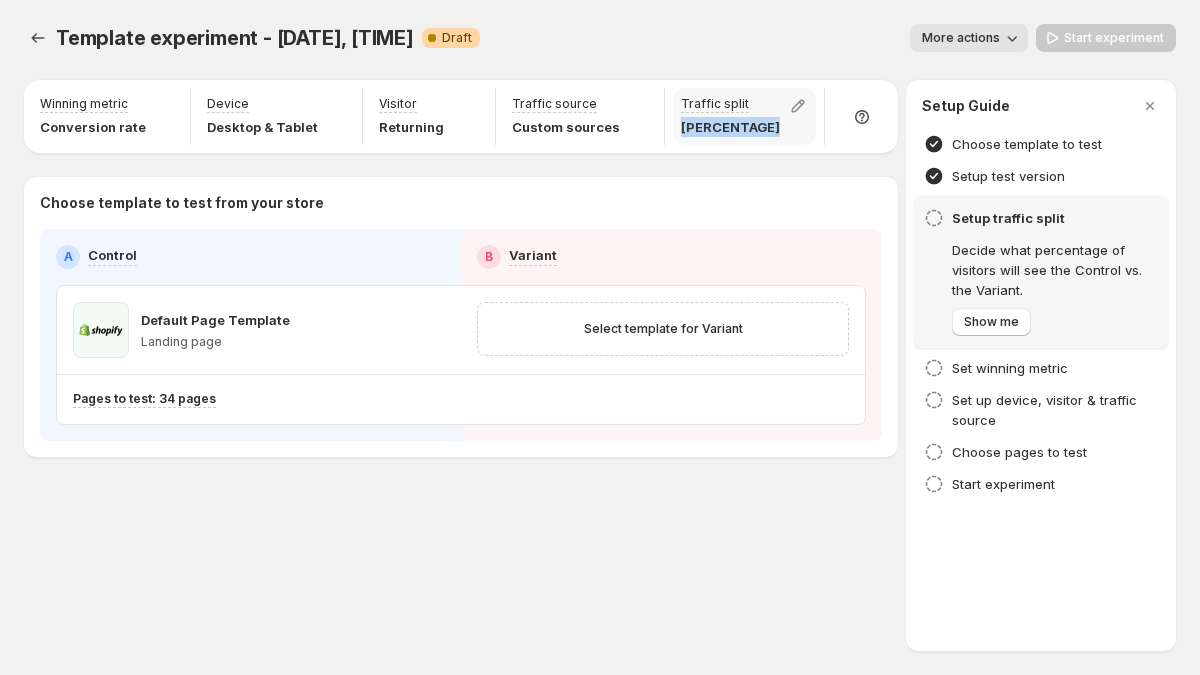 click on "[PERCENTAGE]" at bounding box center (730, 127) 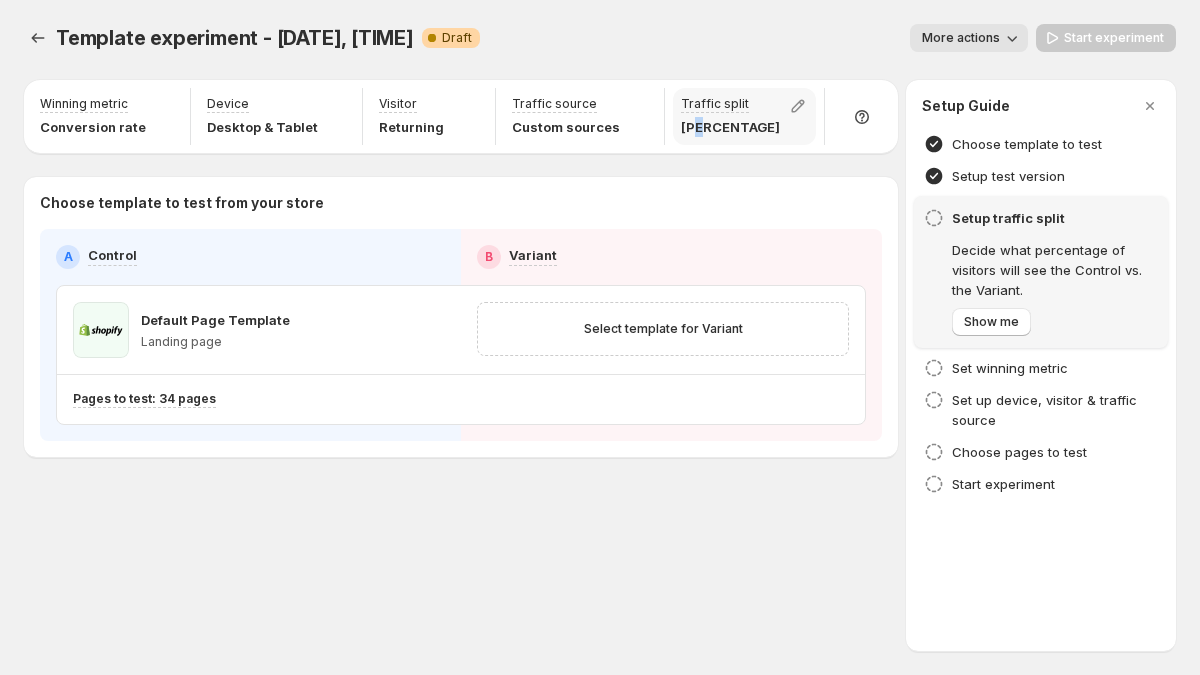 click on "[PERCENTAGE]" at bounding box center (730, 127) 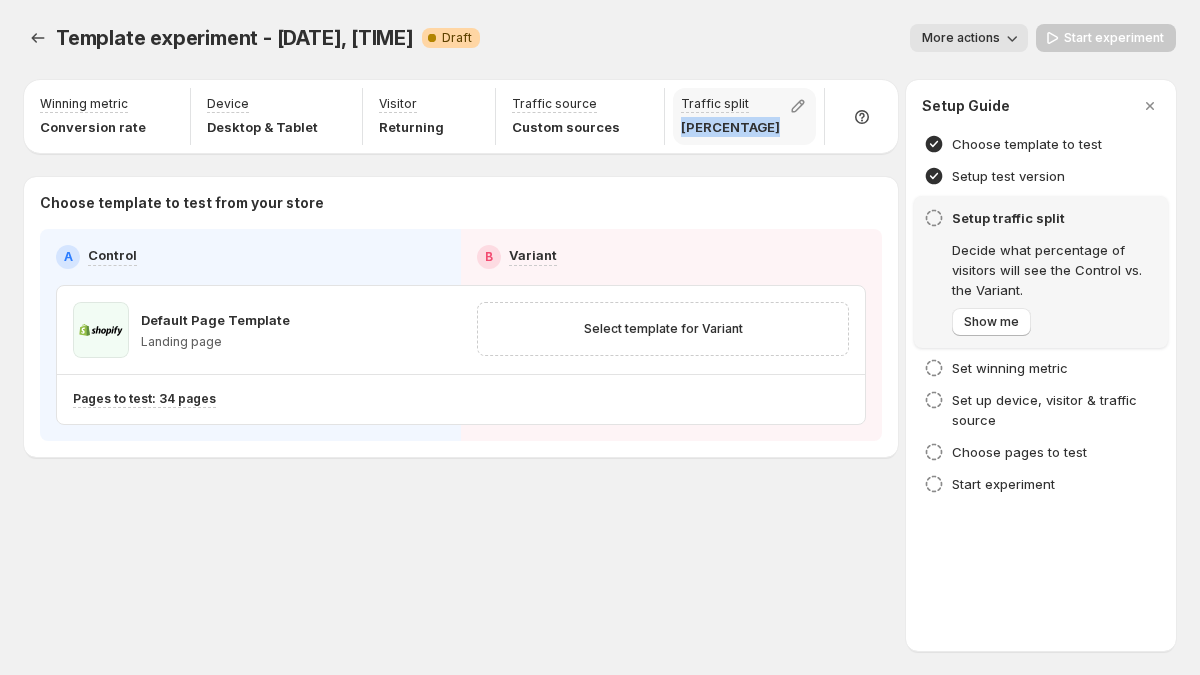 click on "[PERCENTAGE]" at bounding box center (730, 127) 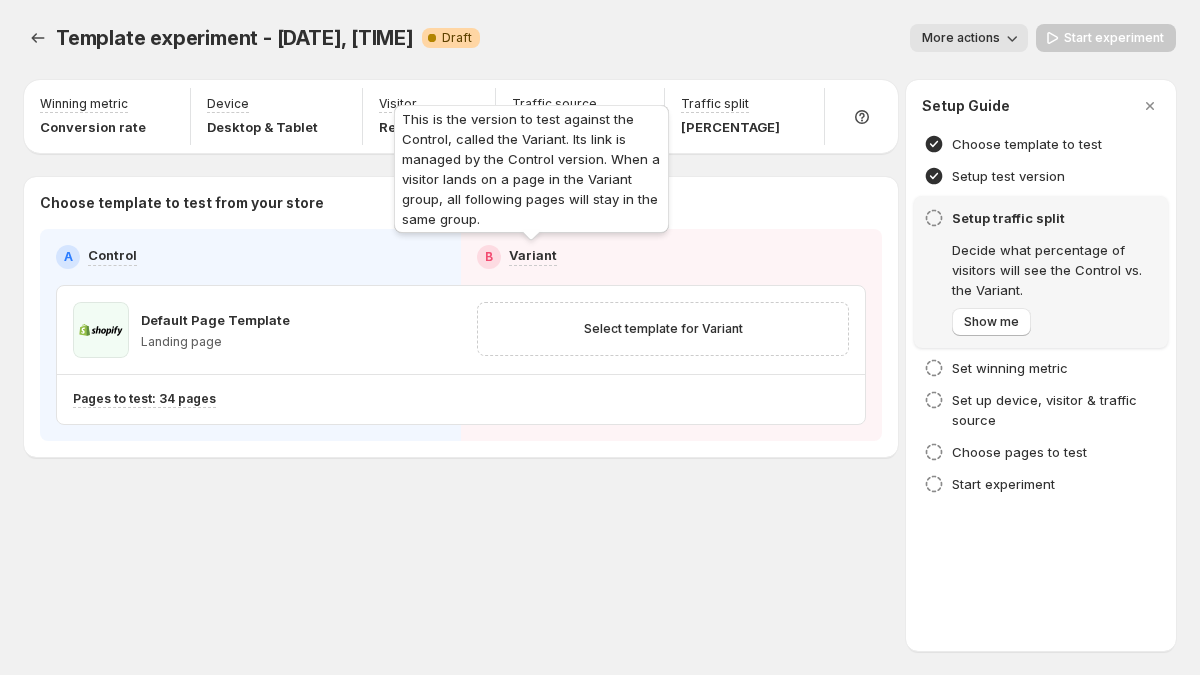 click on "Variant" at bounding box center [533, 255] 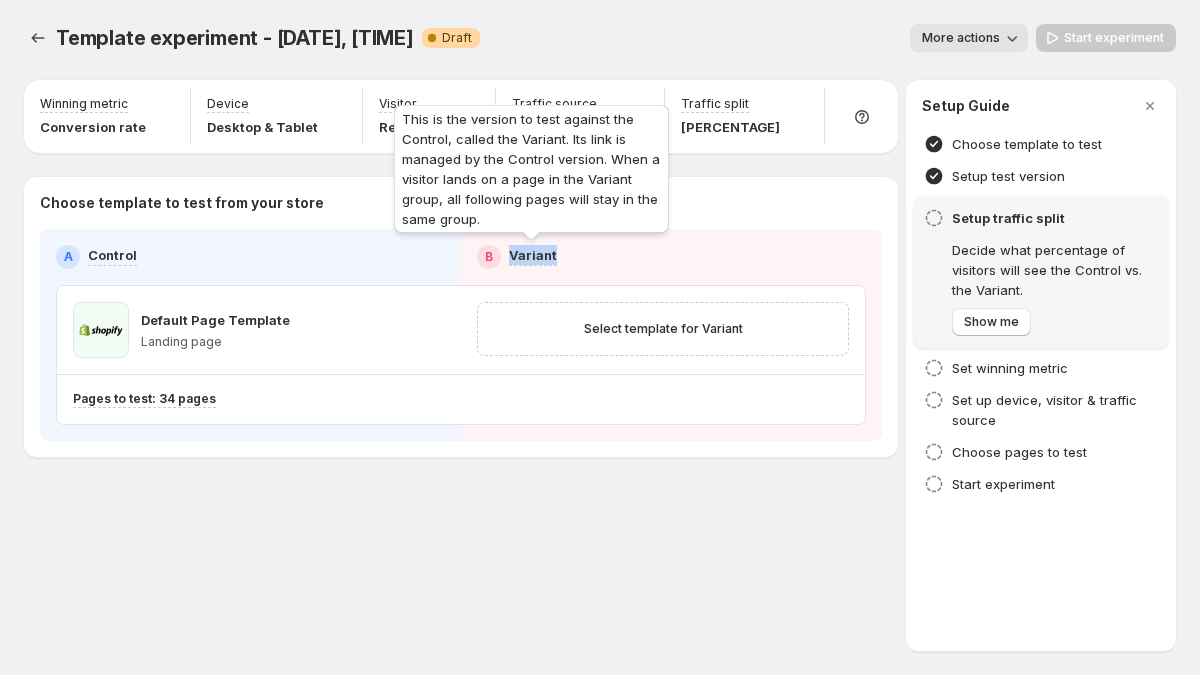 click on "Variant" at bounding box center (533, 255) 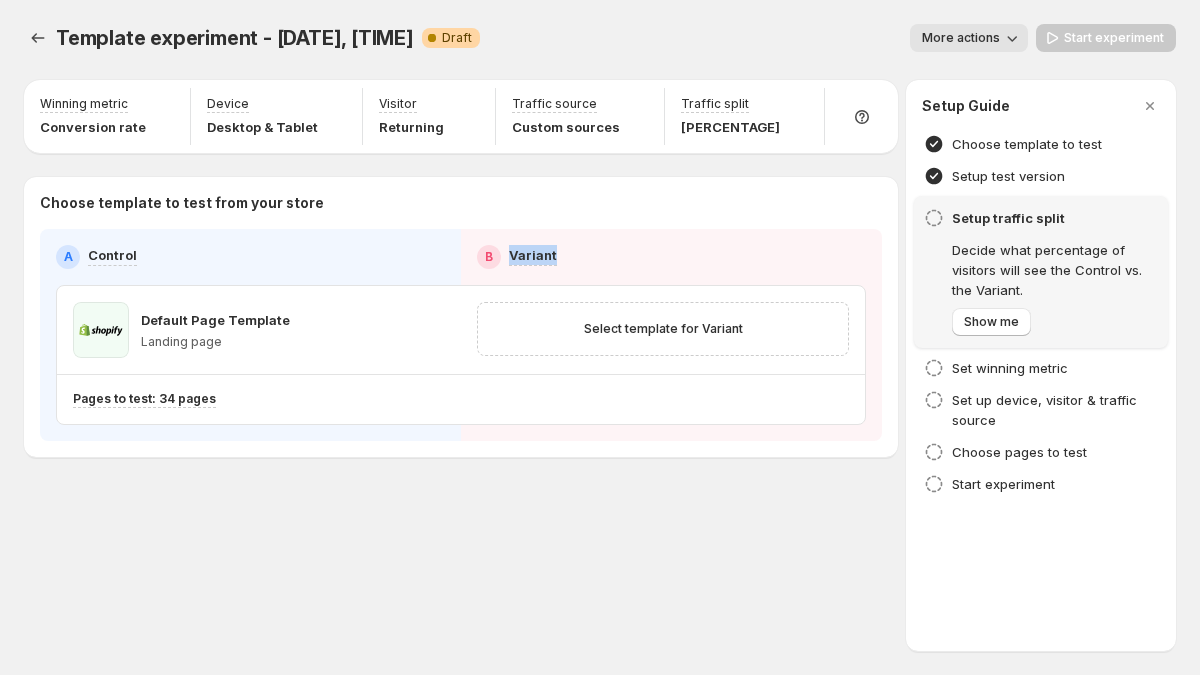 click on "B Variant" at bounding box center [671, 257] 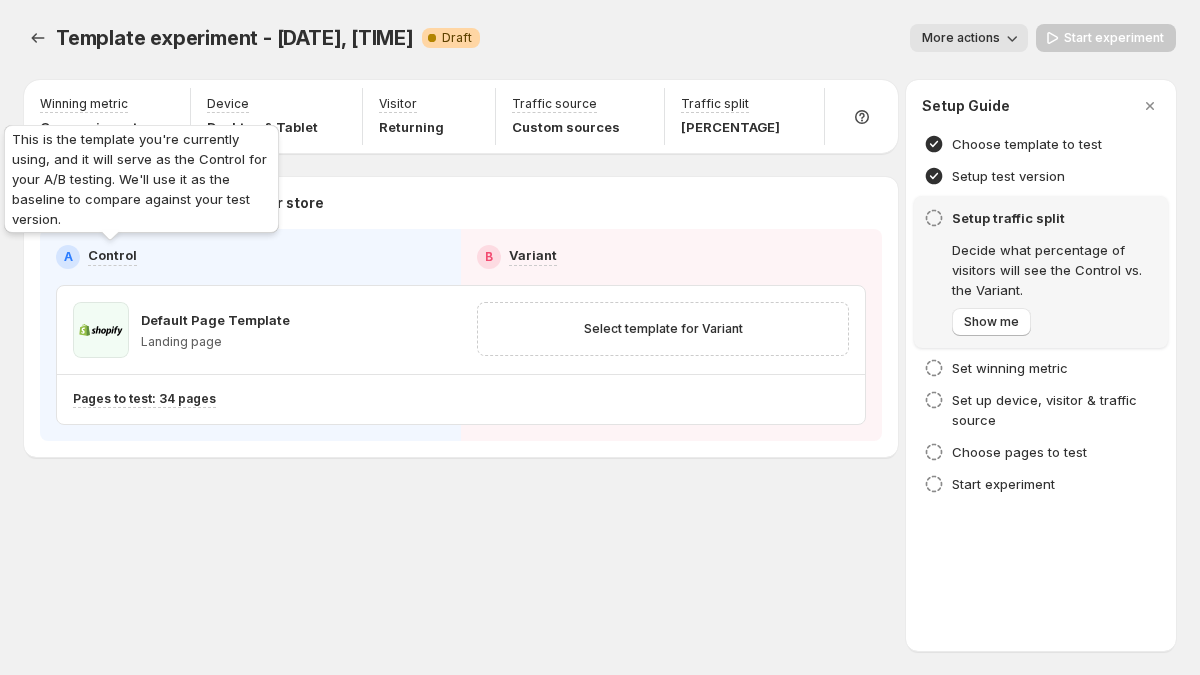 click on "Control" at bounding box center (112, 255) 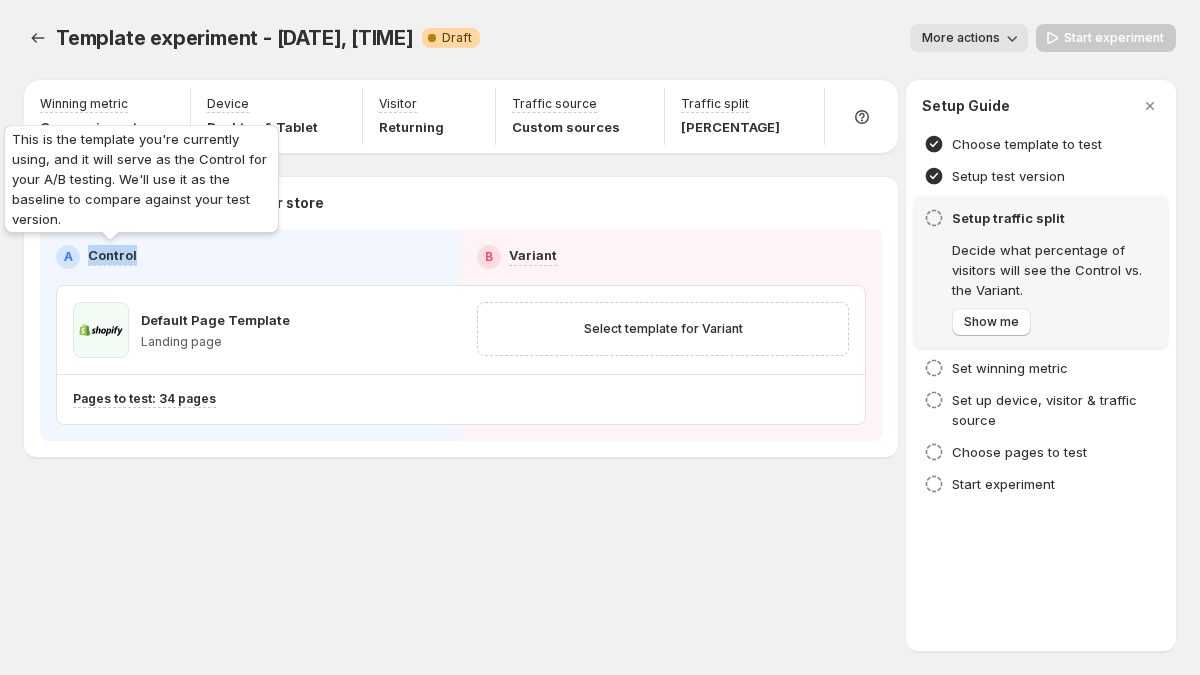 click on "Control" at bounding box center [112, 255] 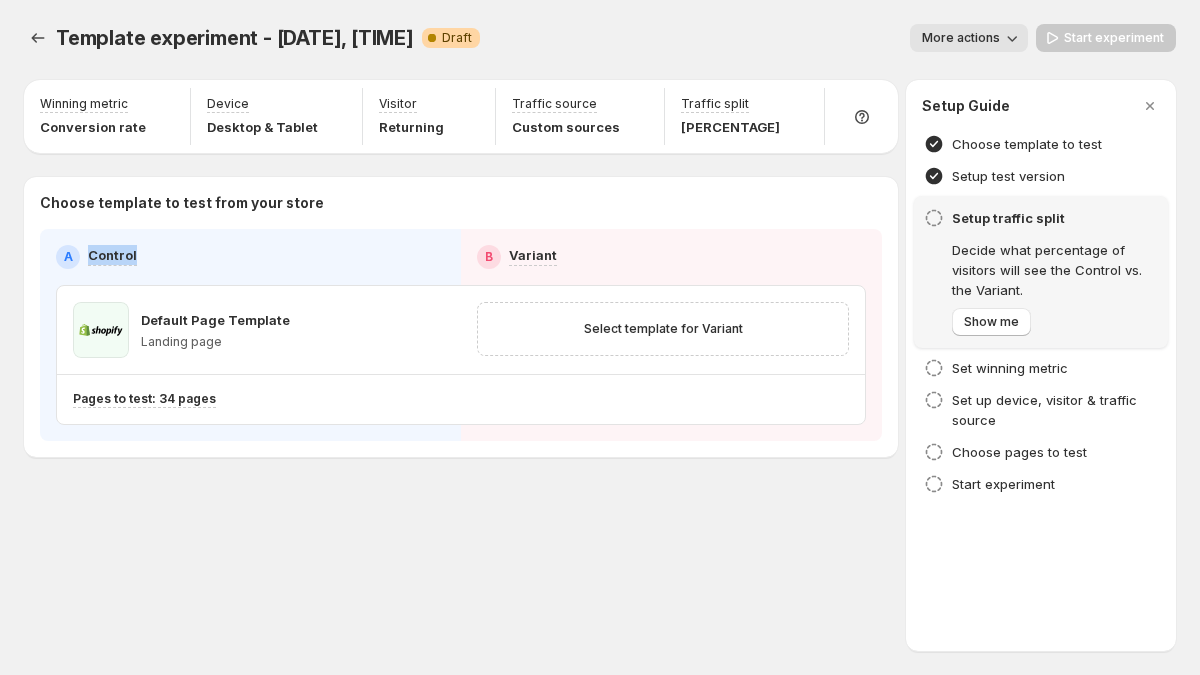 click on "A Control" at bounding box center (250, 257) 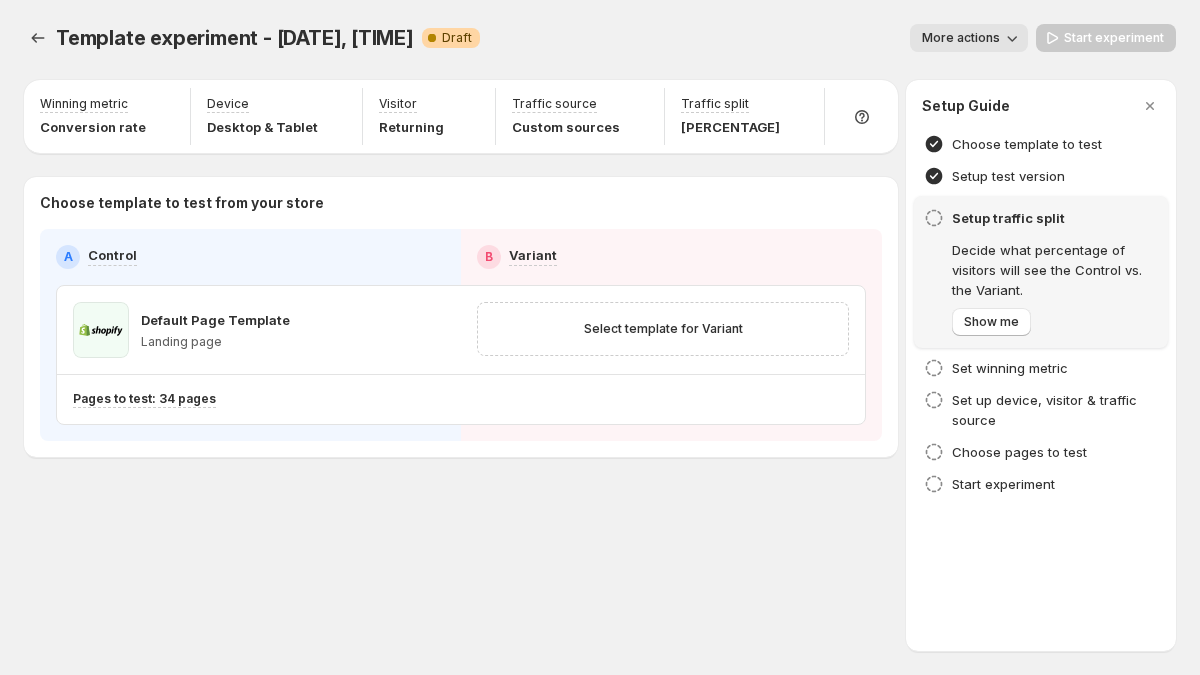 click on "Choose template to test from your store" at bounding box center (461, 203) 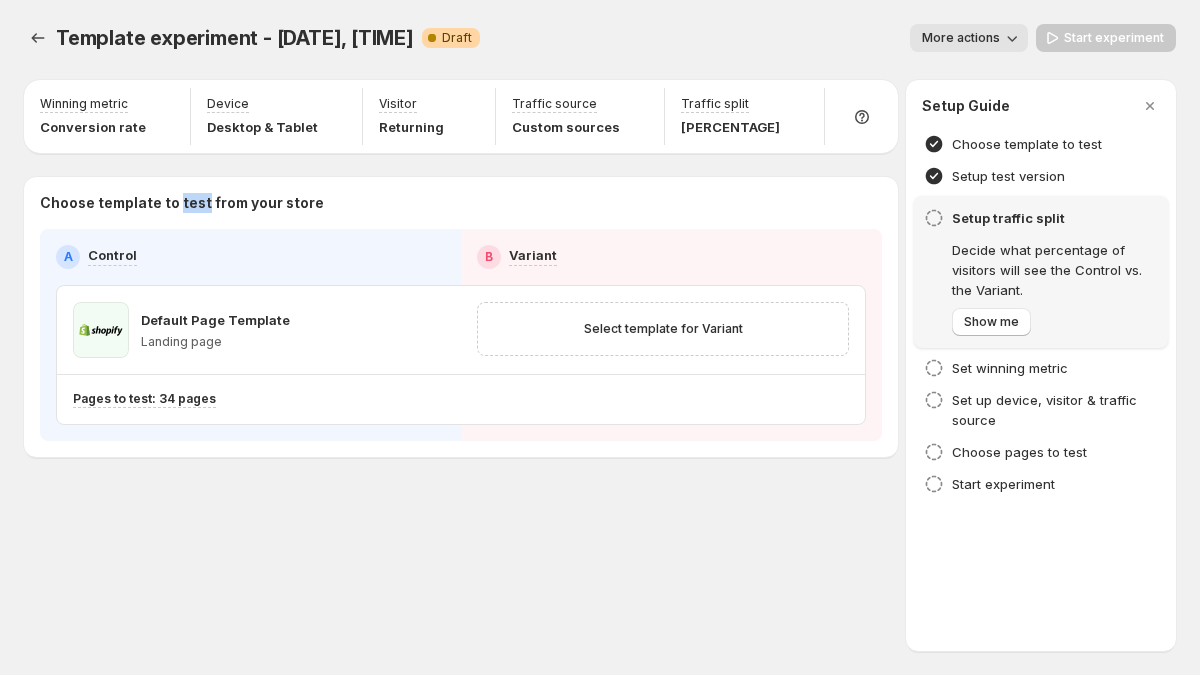 click on "Choose template to test from your store" at bounding box center [461, 203] 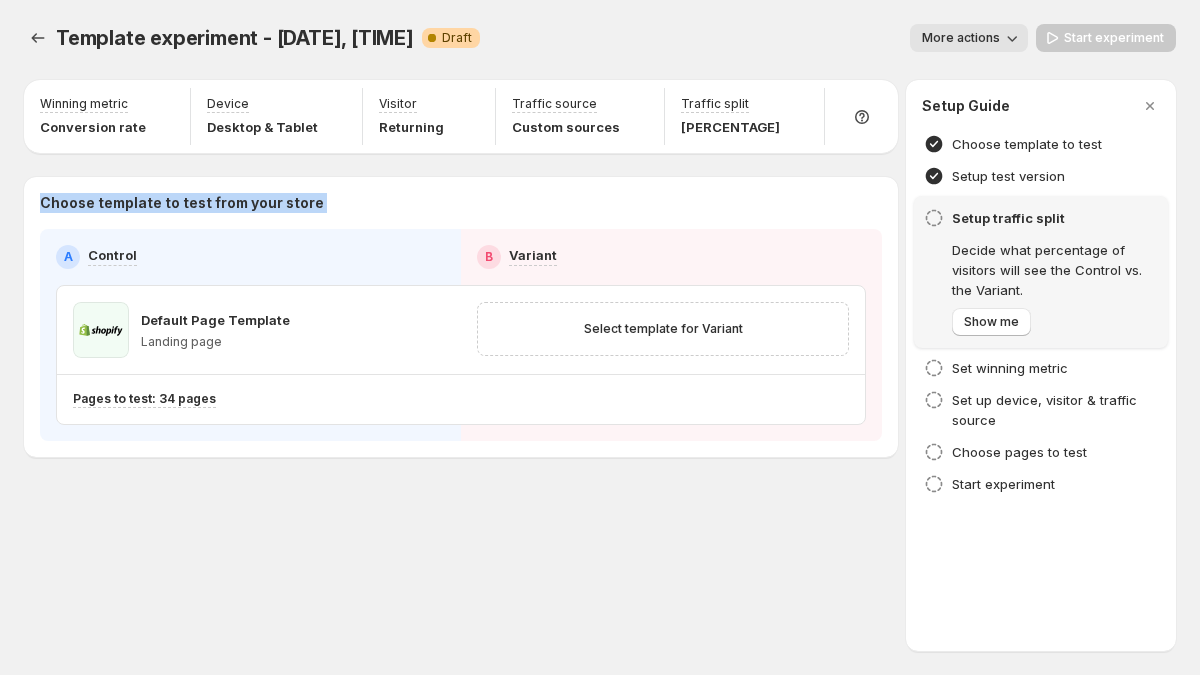 click on "Choose template to test from your store" at bounding box center (461, 203) 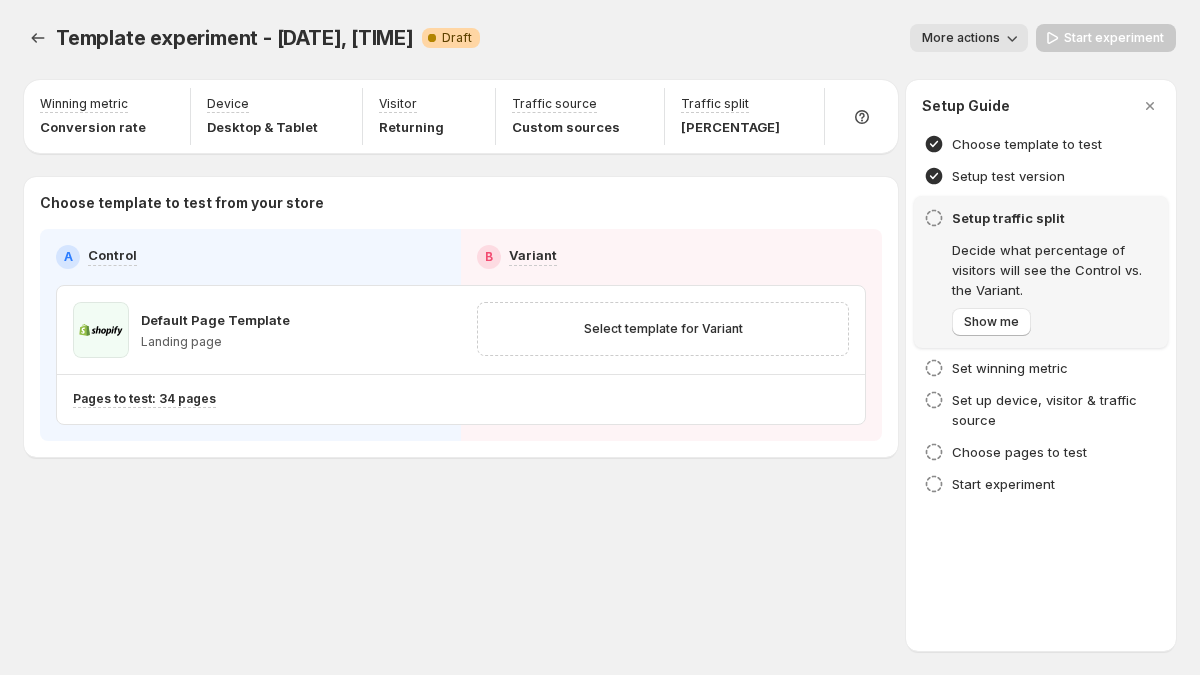 click on "Choose template to test from your store" at bounding box center (461, 203) 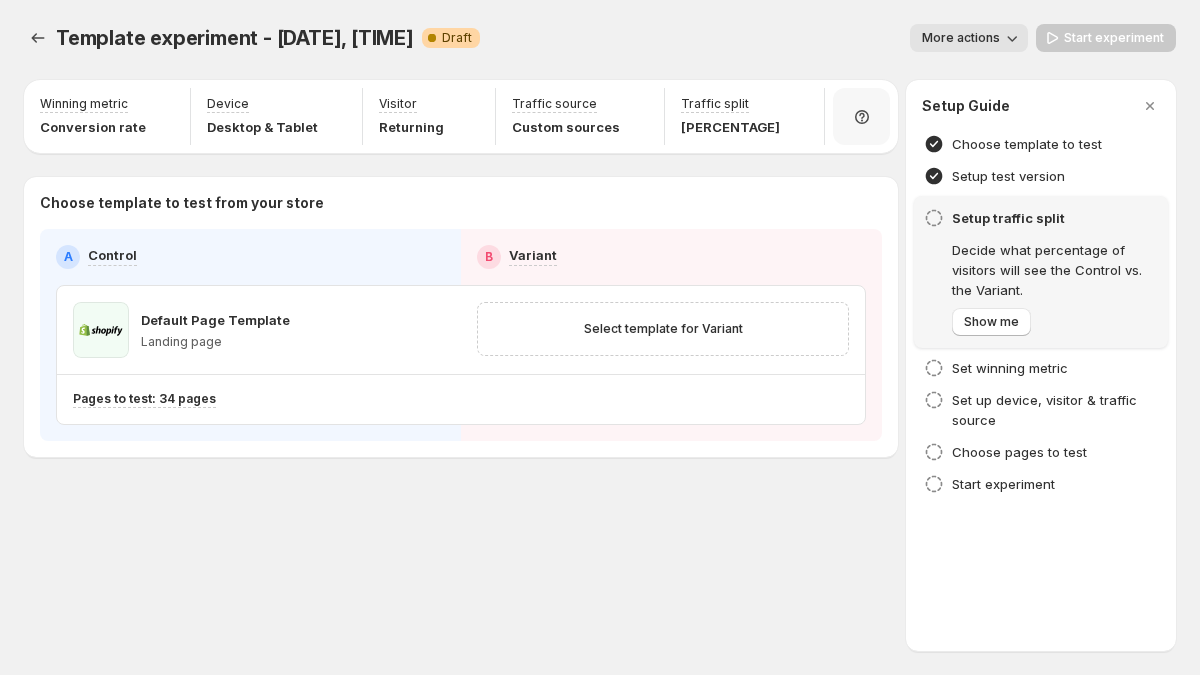 click at bounding box center (861, 116) 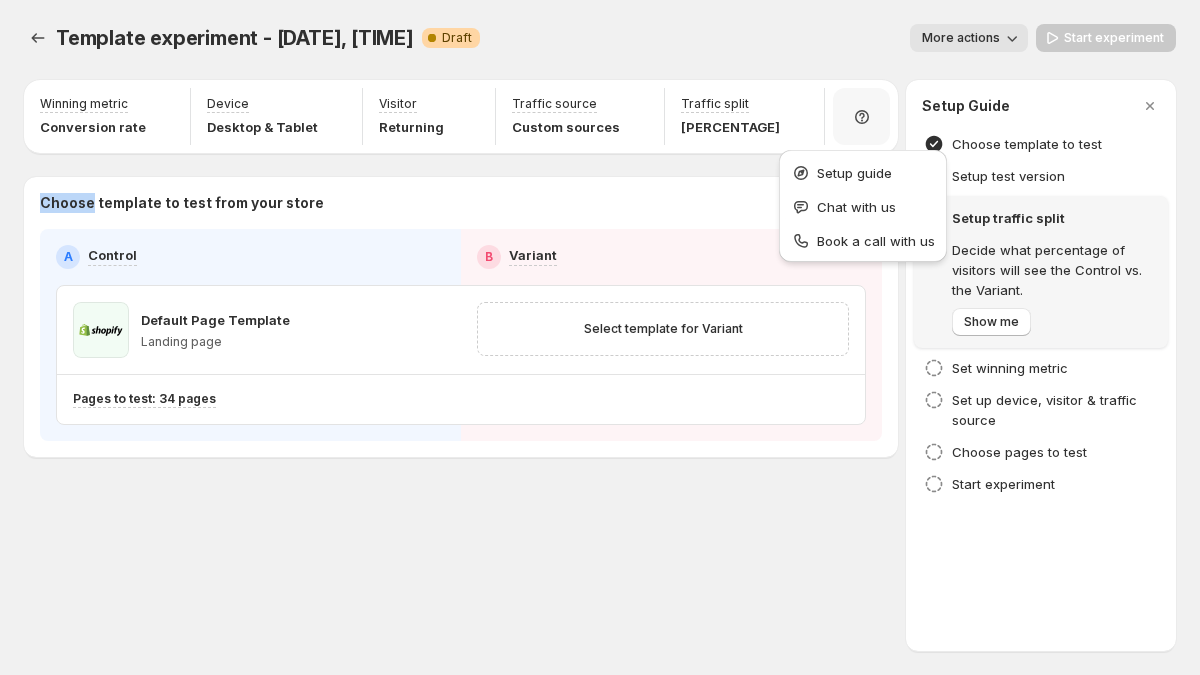 click at bounding box center (861, 116) 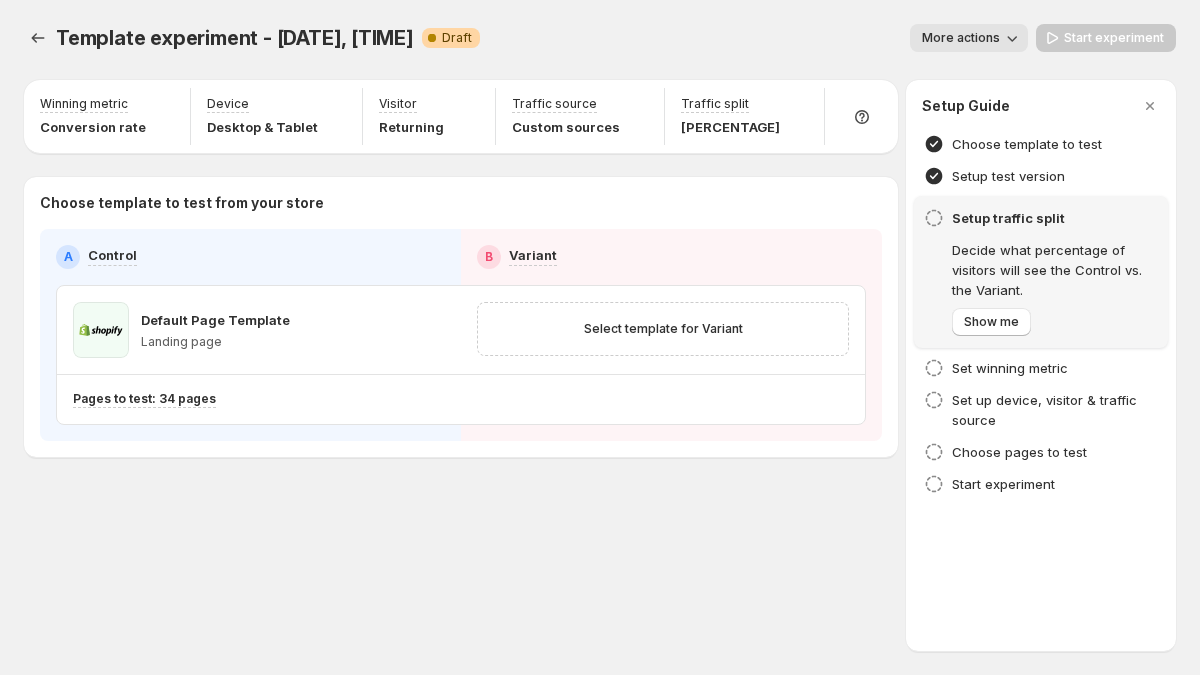 click on "Choose template to test from your store" at bounding box center [461, 203] 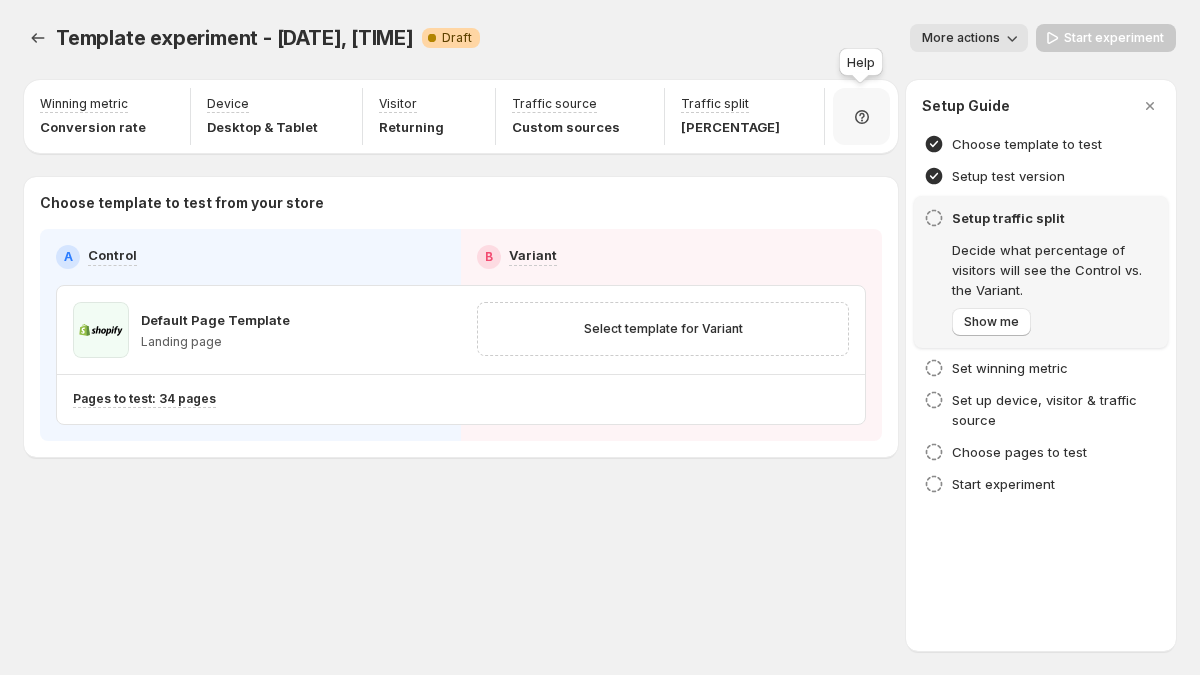 click at bounding box center [861, 116] 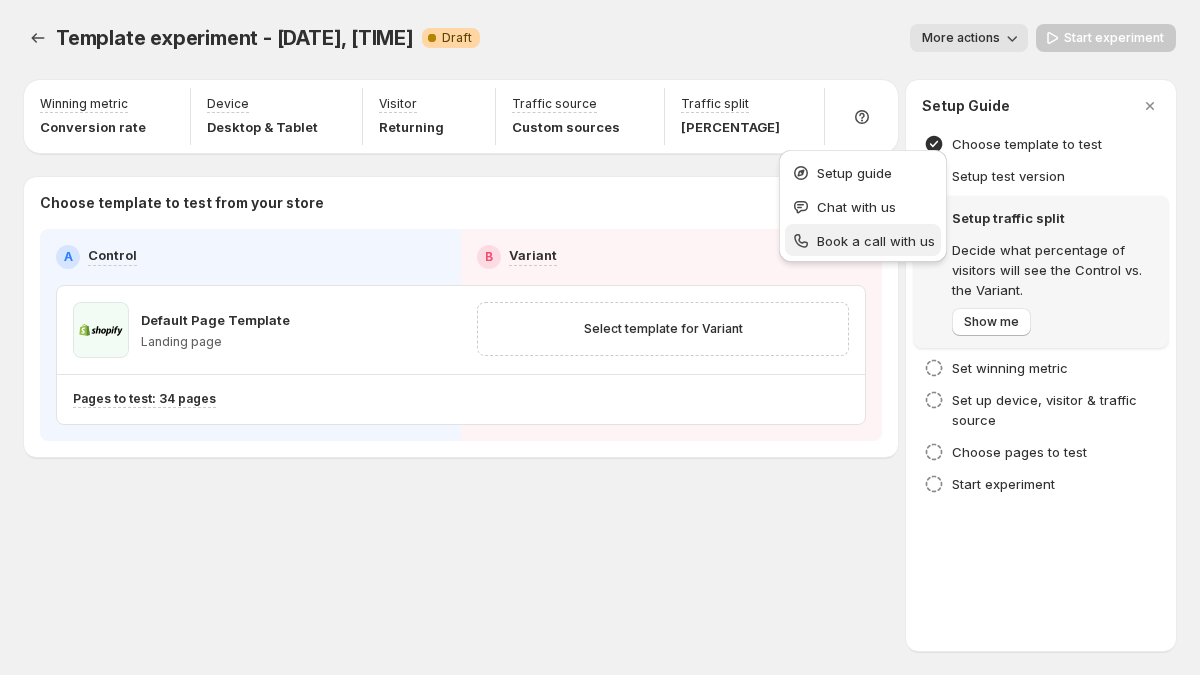 click on "Book a call with us" at bounding box center (876, 241) 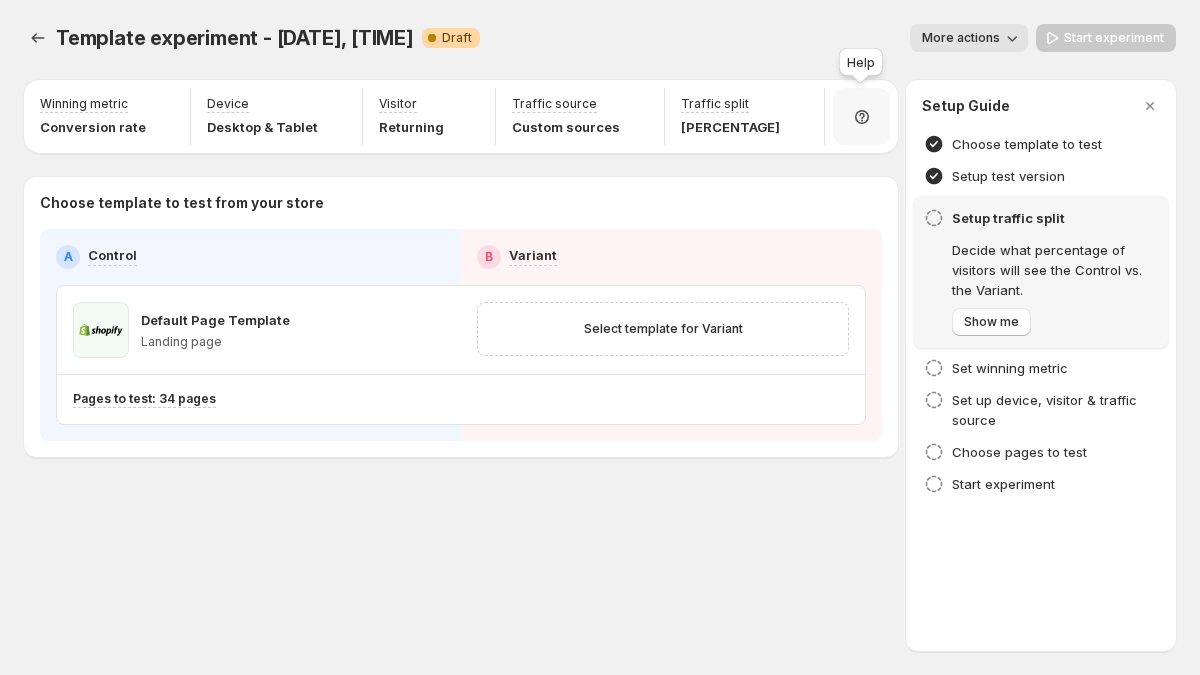 click at bounding box center (861, 116) 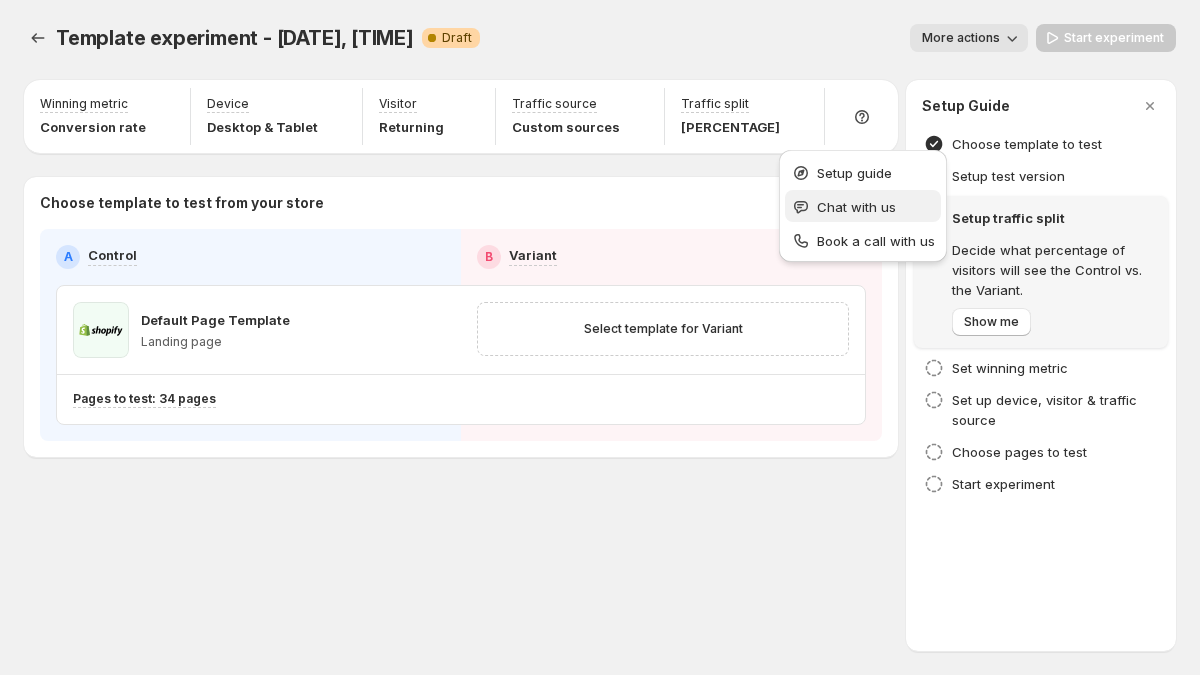 click on "Chat with us" at bounding box center [856, 207] 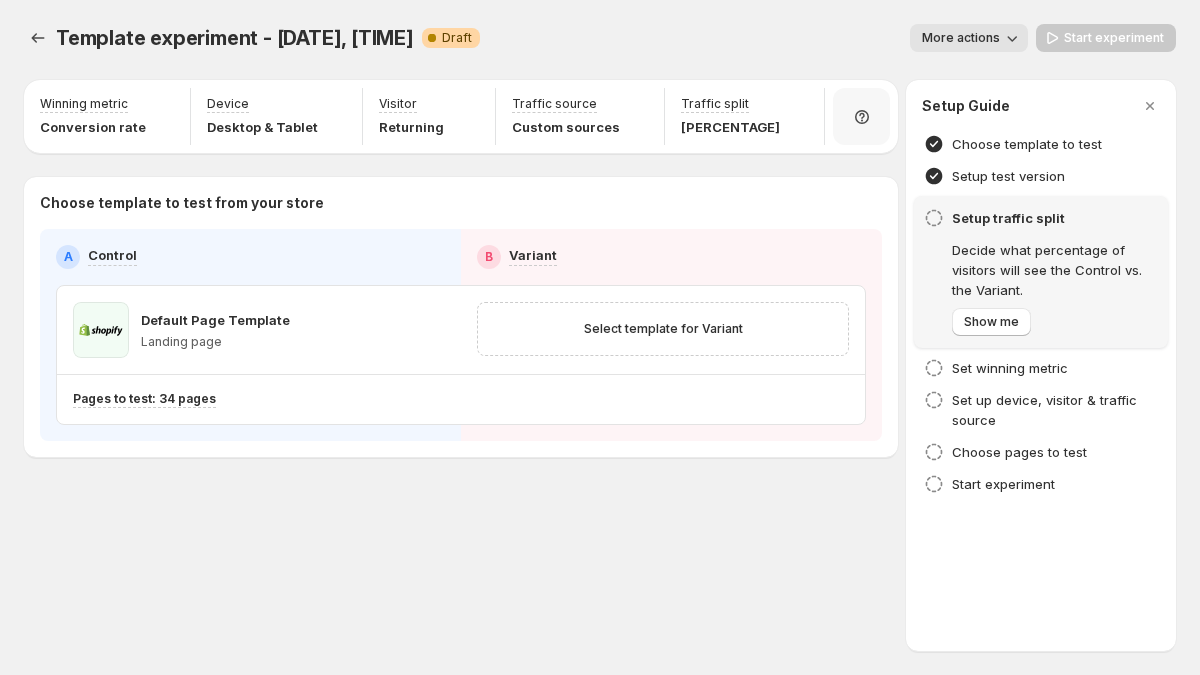 click 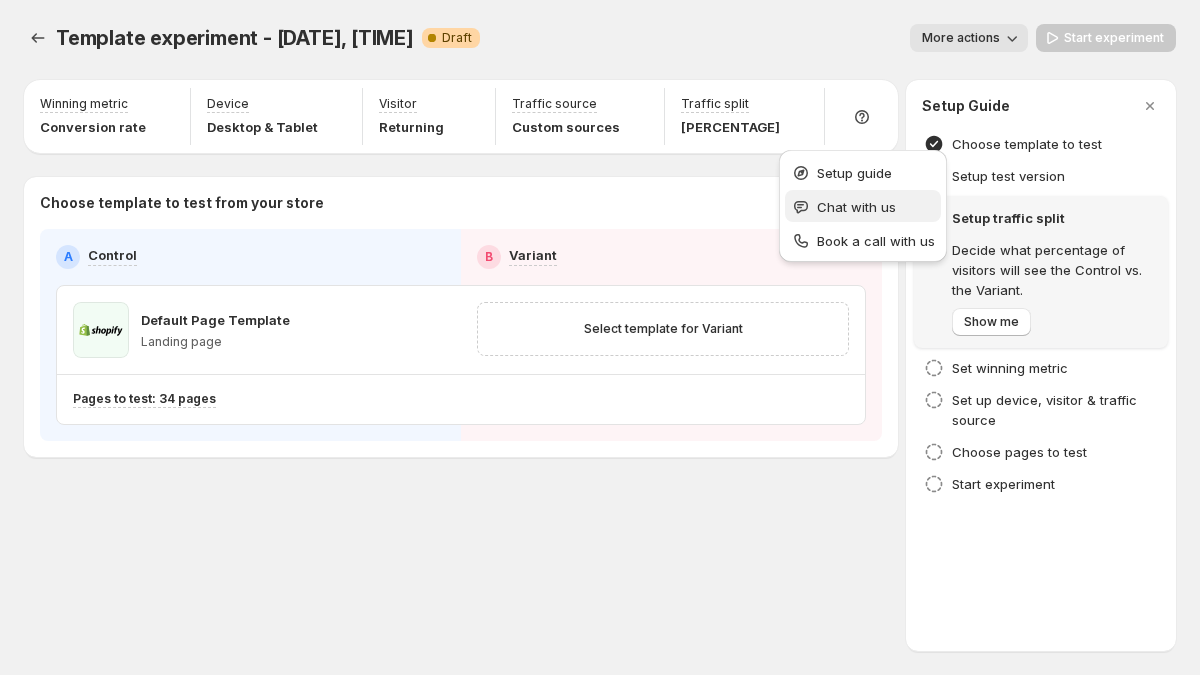 click on "Chat with us" at bounding box center [856, 207] 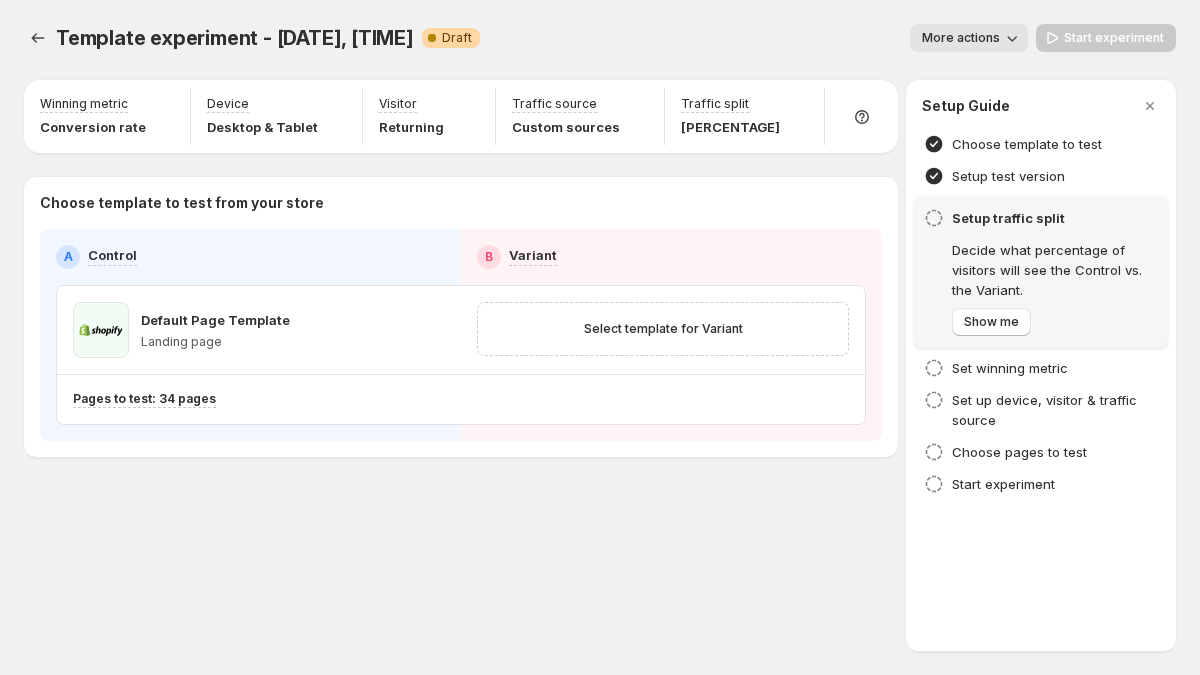 click on "Choose template to test from your store" at bounding box center [461, 203] 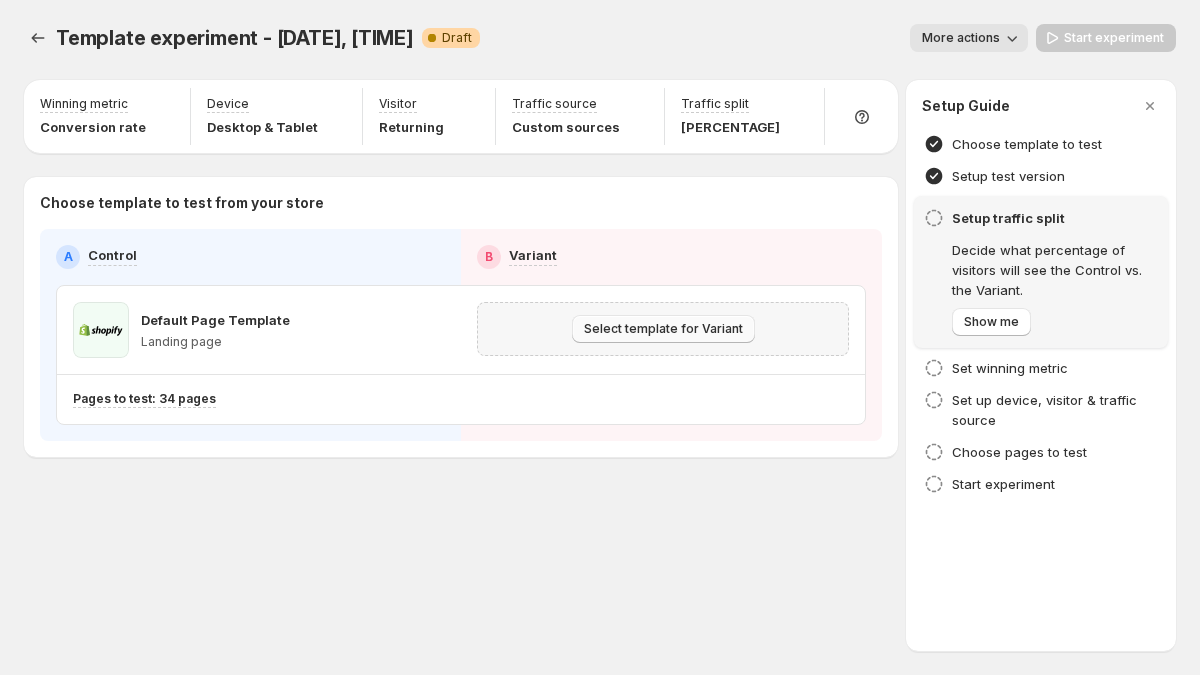 click on "Select template for Variant" at bounding box center [663, 329] 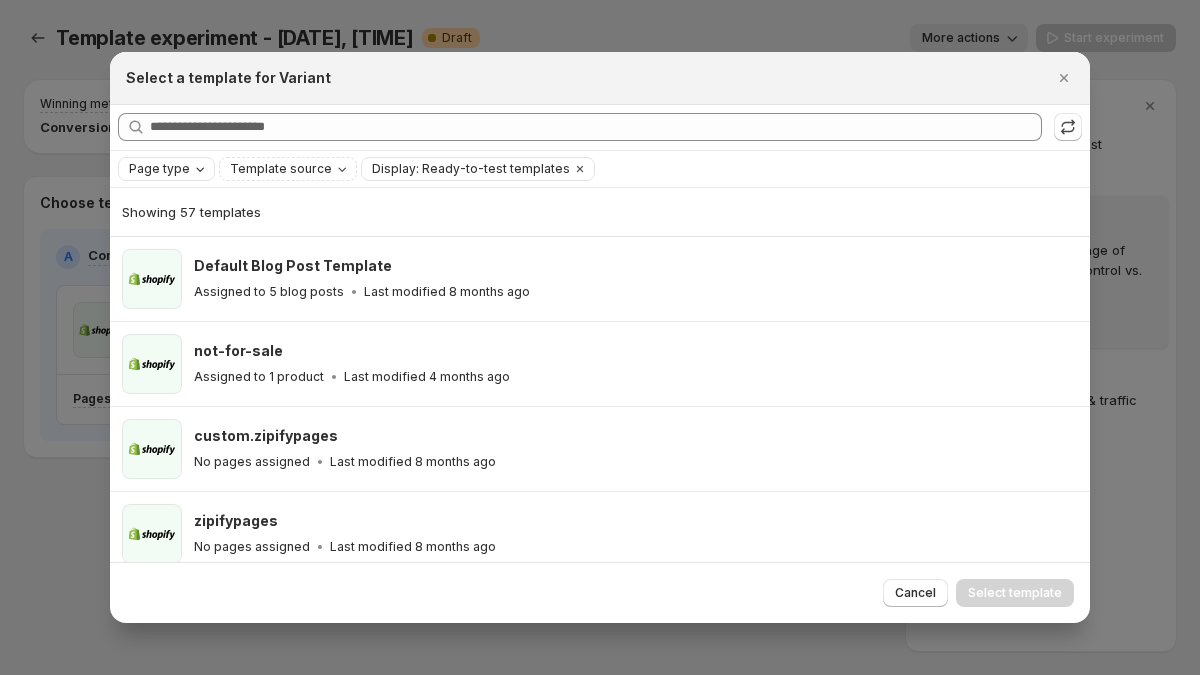 click on "Page type" at bounding box center [159, 169] 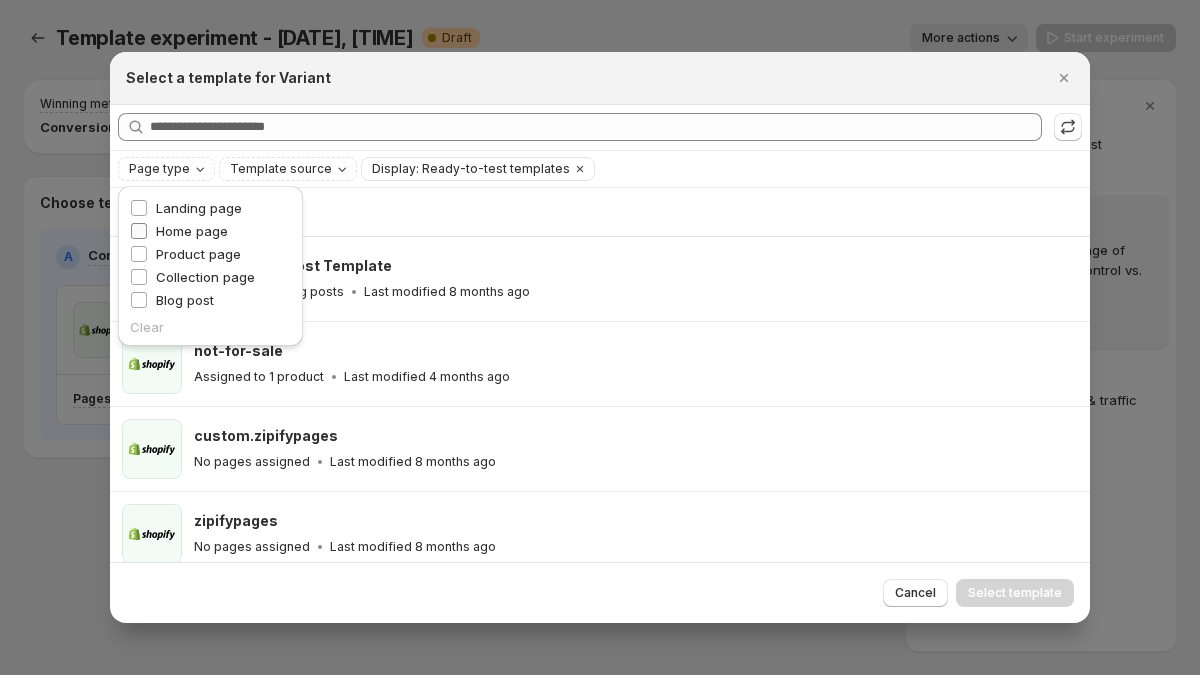 click on "Home page" at bounding box center [192, 231] 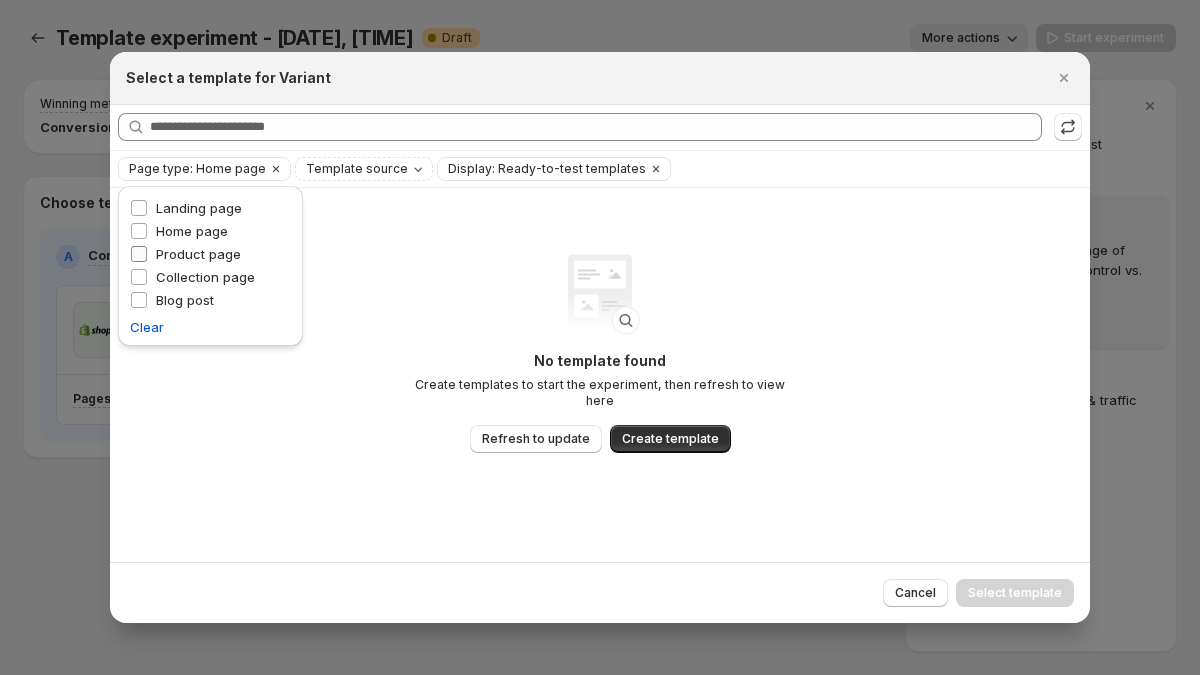 click on "Home page" at bounding box center (192, 231) 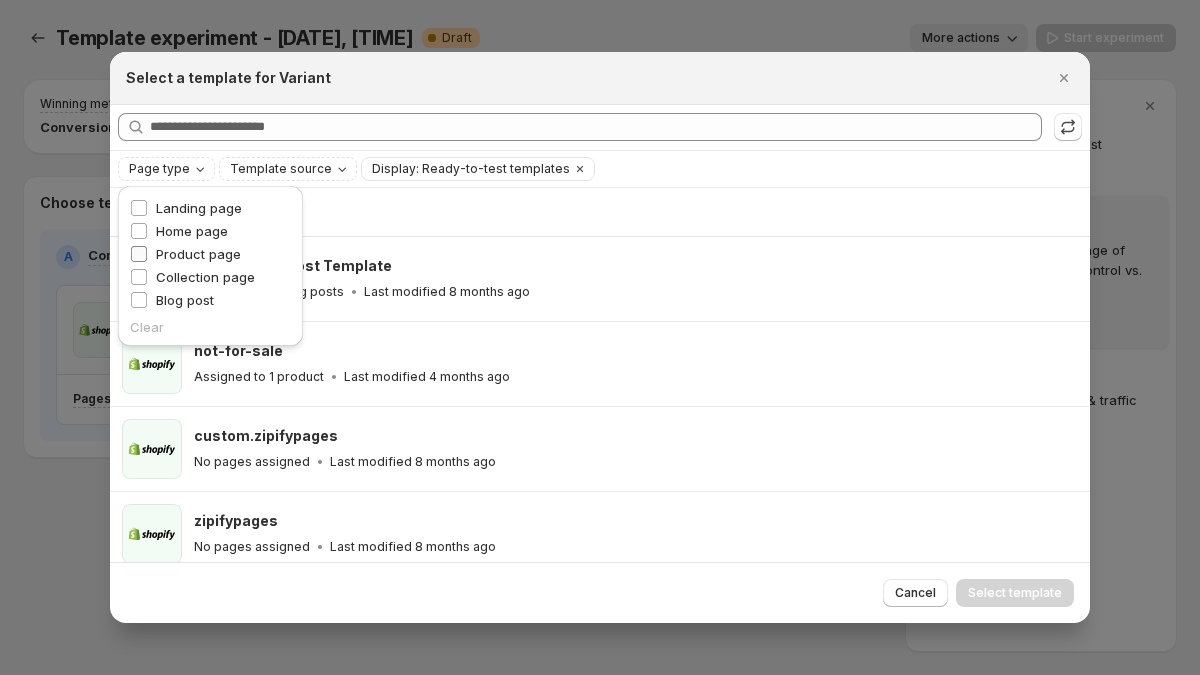 click on "Product page" at bounding box center [198, 254] 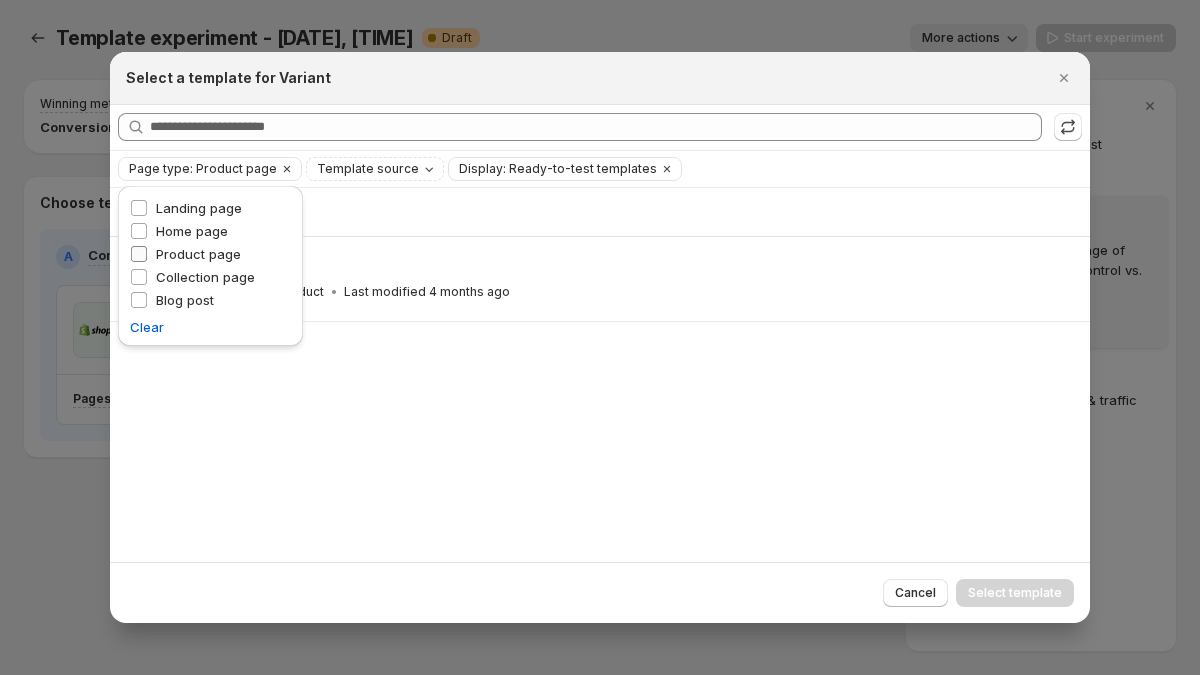 click on "Product page" at bounding box center [198, 254] 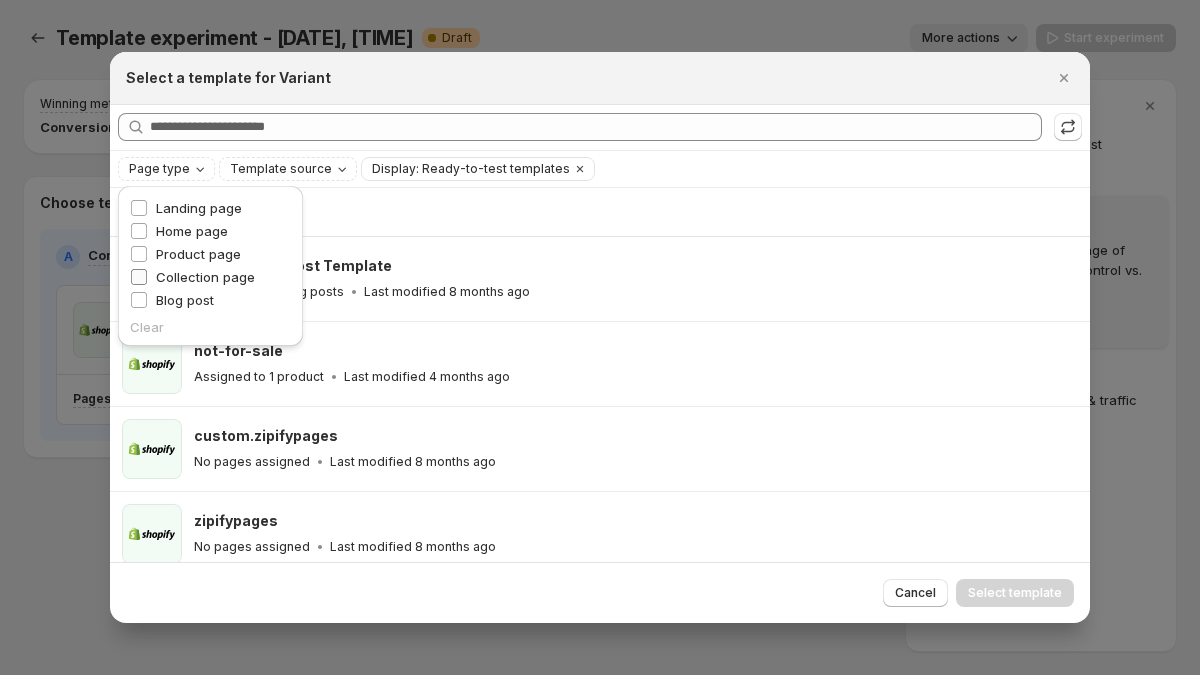 click on "Collection page" at bounding box center [205, 277] 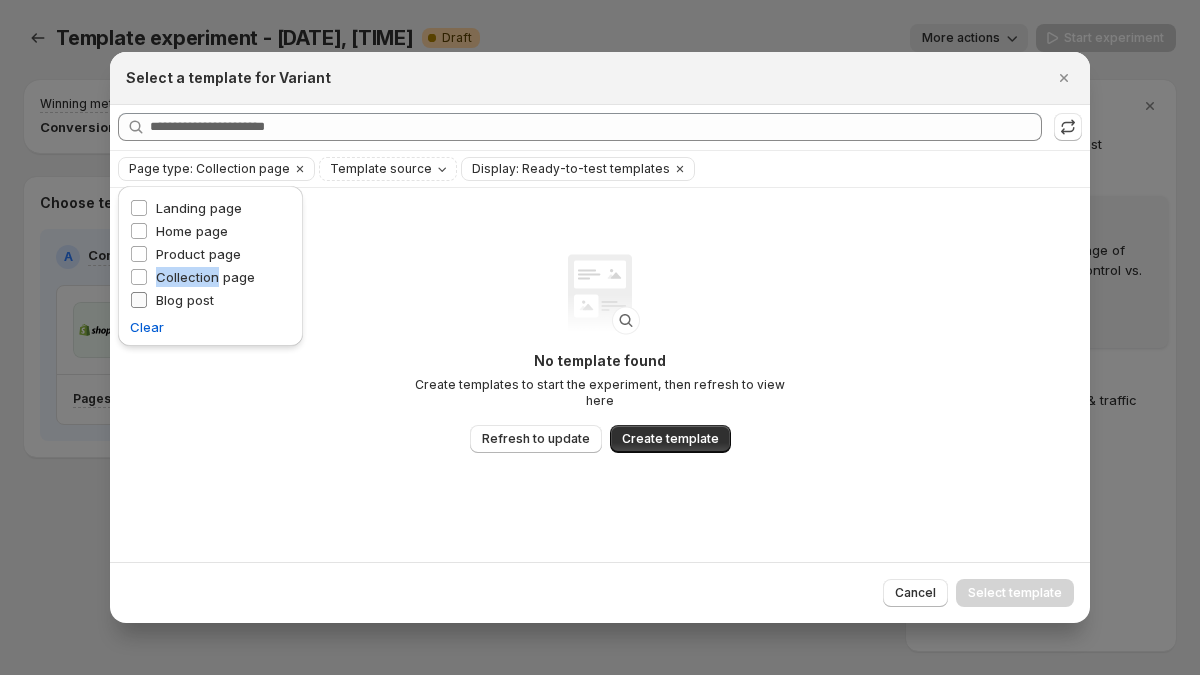 drag, startPoint x: 198, startPoint y: 279, endPoint x: 200, endPoint y: 301, distance: 22.090721 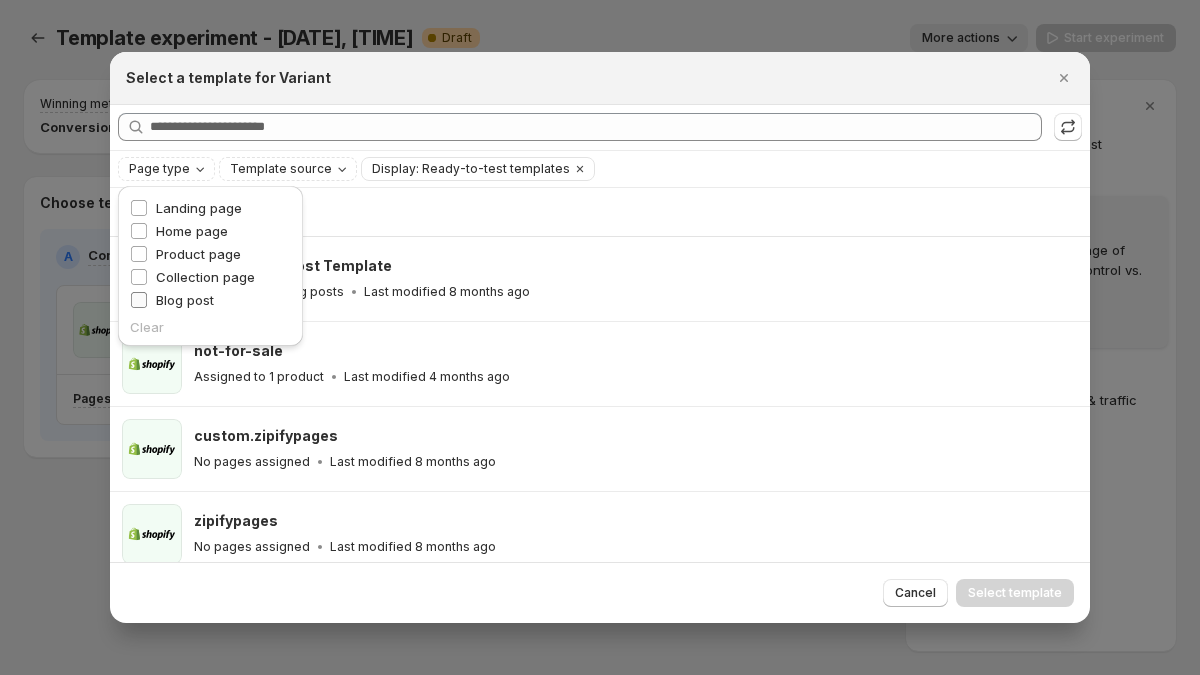 click on "Blog post" at bounding box center [185, 300] 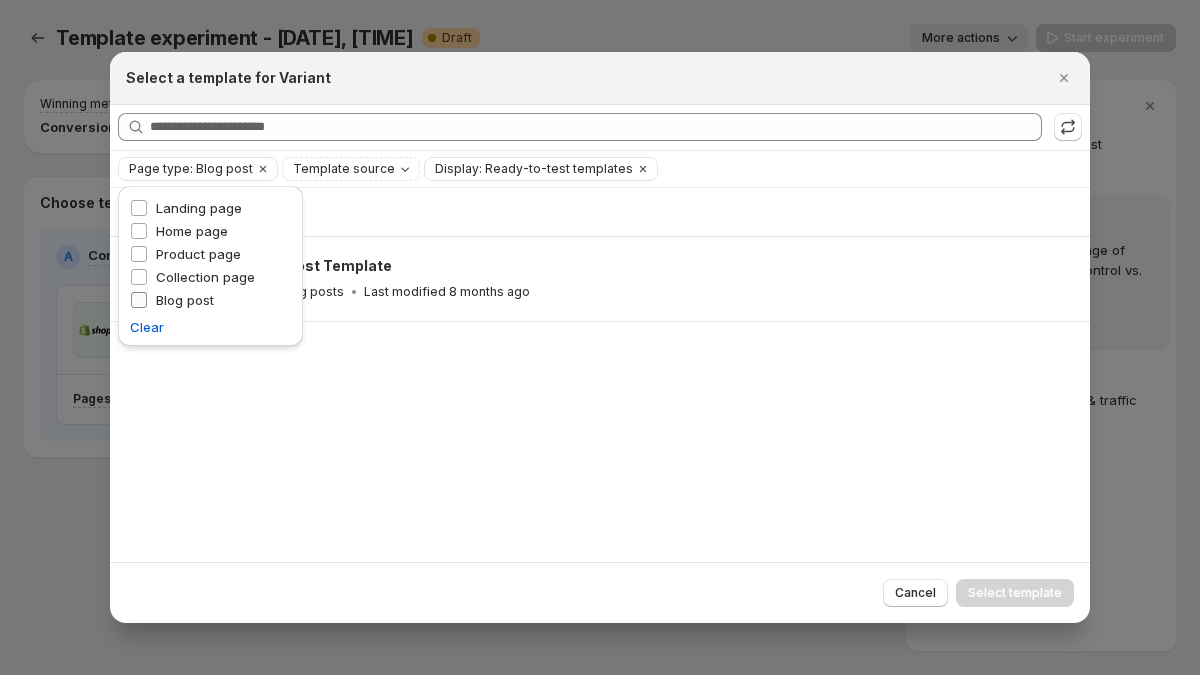 click on "Blog post" at bounding box center (185, 300) 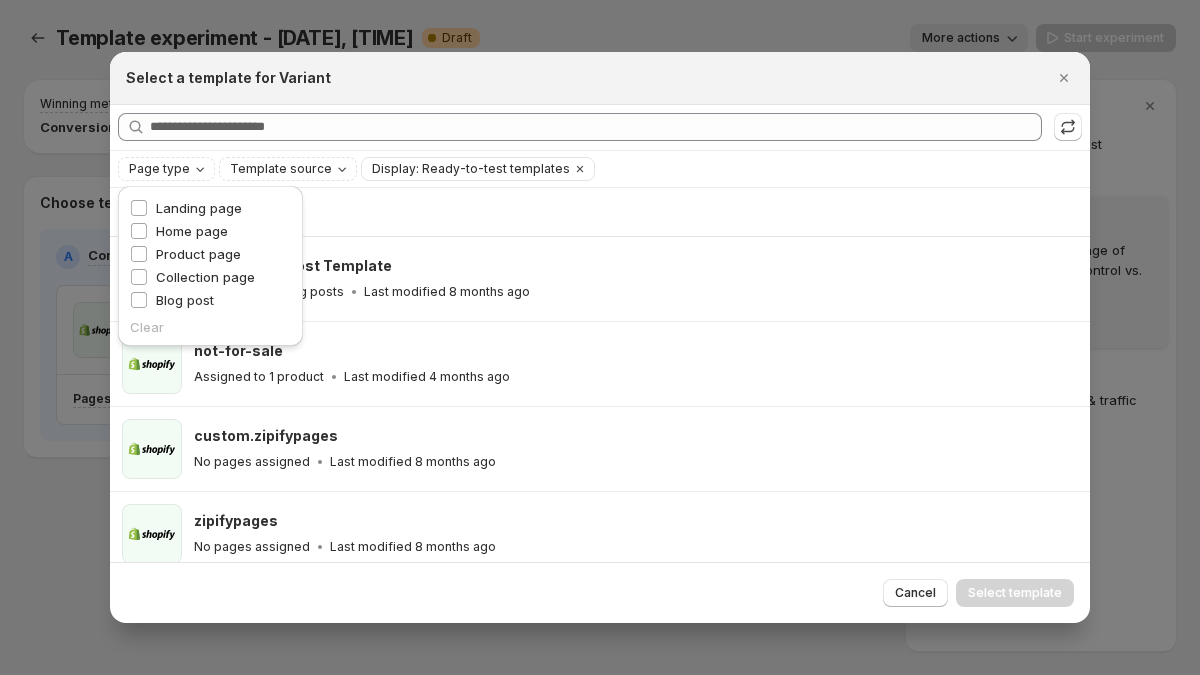 click on "Blog post" at bounding box center [210, 301] 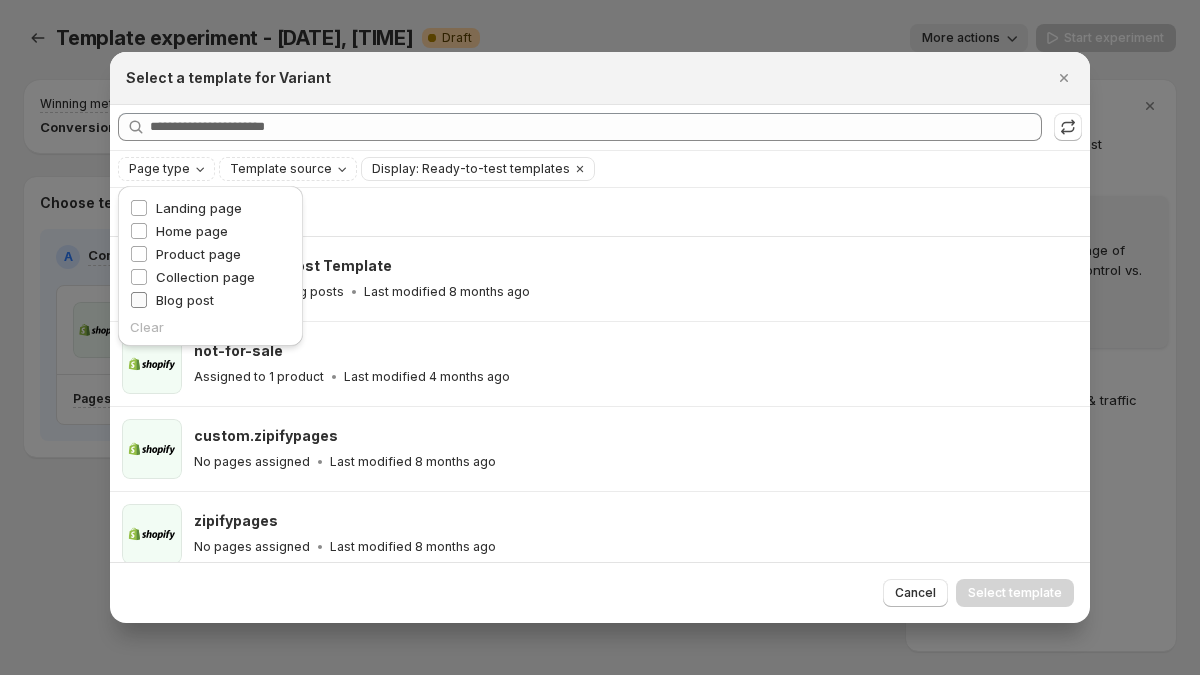 click on "Blog post" at bounding box center (185, 300) 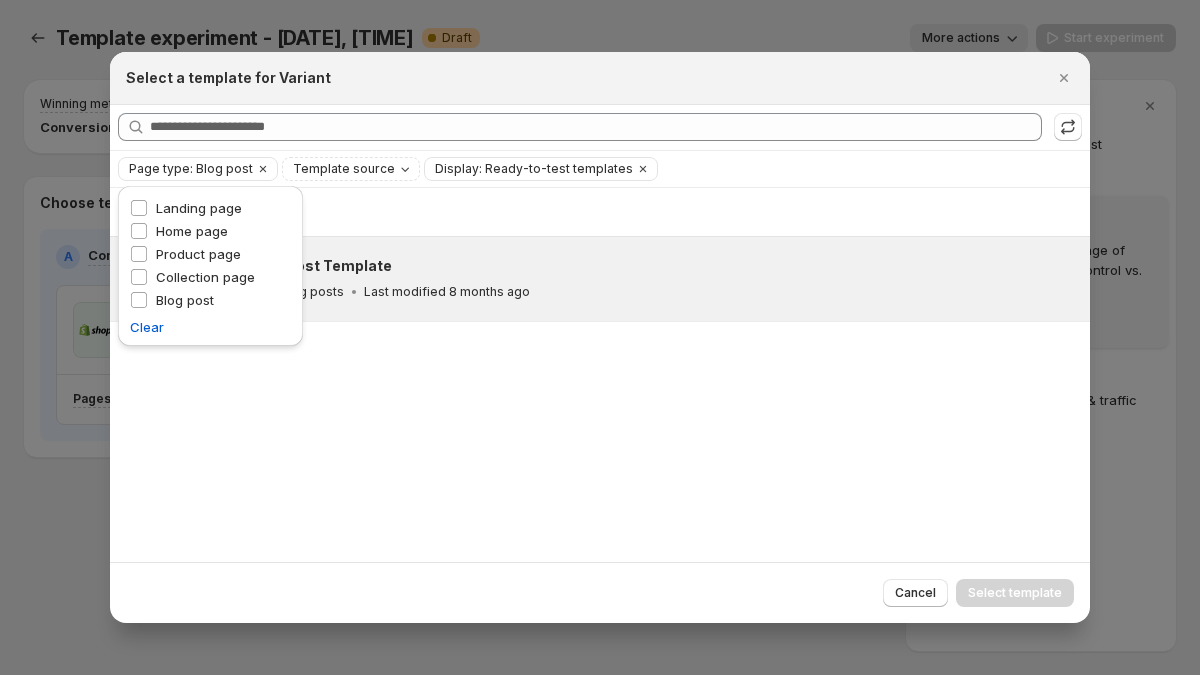 click on "Default Blog Post Template" at bounding box center [633, 266] 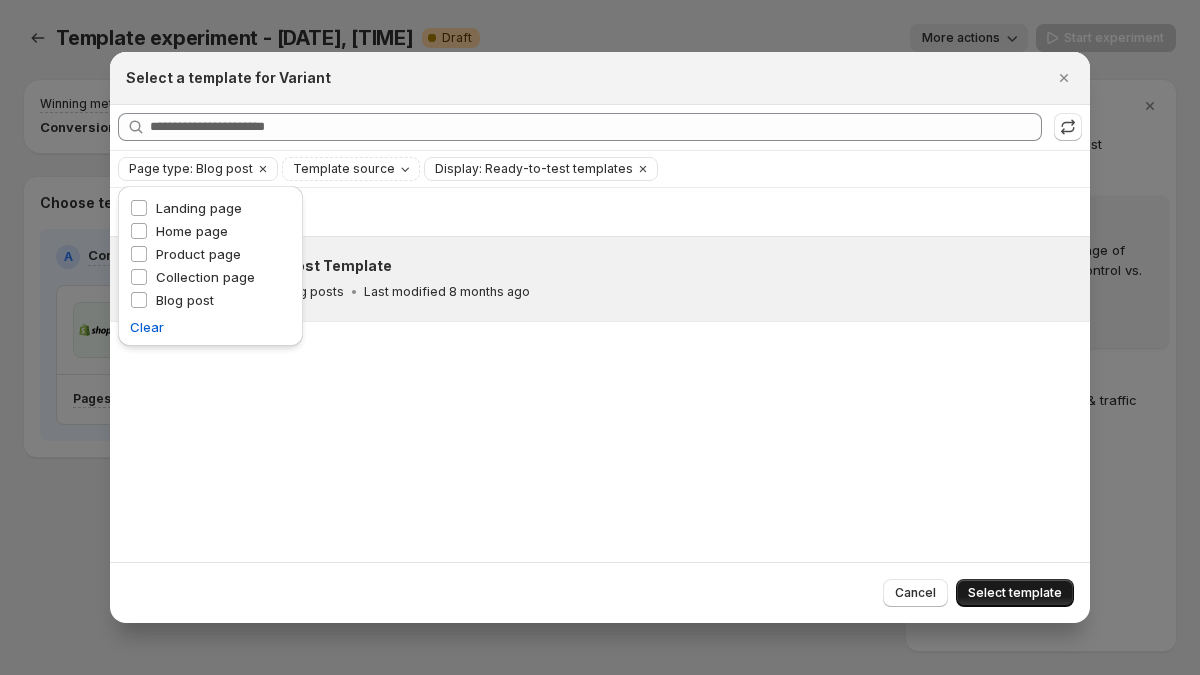 click on "Select template" at bounding box center (1015, 593) 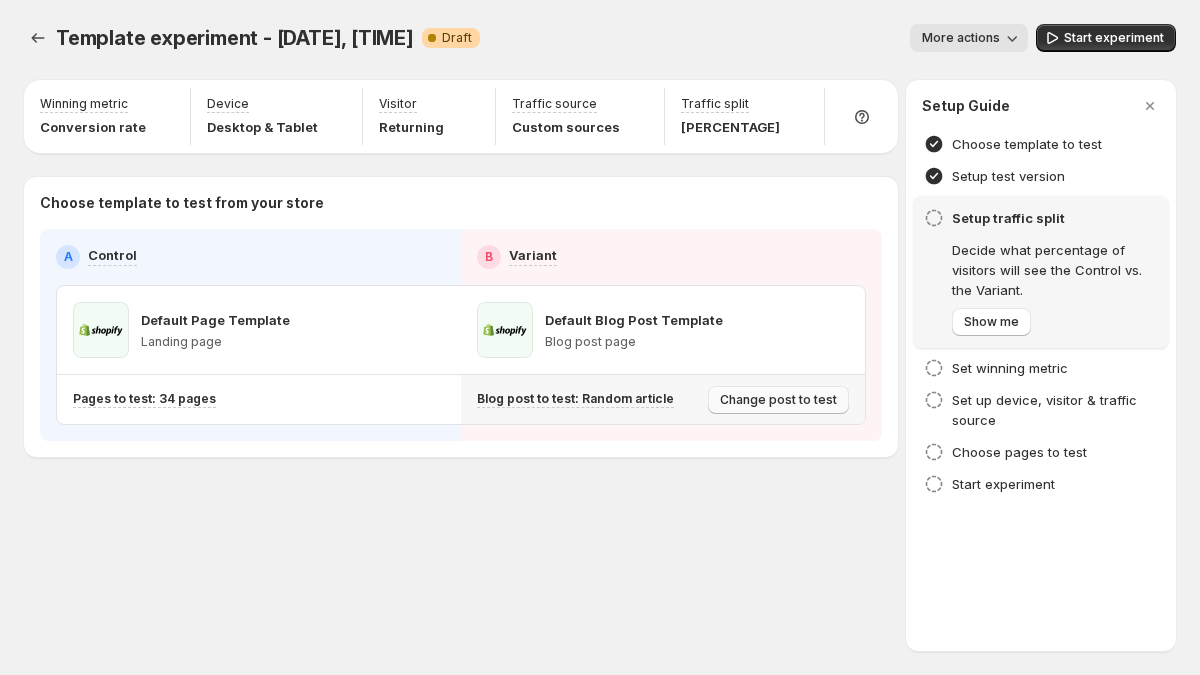 click on "Change post to test" at bounding box center (778, 400) 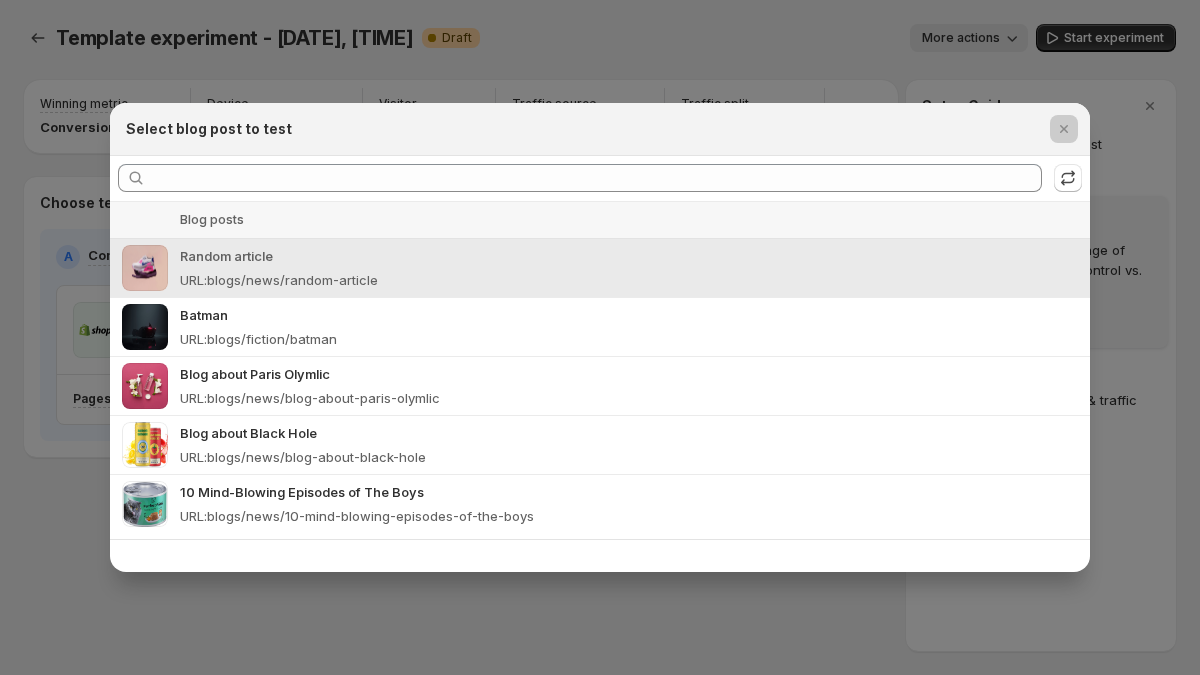 click at bounding box center (600, 337) 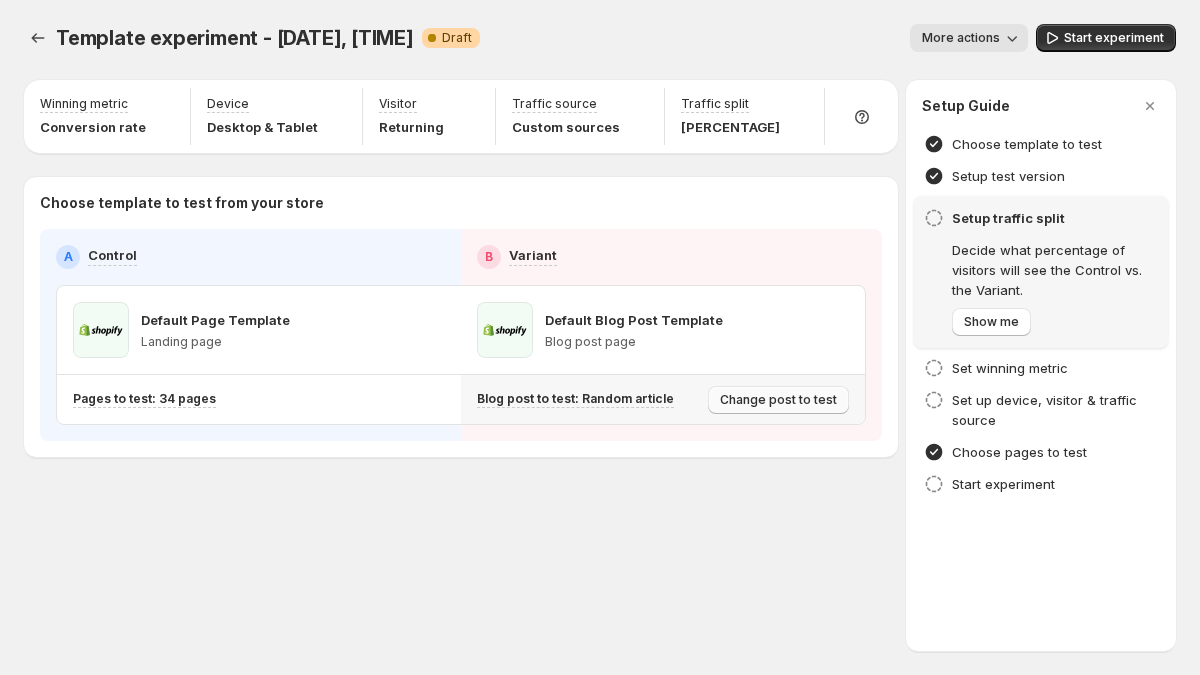 click on "Change post to test" at bounding box center [778, 400] 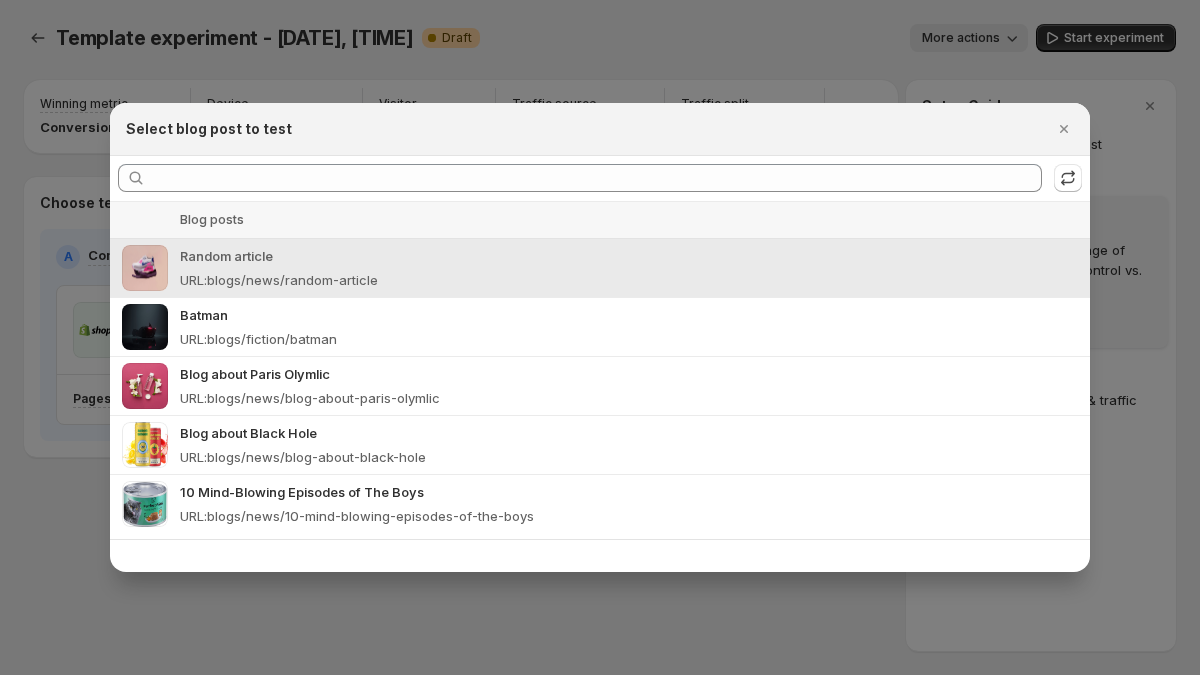 click at bounding box center [600, 337] 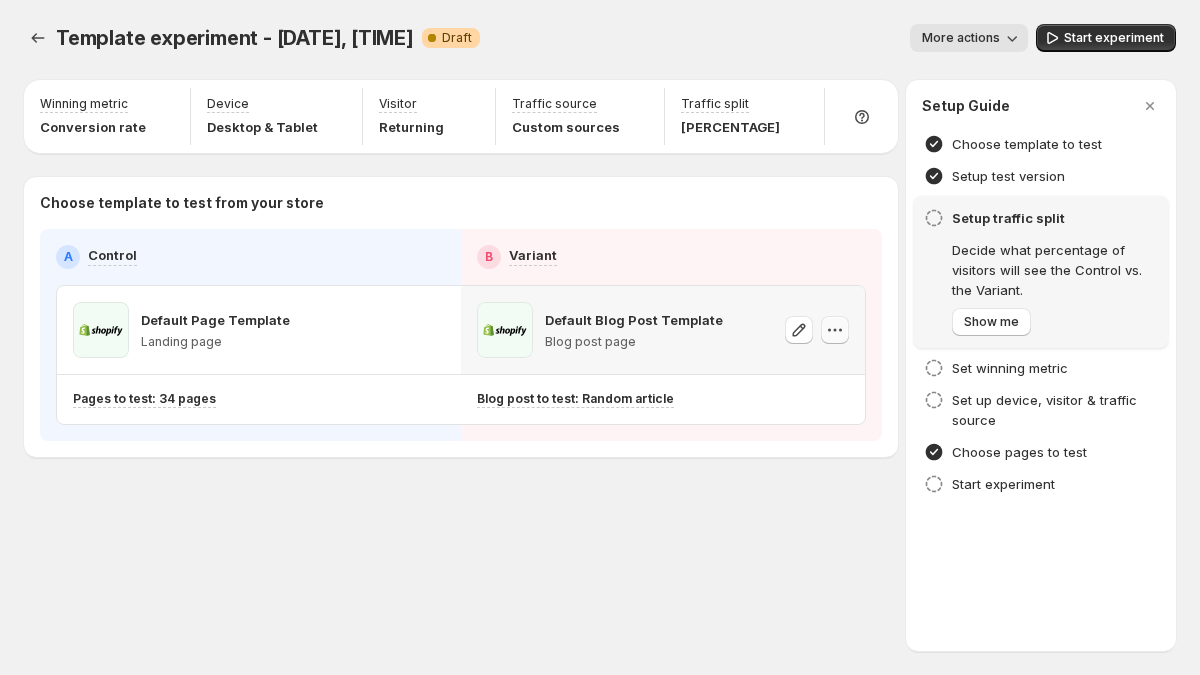 click 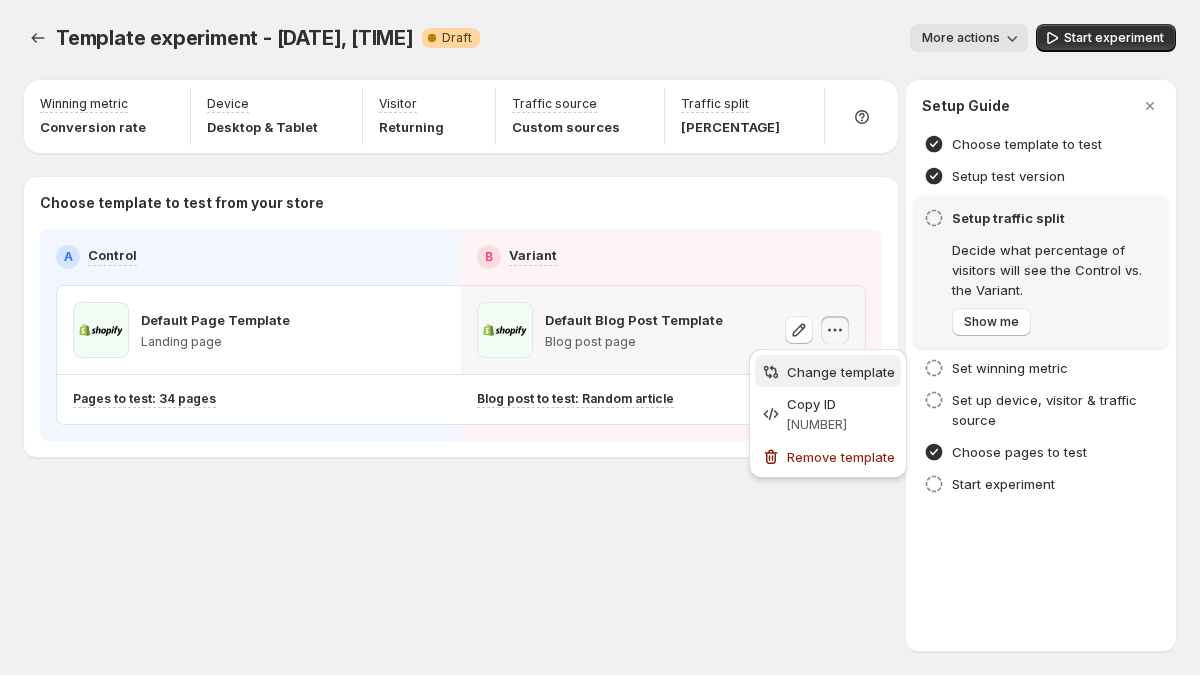 click on "Change template" at bounding box center [841, 372] 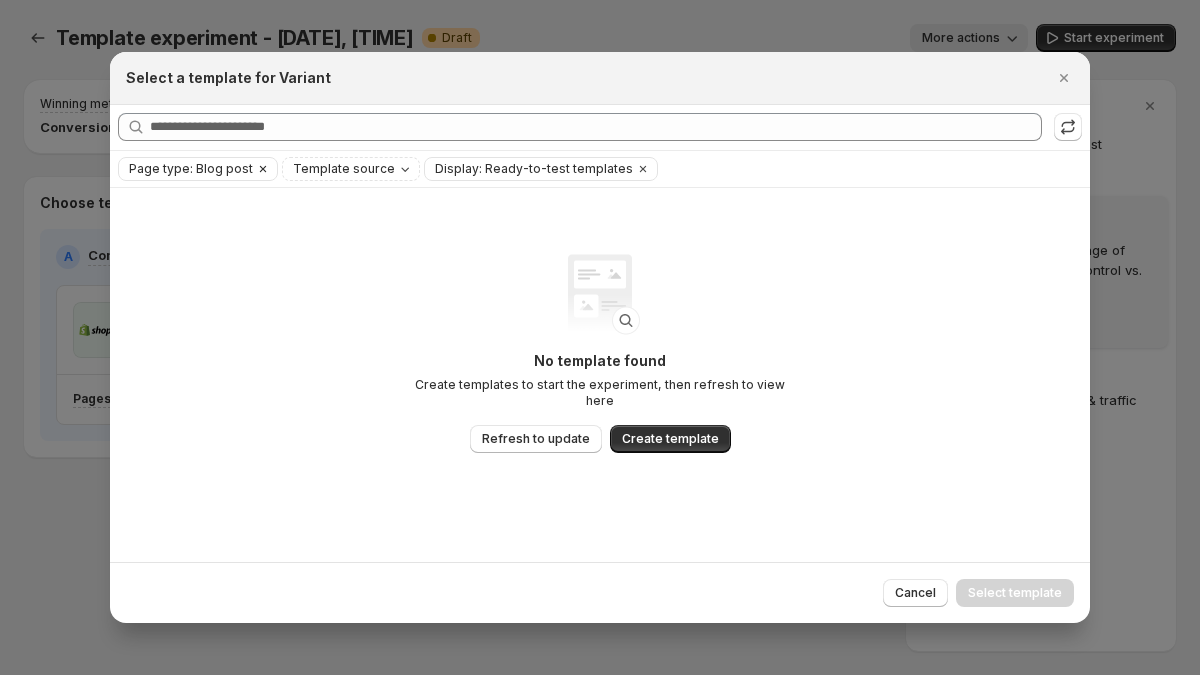 click on "Page type: Blog post" at bounding box center (186, 169) 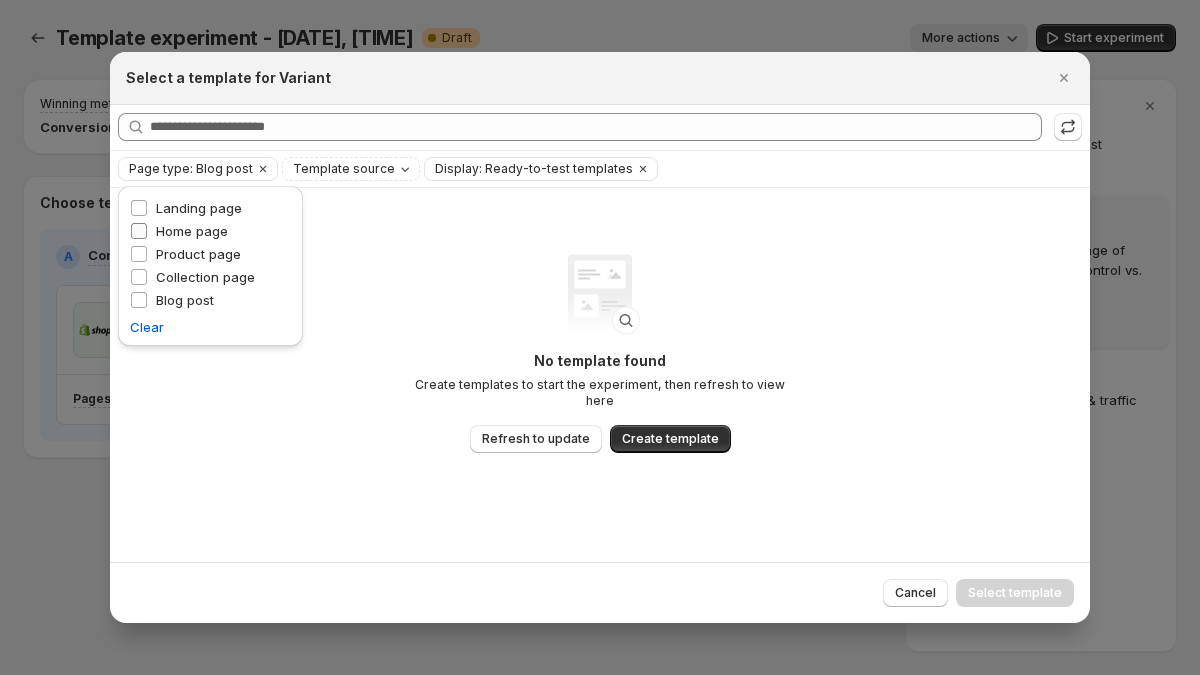 click on "Home page" at bounding box center (192, 231) 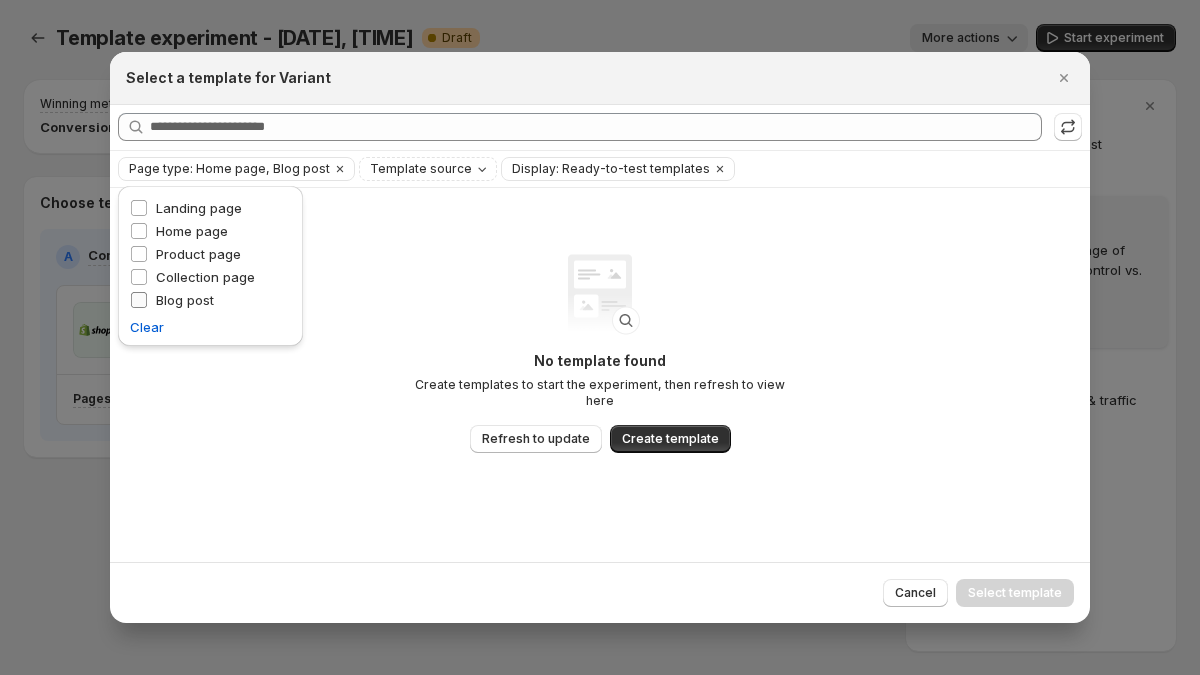 click on "Blog post" at bounding box center [185, 300] 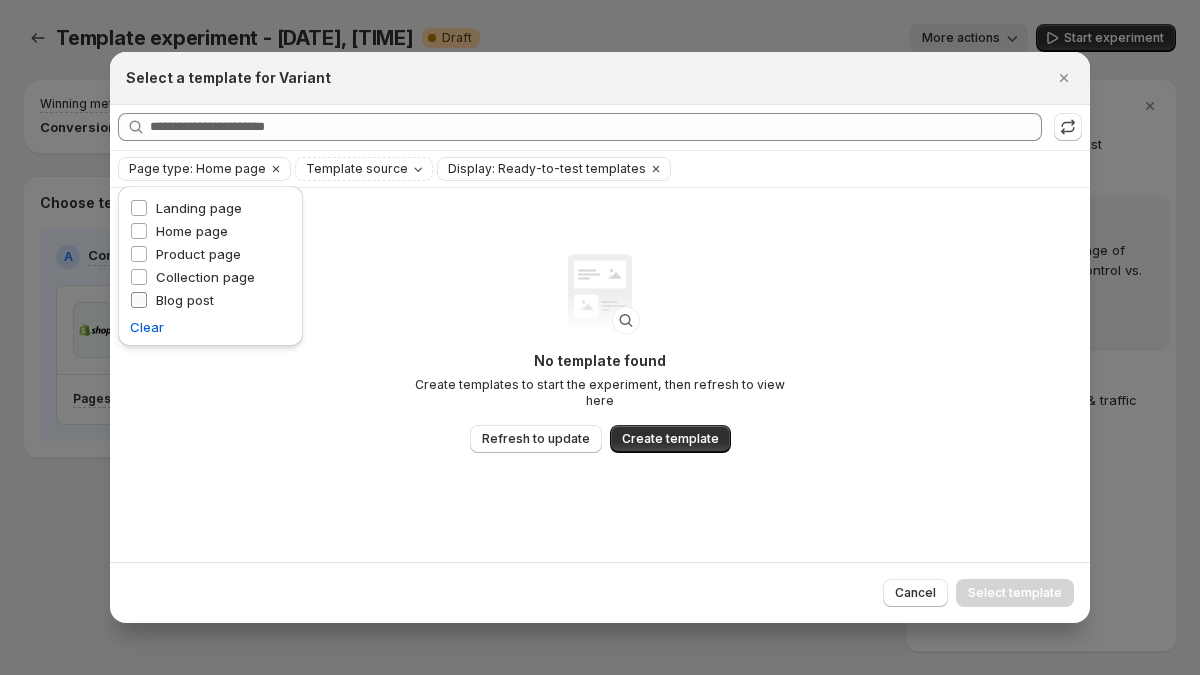 click on "Blog post" at bounding box center [185, 300] 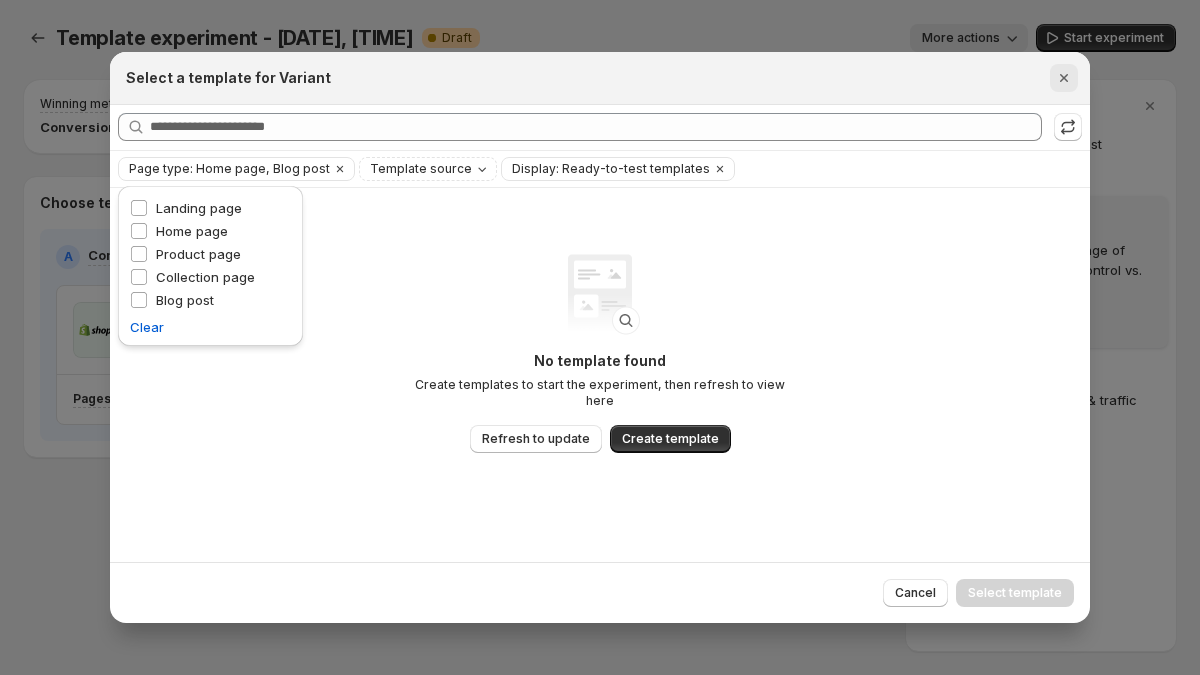 click at bounding box center [1064, 78] 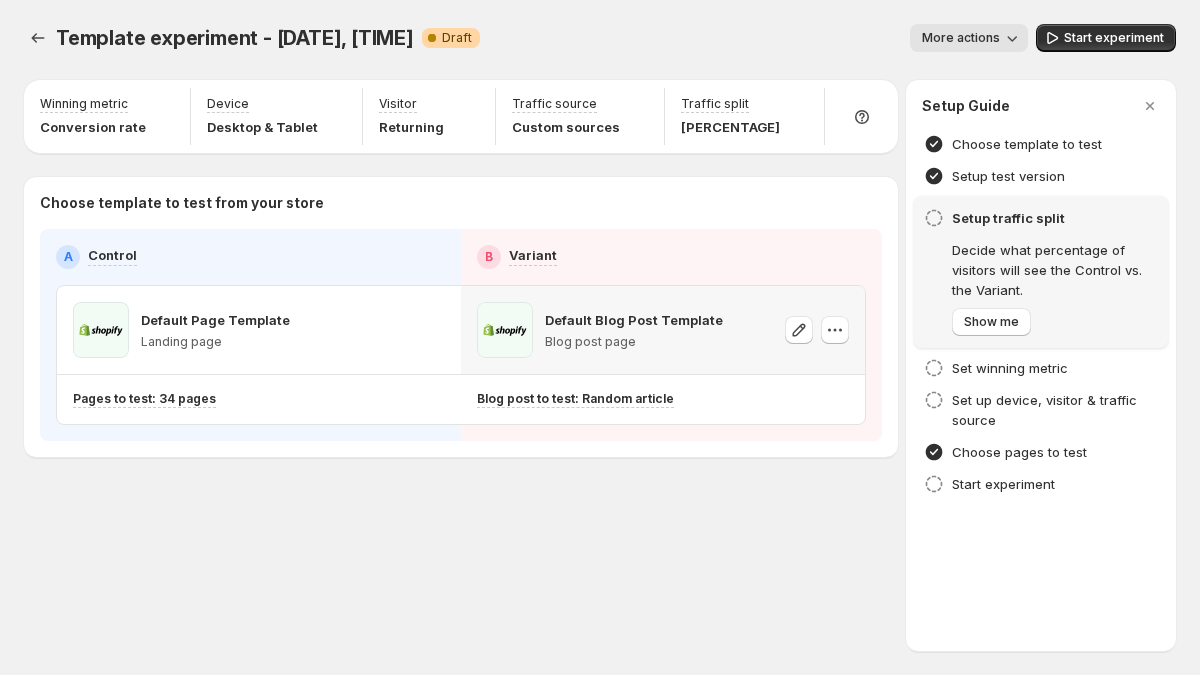 click on "More actions" at bounding box center [762, 38] 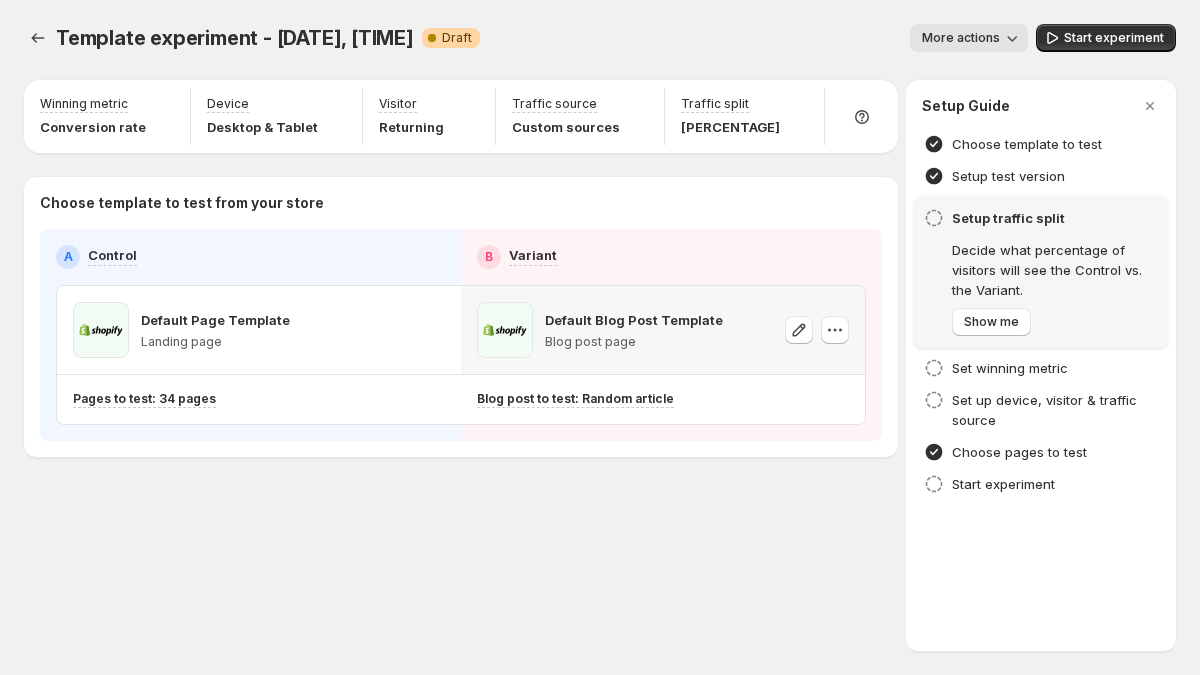 click on "Choose template to test from your store A Control B Variant Default Page Template Landing page Default Blog Post Template Blog post page Pages to test: [NUMBER] pages Blog post to test: Random article" at bounding box center [461, 317] 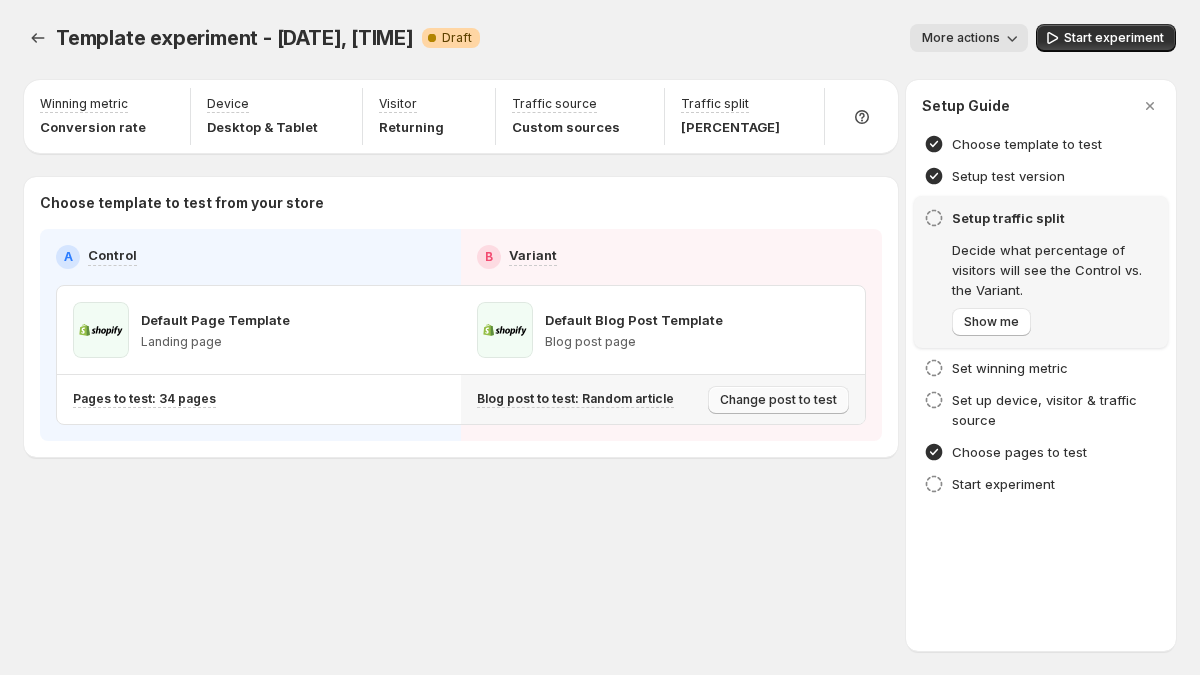 click on "Change post to test" at bounding box center [778, 400] 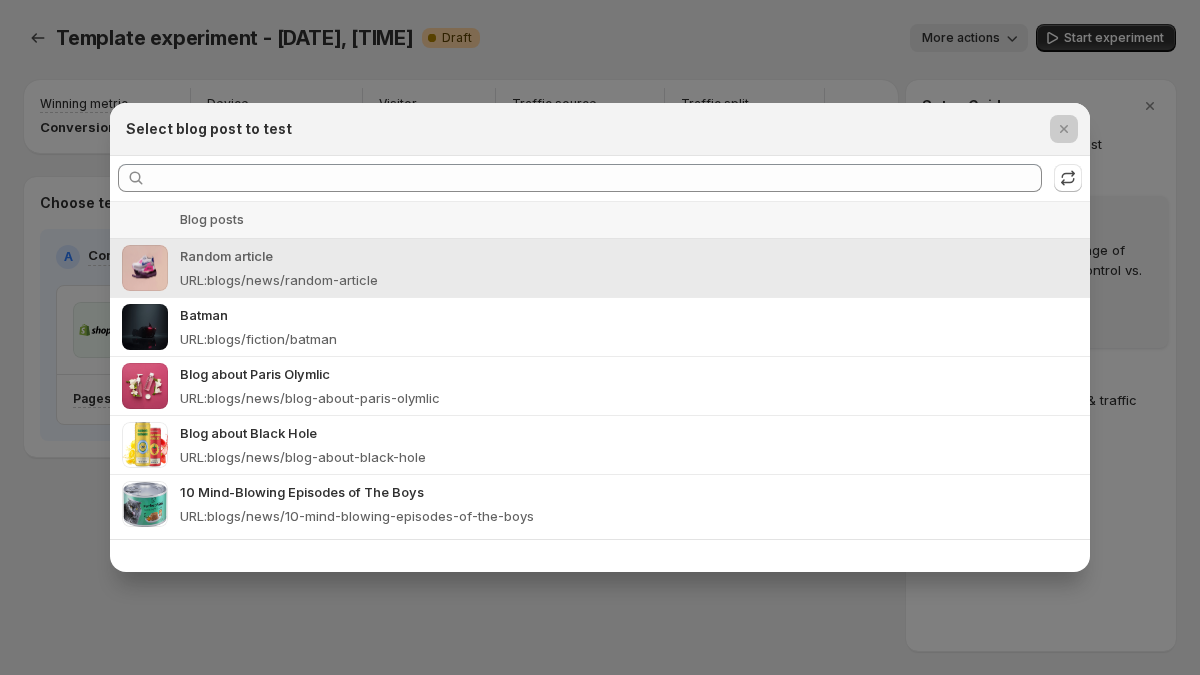 click at bounding box center (600, 337) 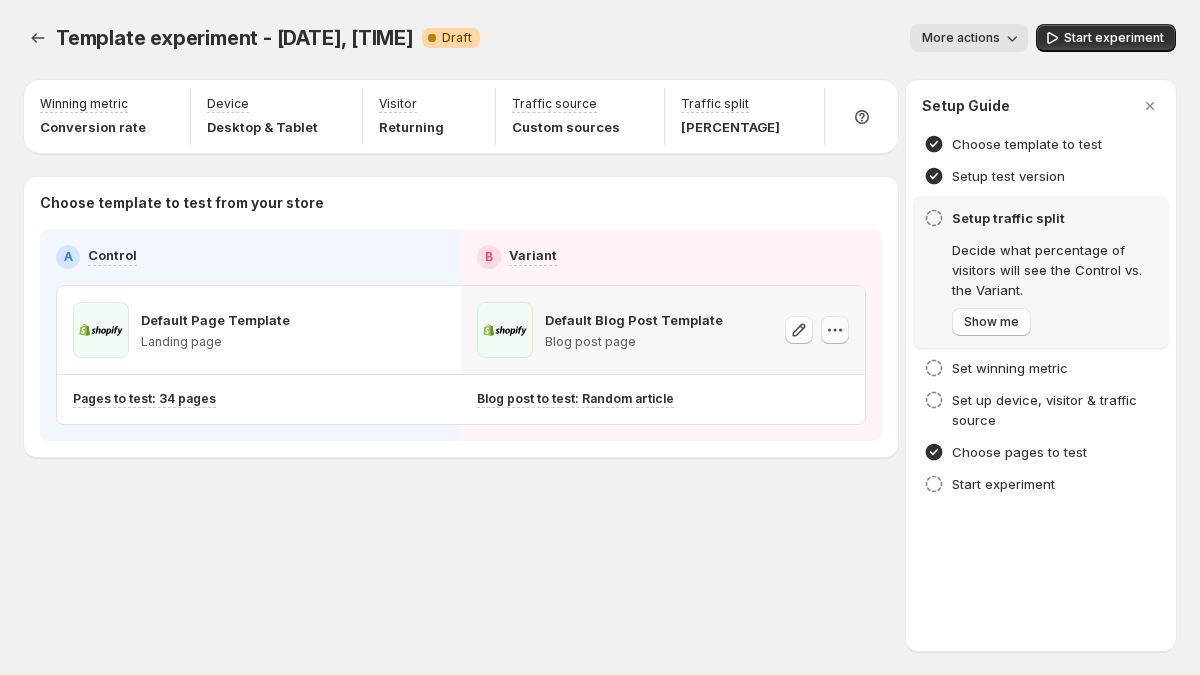click 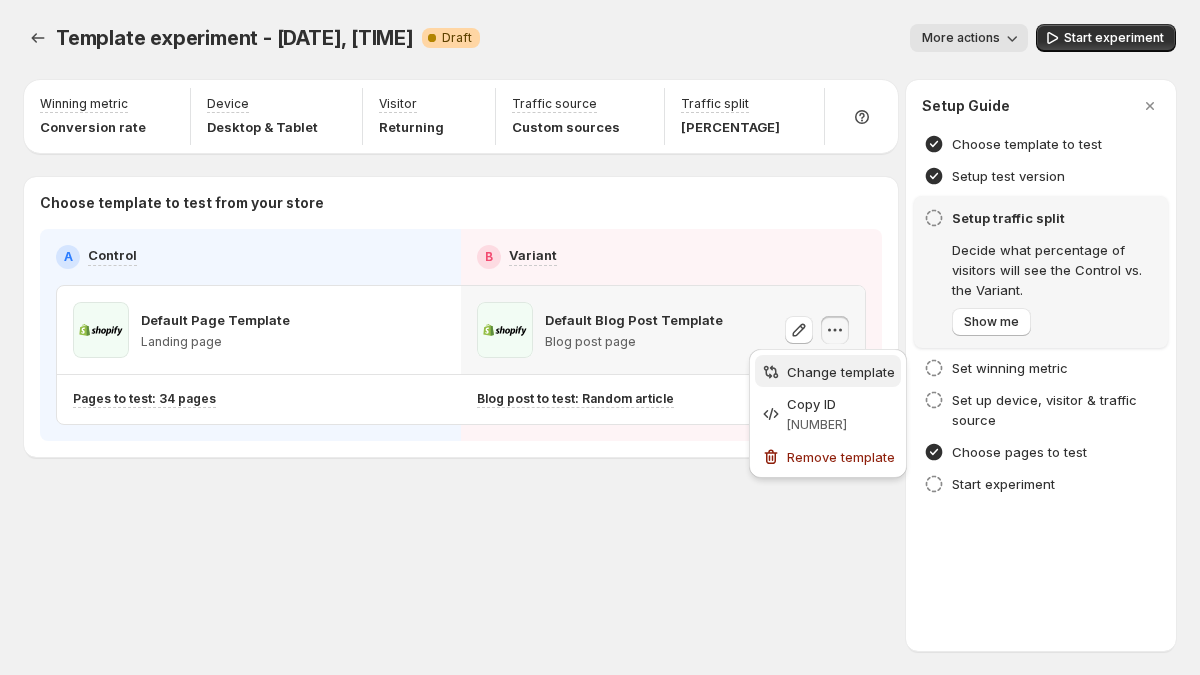 click on "Change template" at bounding box center [841, 372] 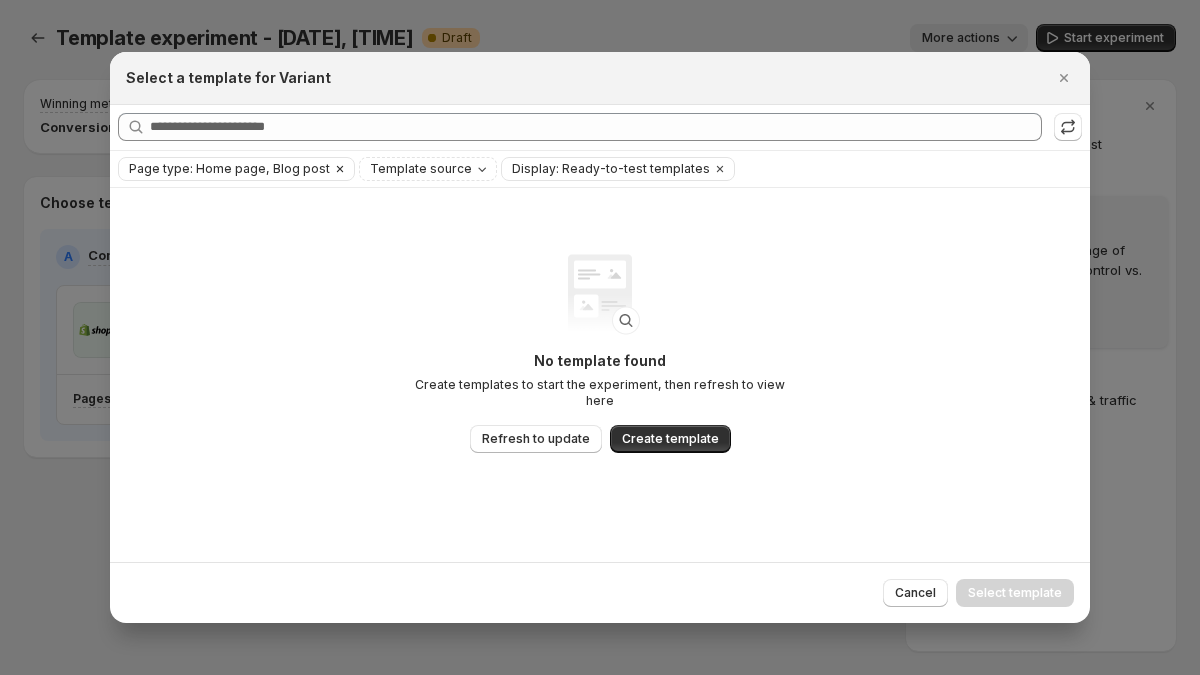 click on "Page type: Home page, Blog post" at bounding box center (224, 169) 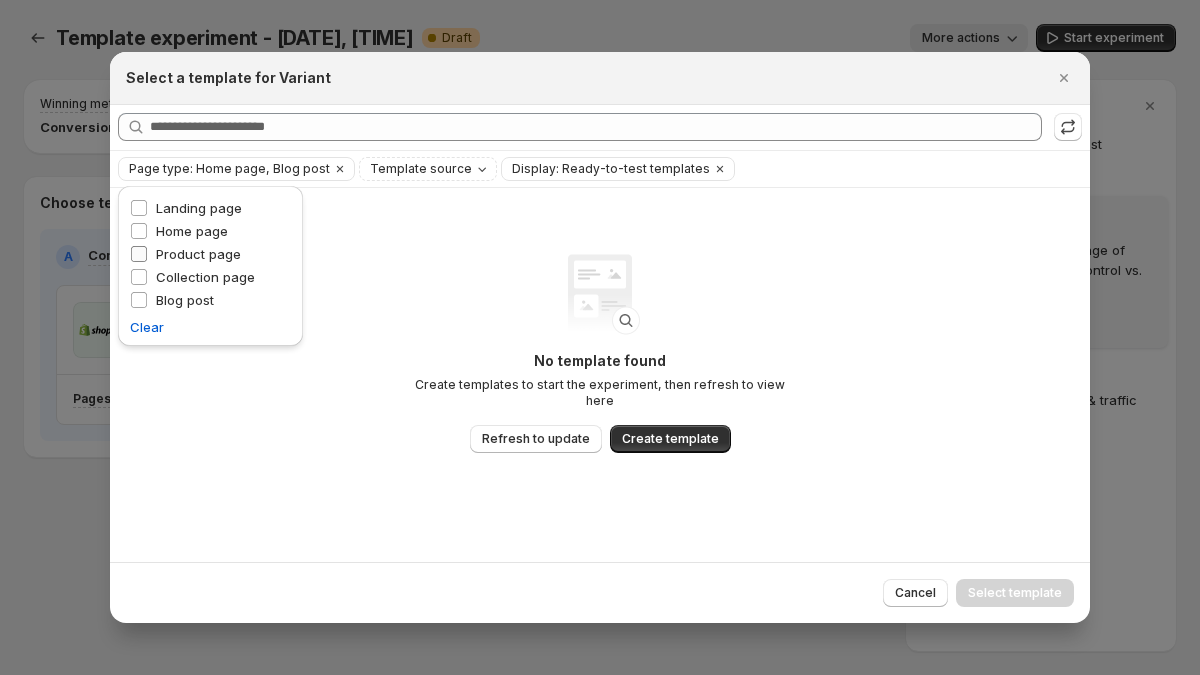 click on "Product page" at bounding box center [198, 254] 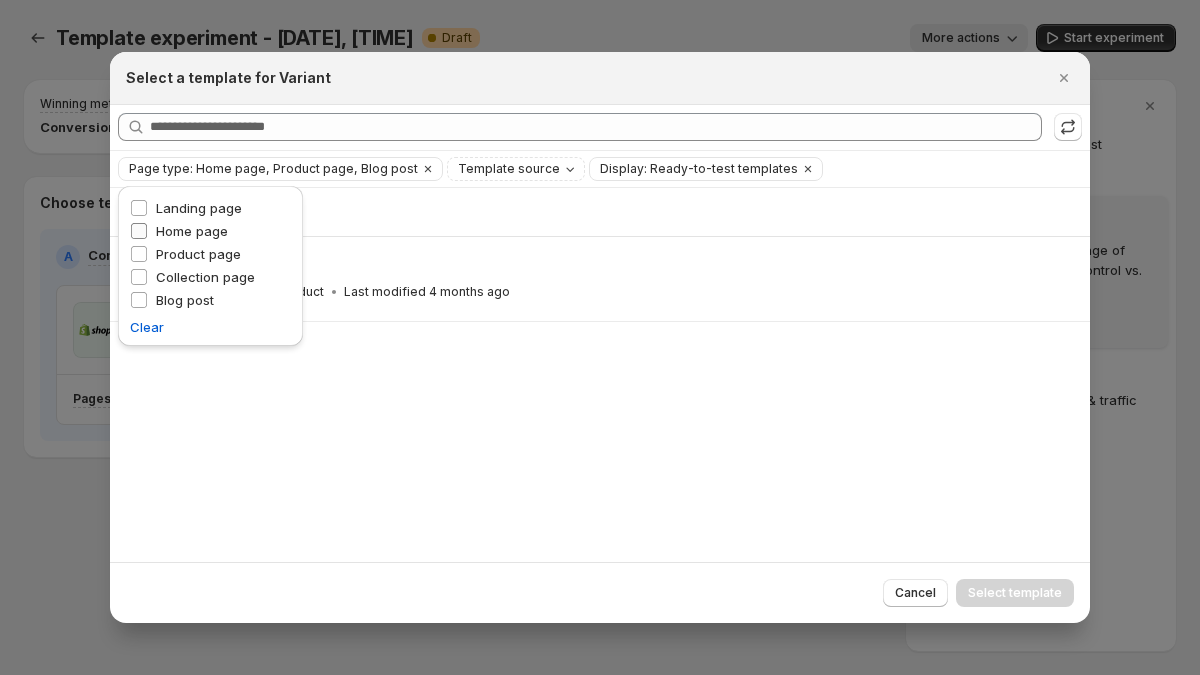 click on "Home page" at bounding box center [192, 231] 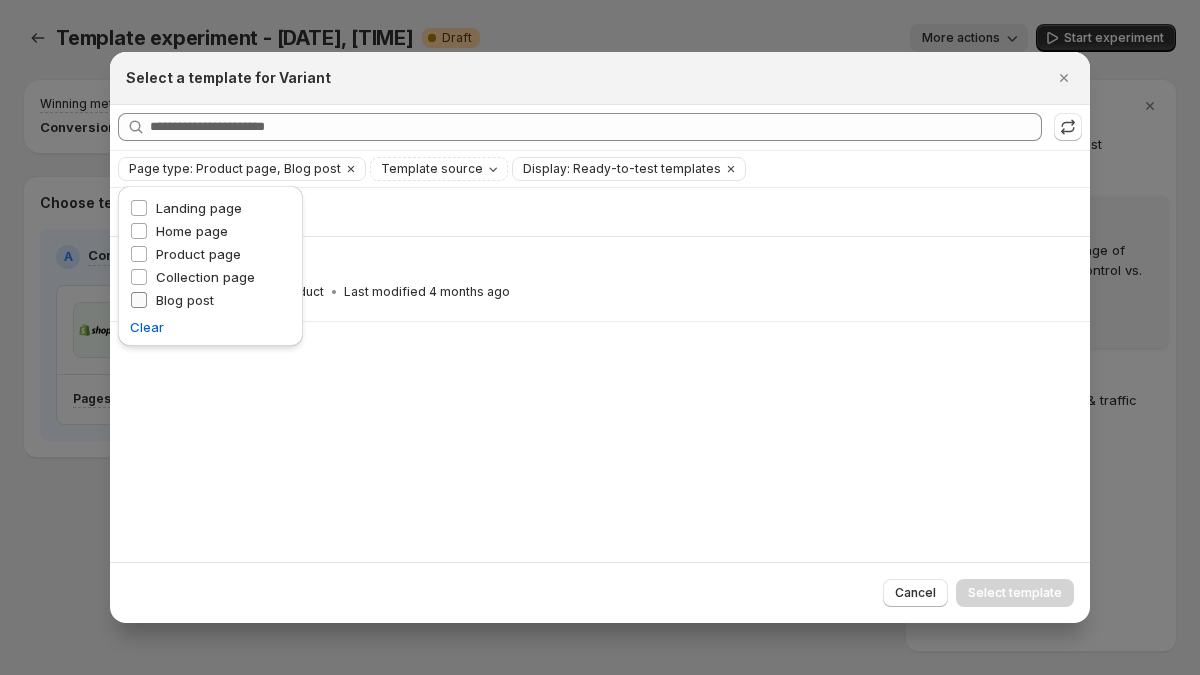 click on "Blog post" at bounding box center [185, 300] 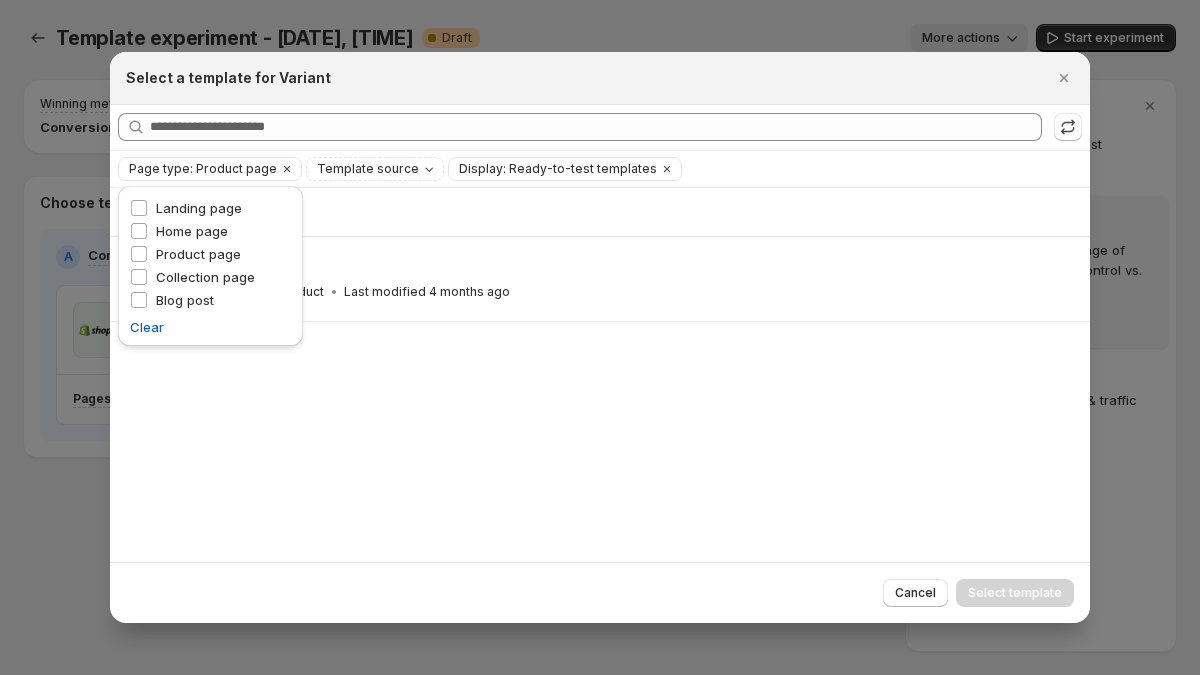 click on "Showing [NUMBER] template not-for-sale Assigned to [NUMBER] product Last modified [TIME] ago" at bounding box center [600, 375] 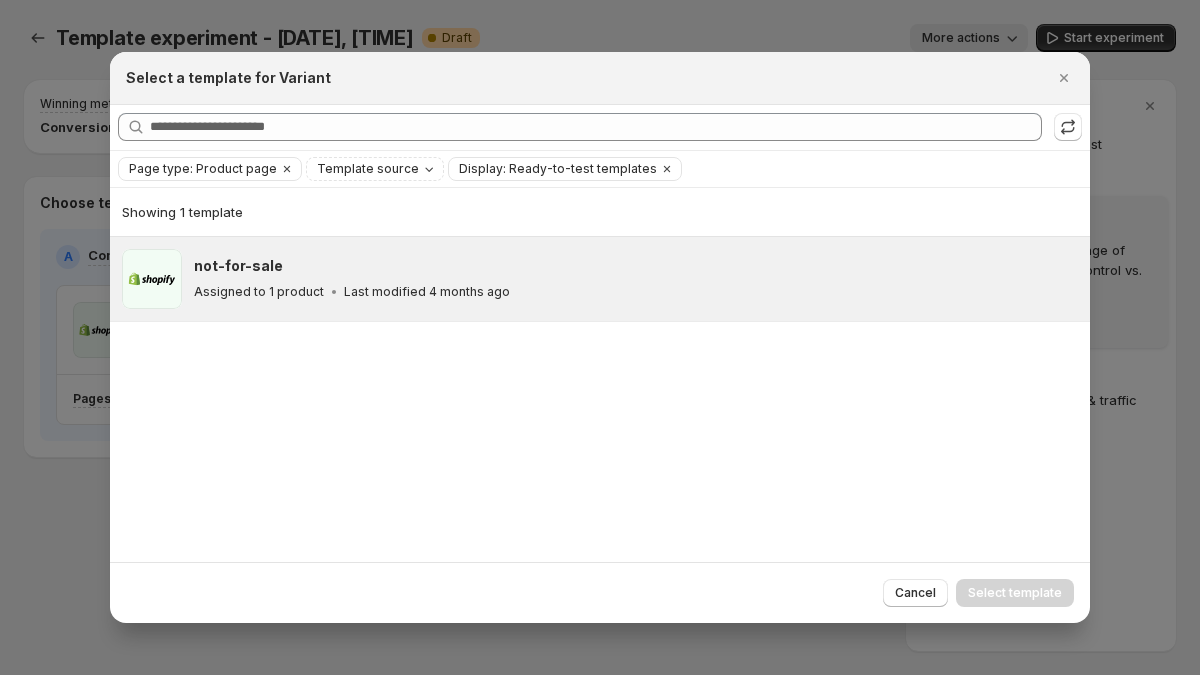 click on "Last modified 4 months ago" at bounding box center [427, 292] 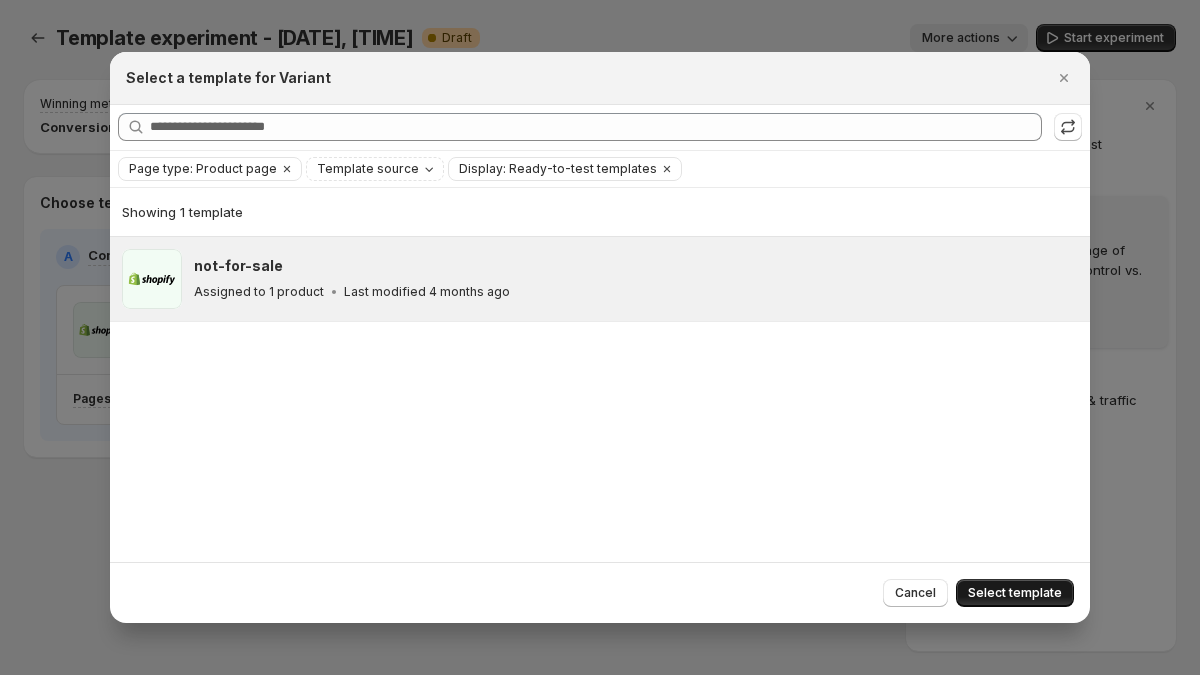 click on "Select template" at bounding box center [1015, 593] 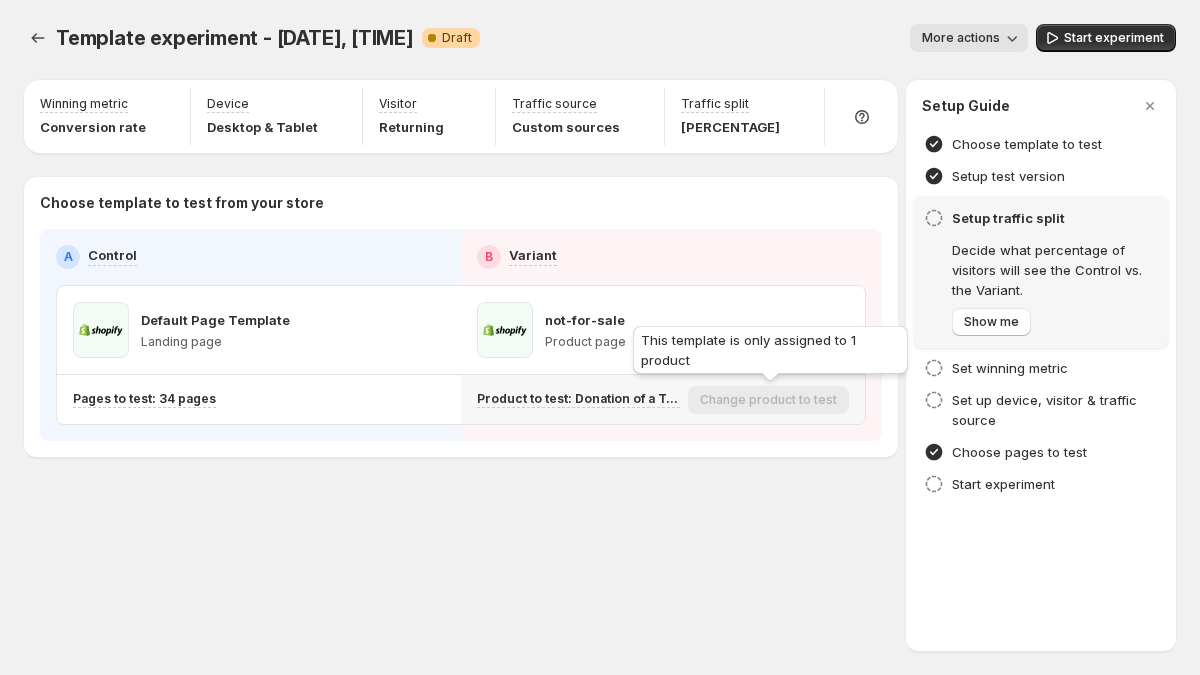 click on "Product to test: Donation of a Treeeee" at bounding box center (578, 399) 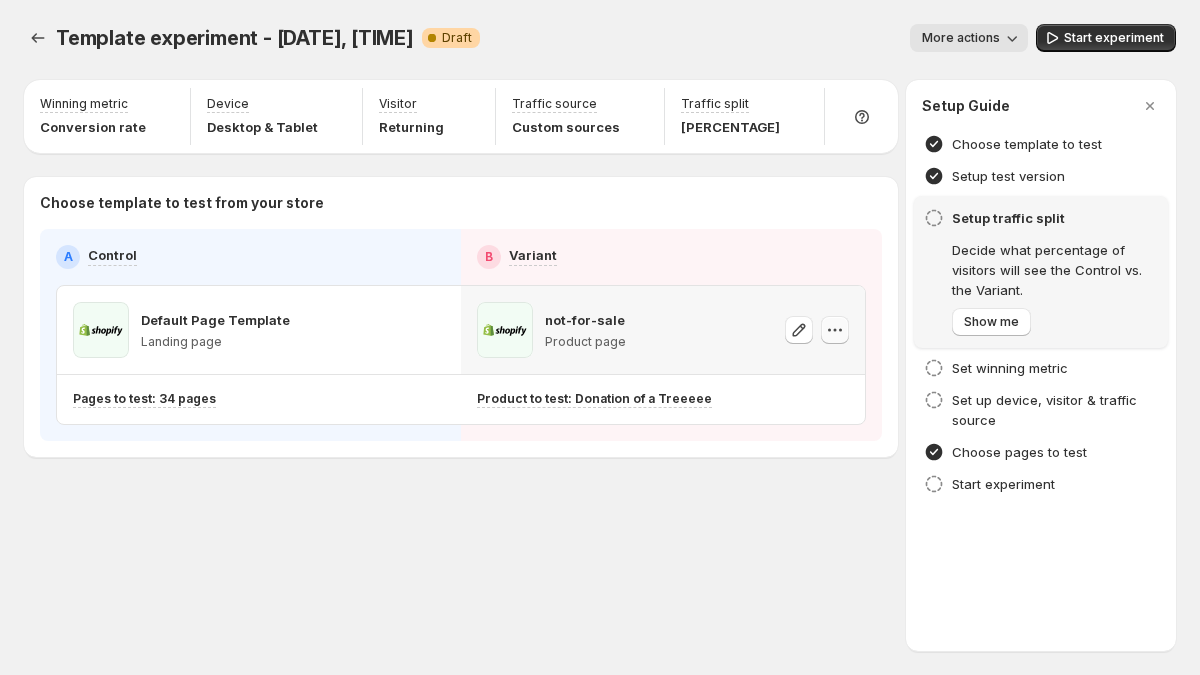 click 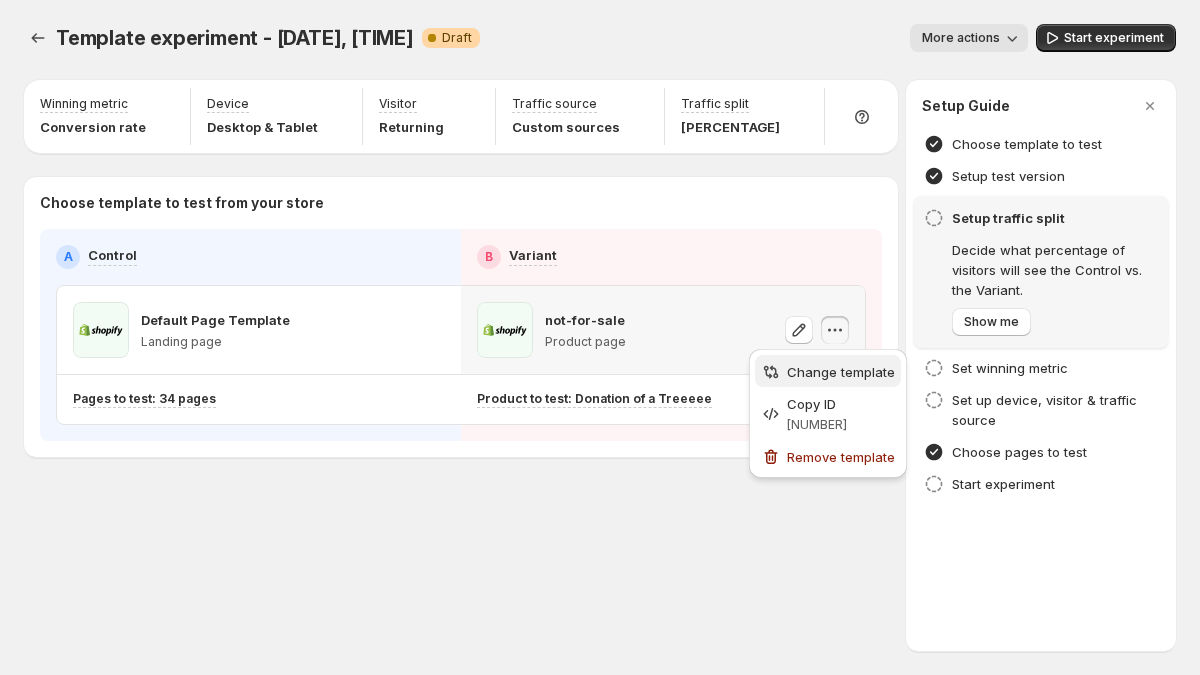 click on "Change template" at bounding box center [841, 372] 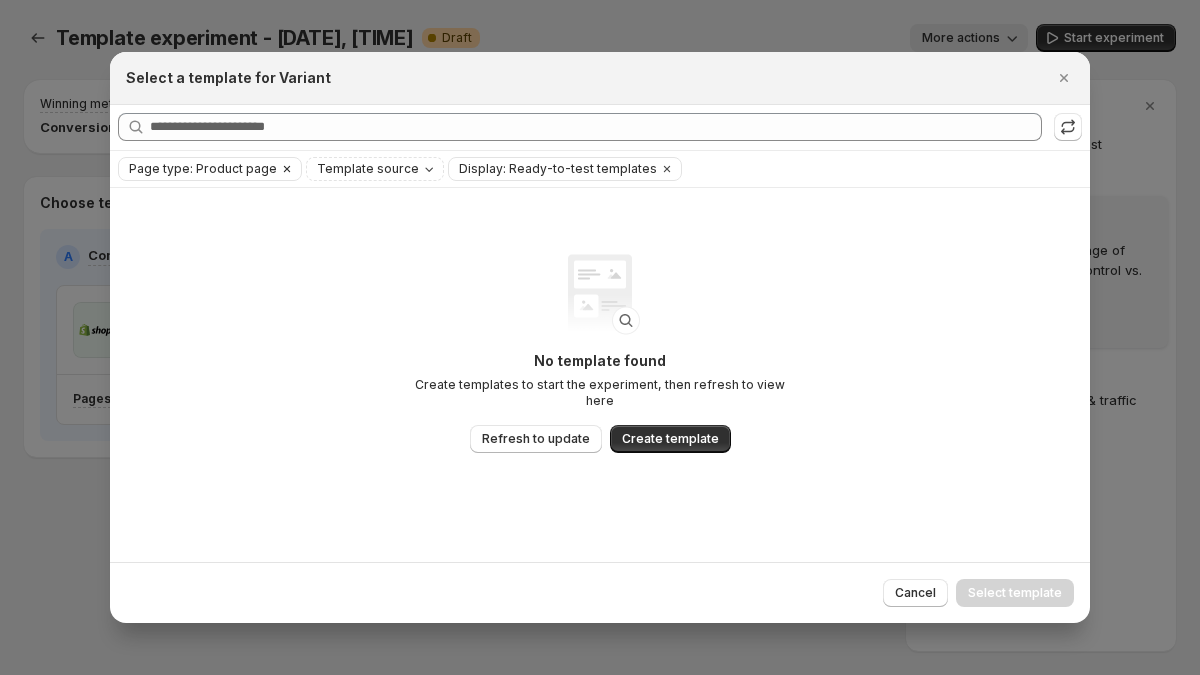 click on "Page type: Product page" at bounding box center (203, 169) 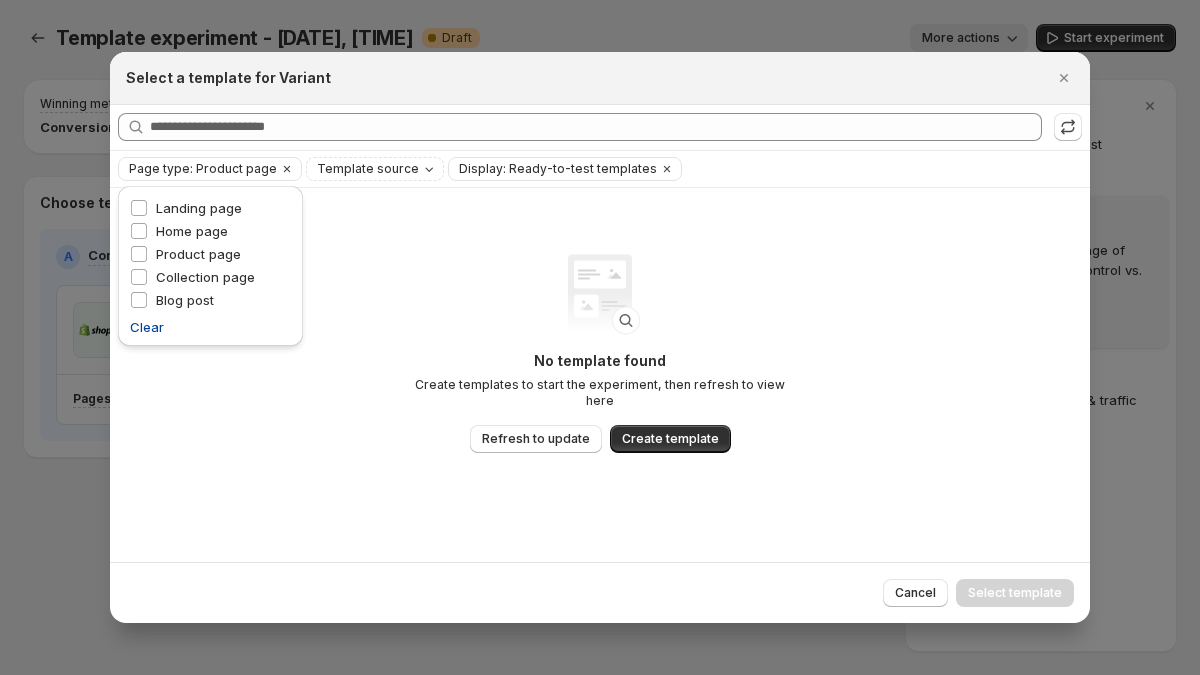 click on "Clear" at bounding box center (147, 327) 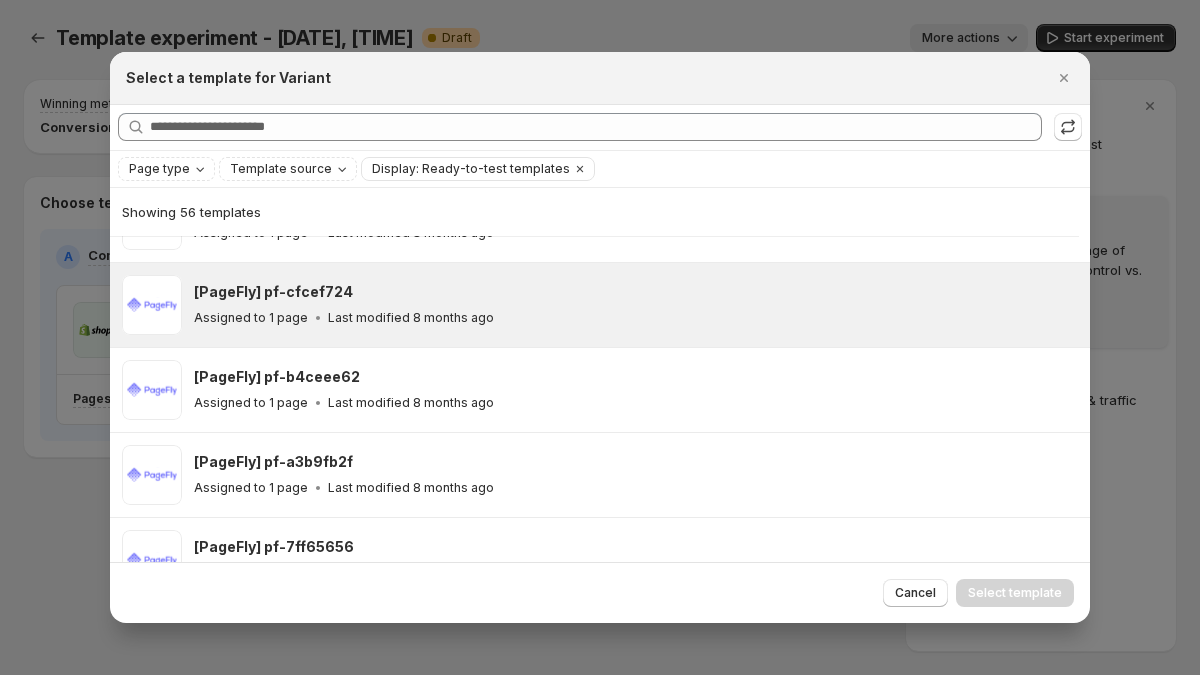 scroll, scrollTop: 1530, scrollLeft: 0, axis: vertical 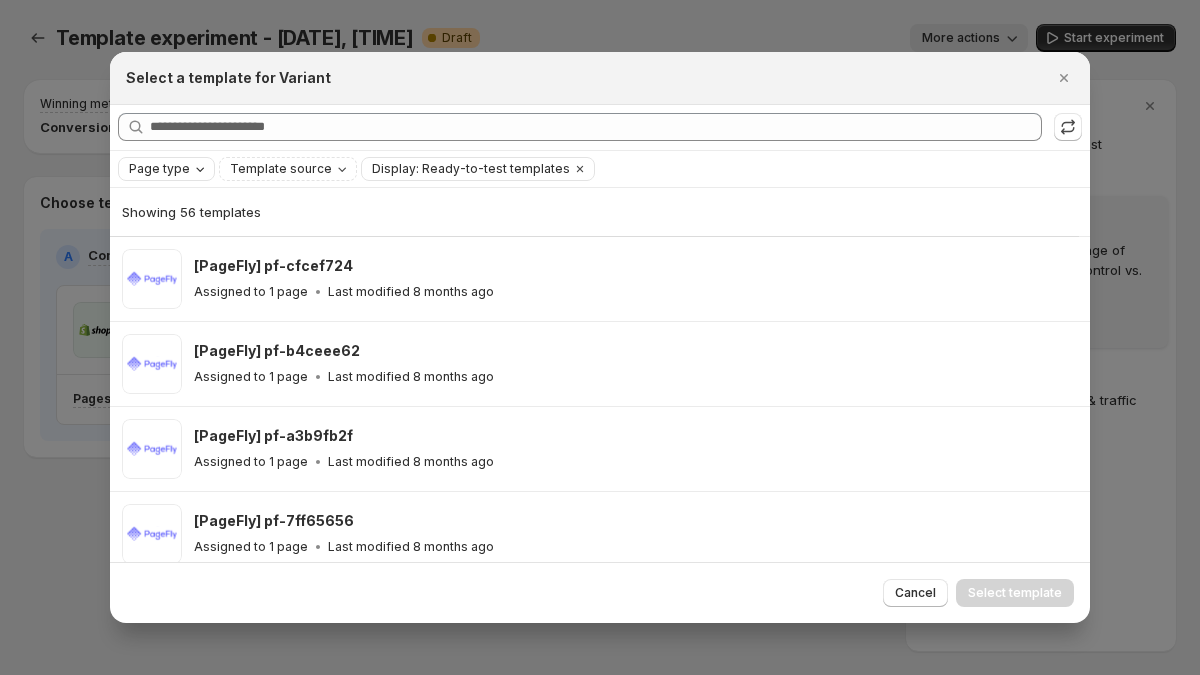 click on "Page type" at bounding box center (159, 169) 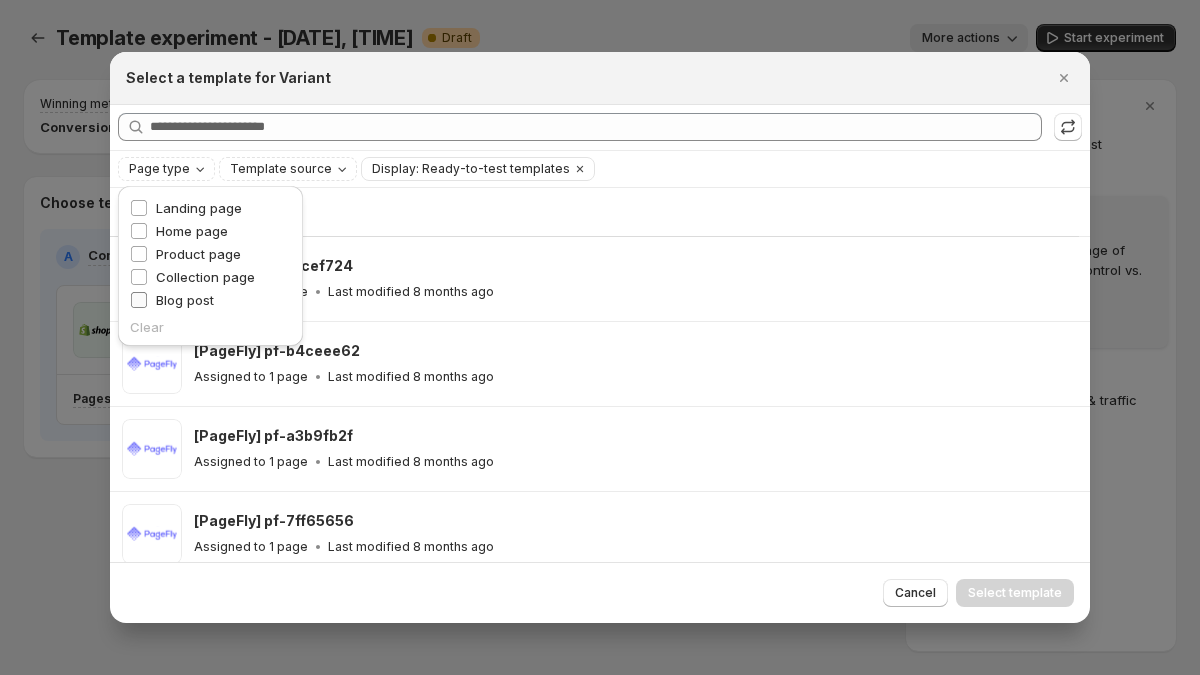 click on "Blog post" at bounding box center [185, 300] 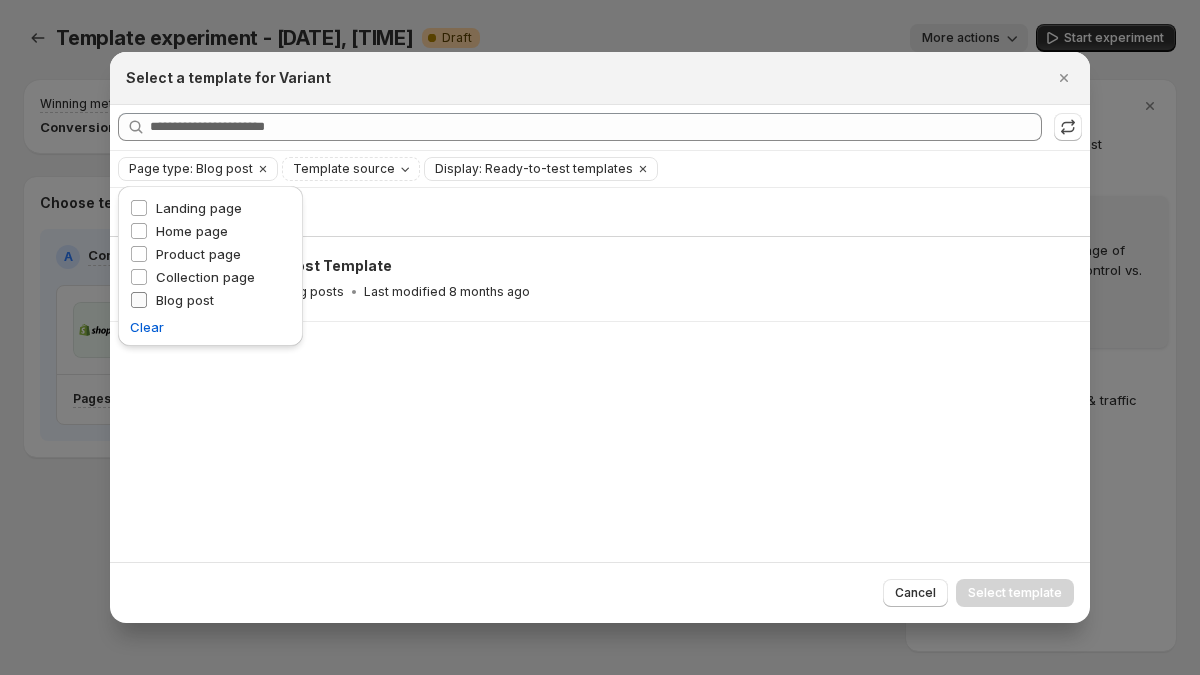 scroll, scrollTop: 0, scrollLeft: 0, axis: both 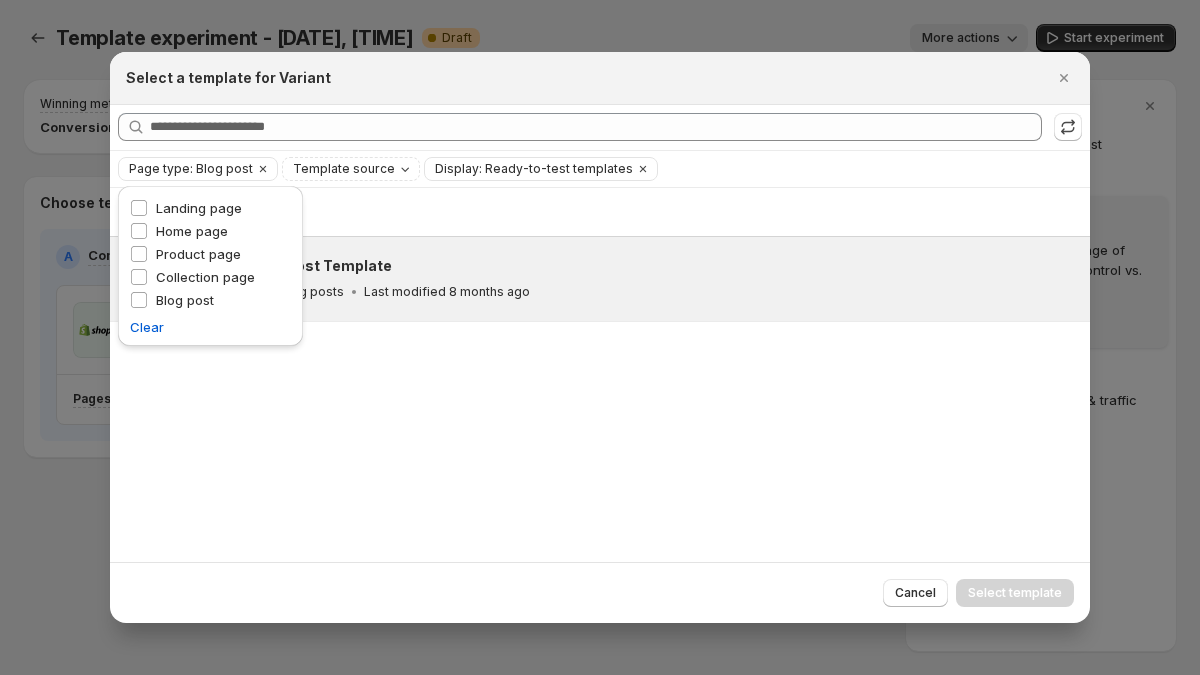 click on "Default Blog Post Template Assigned to [NUMBER] blog posts Last modified [TIME] ago" at bounding box center (633, 279) 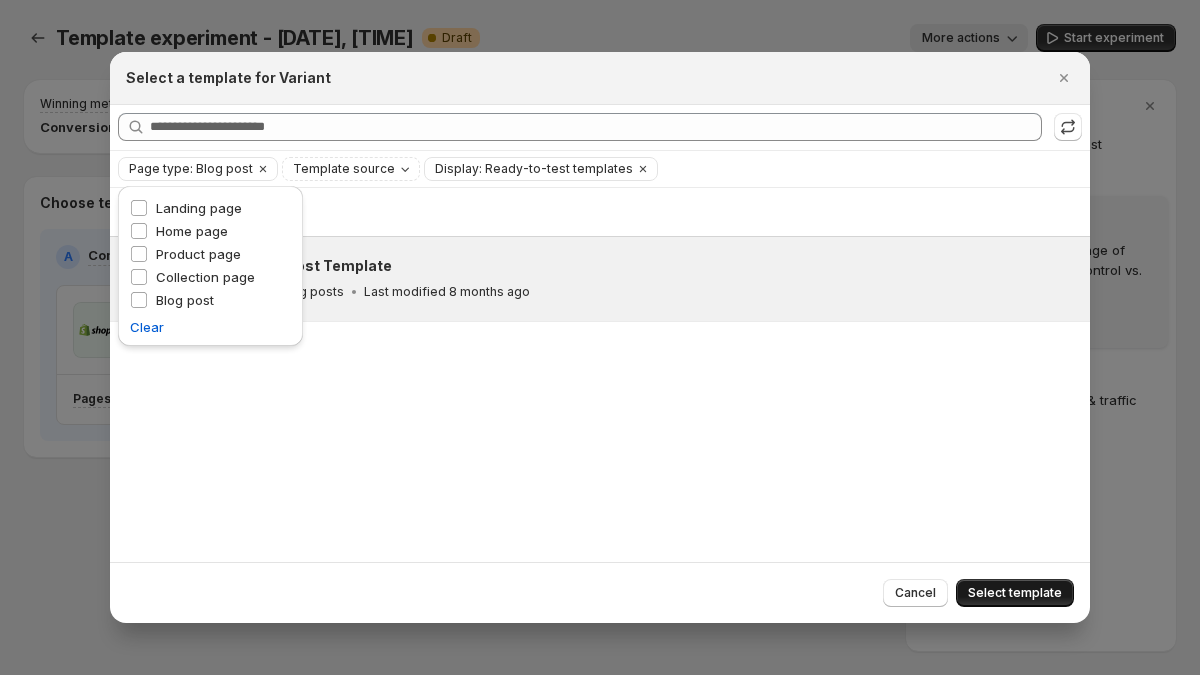 click on "Select template" at bounding box center (1015, 593) 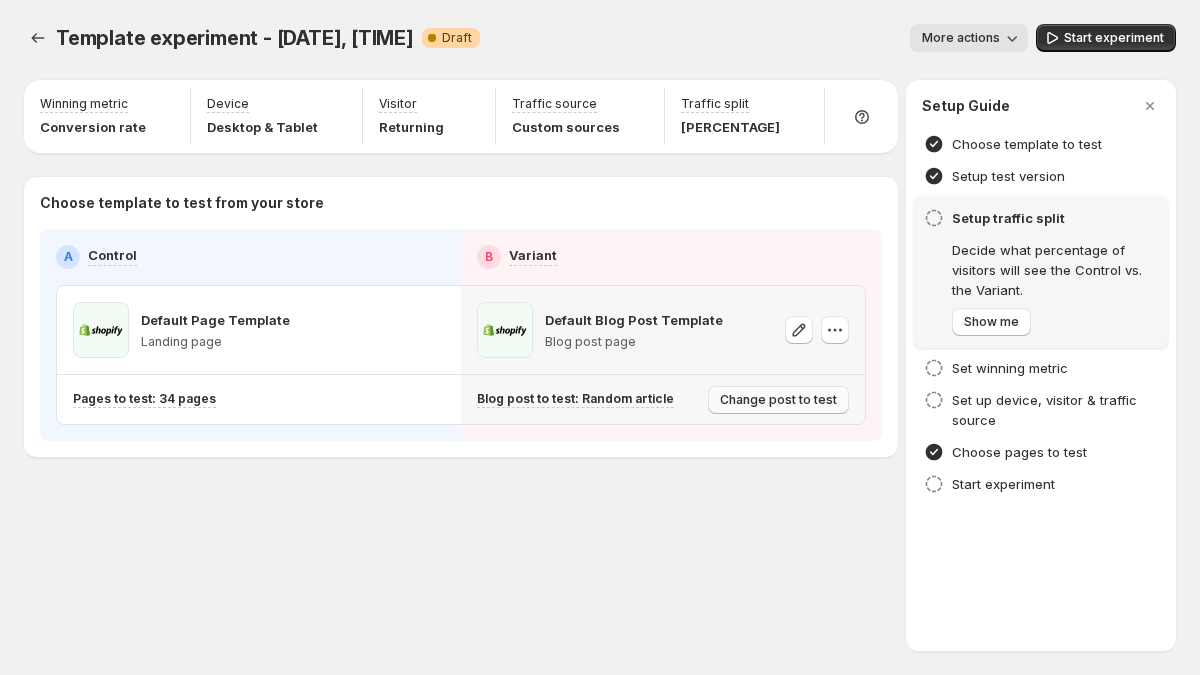 click on "Change post to test" at bounding box center (778, 400) 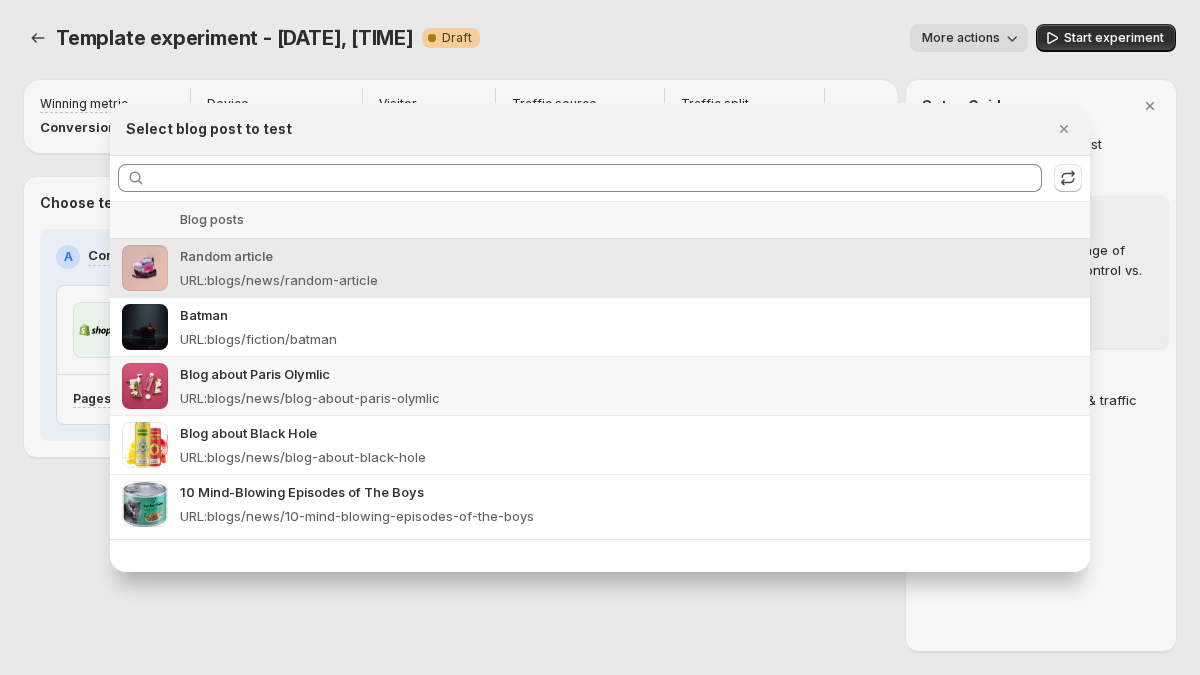 scroll, scrollTop: 2, scrollLeft: 0, axis: vertical 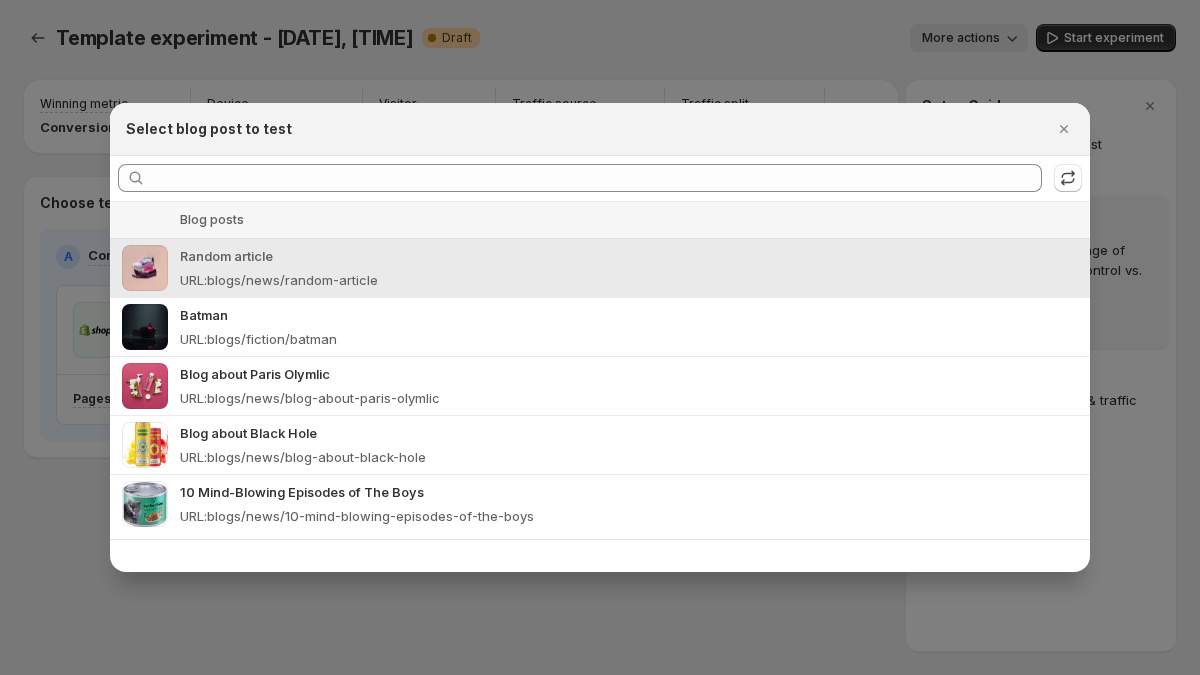 click at bounding box center [600, 337] 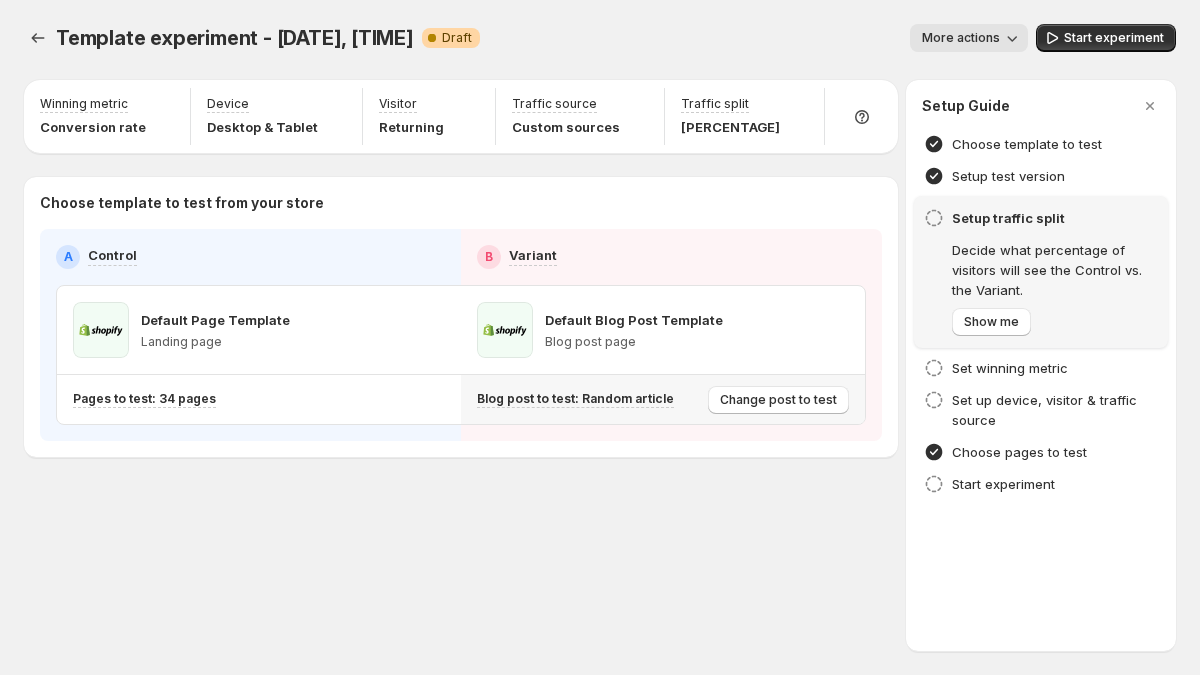 click on "Change post to test" at bounding box center (778, 400) 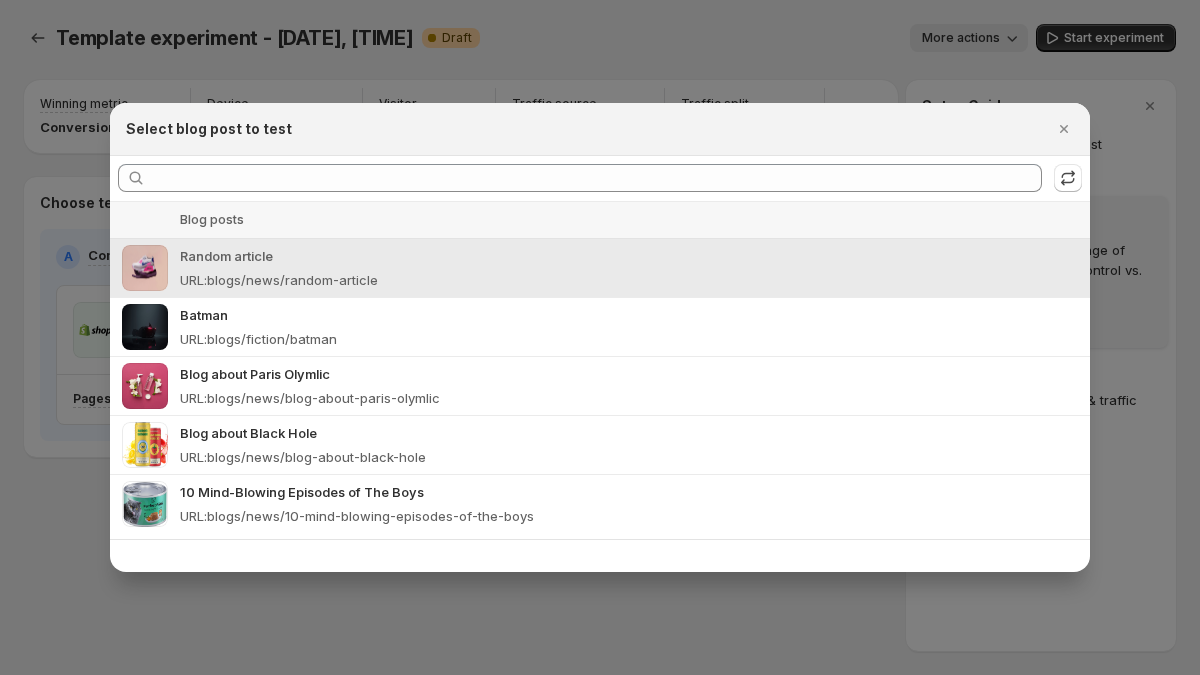 scroll, scrollTop: 2, scrollLeft: 0, axis: vertical 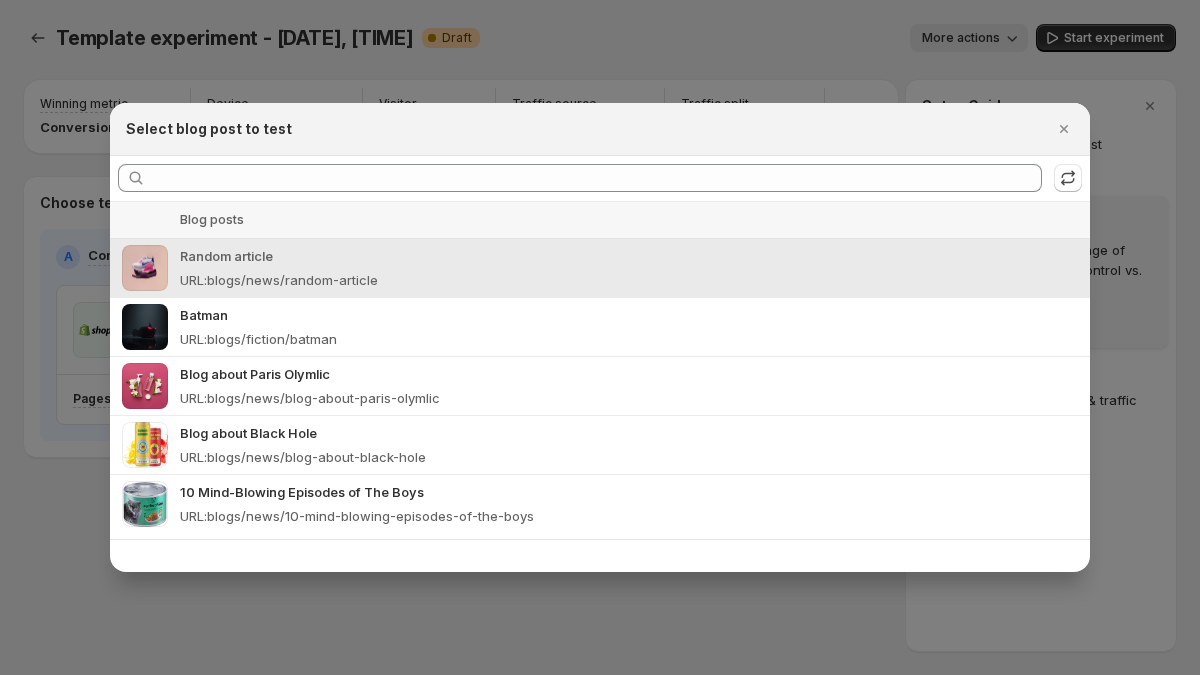 click at bounding box center (600, 337) 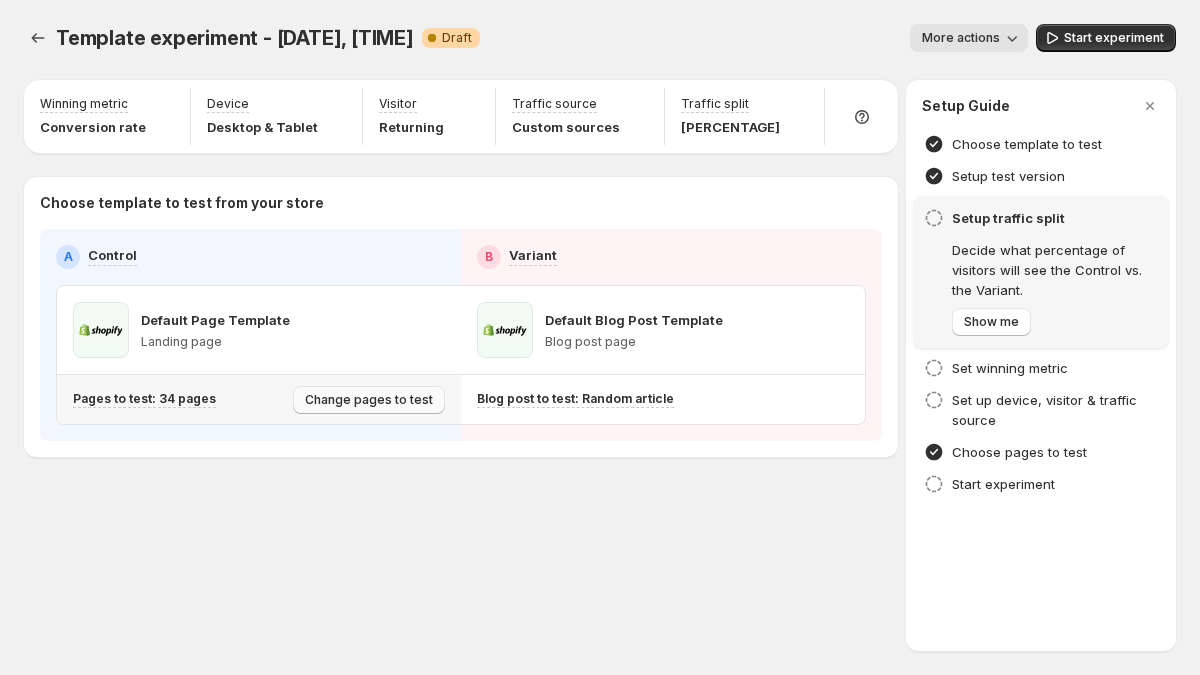 click on "Change pages to test" at bounding box center (369, 400) 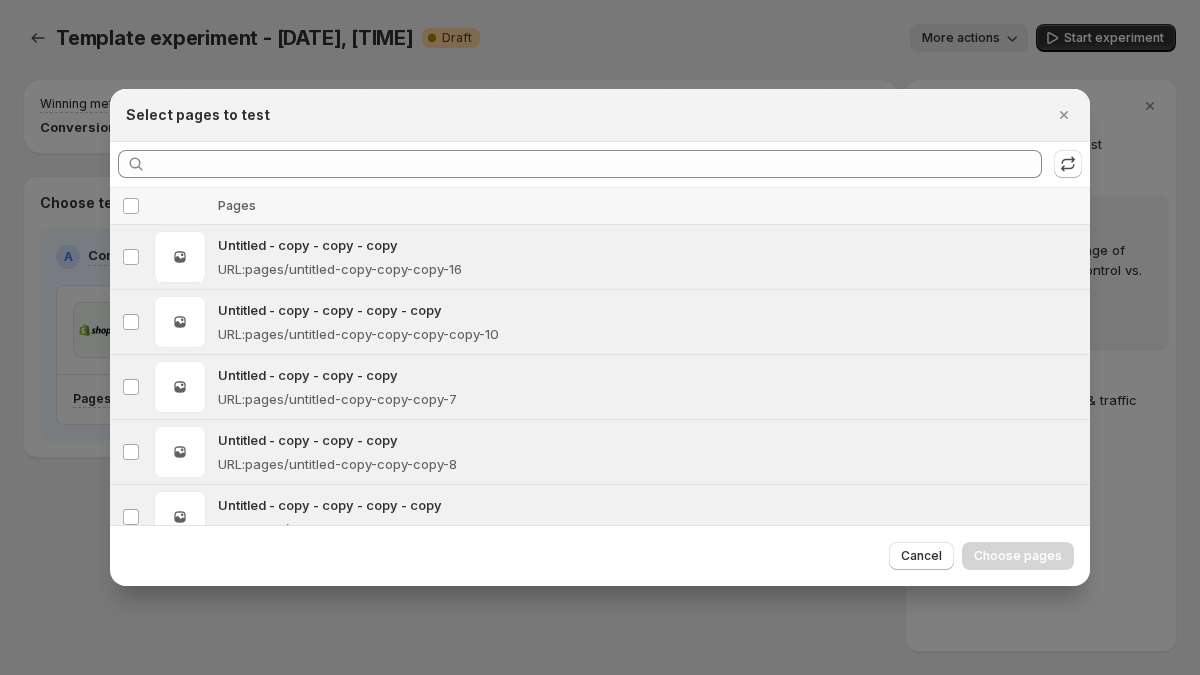 click at bounding box center (600, 337) 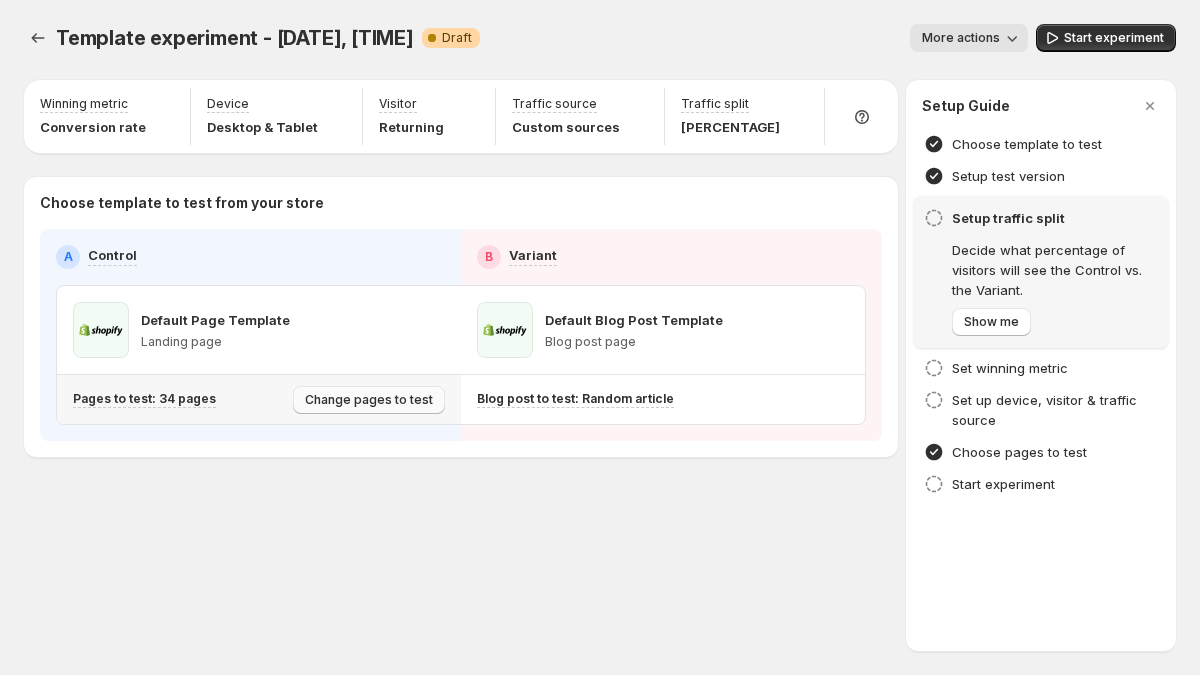 click on "Change pages to test" at bounding box center [369, 400] 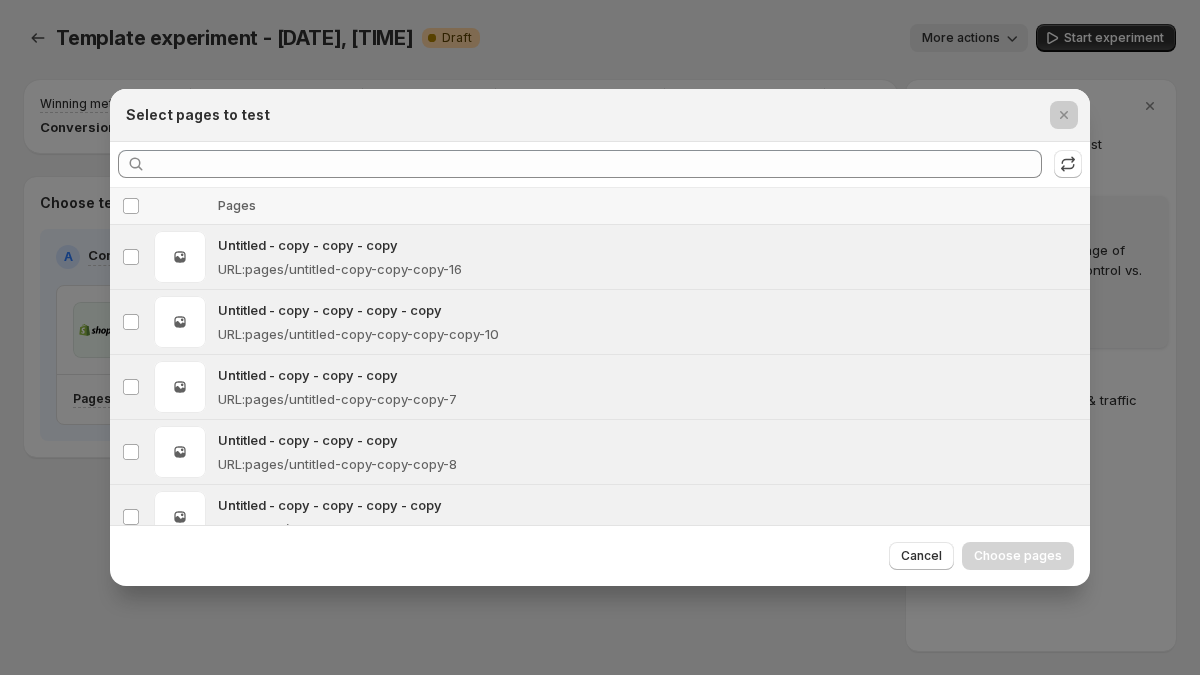 click at bounding box center (600, 337) 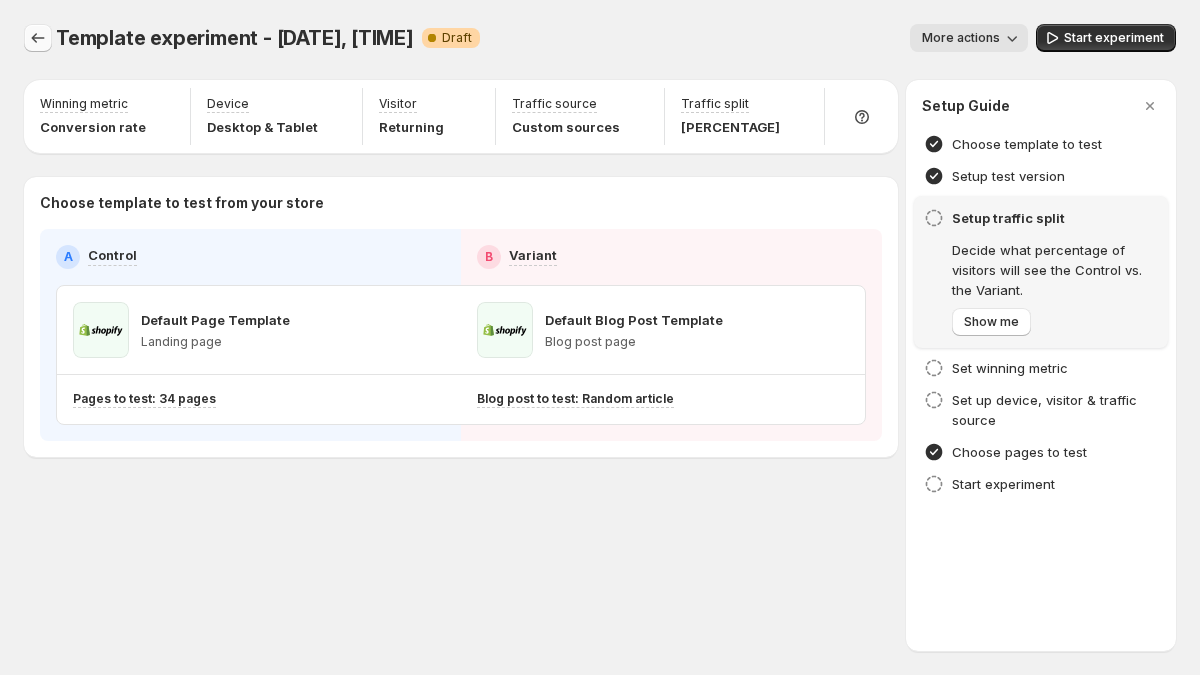 click at bounding box center (38, 38) 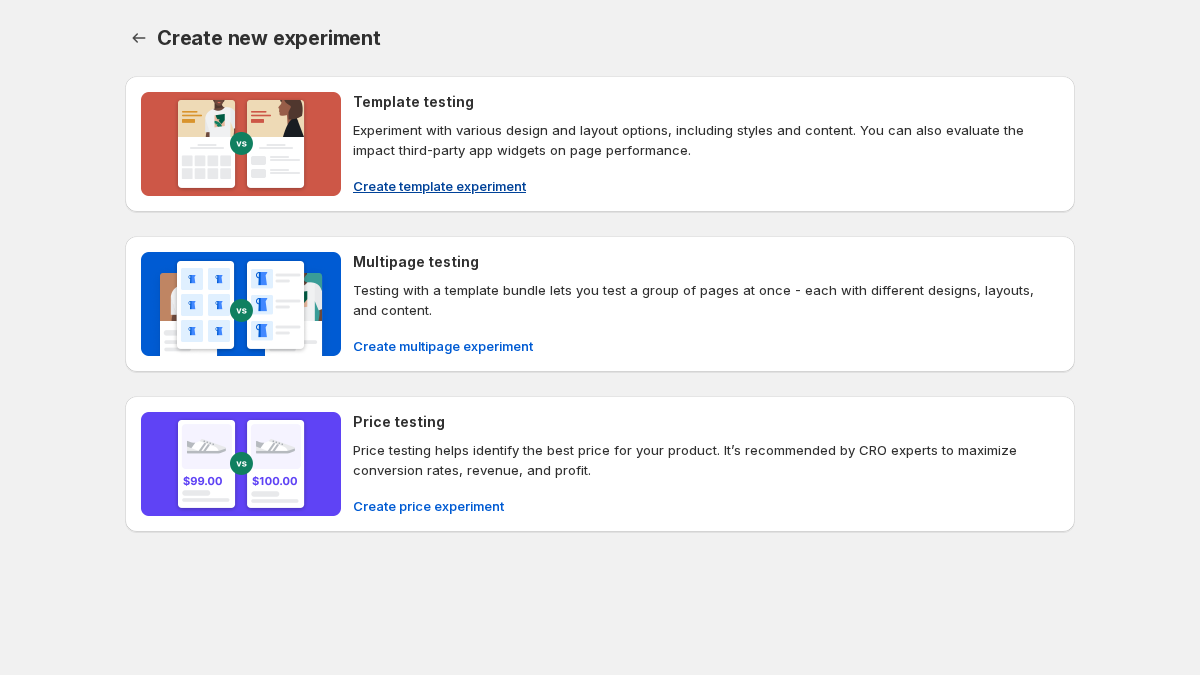 click on "Template testing Experiment with various design and layout options, including styles and content. You can also evaluate the impact third-party app widgets on page performance. Create template experiment" at bounding box center (706, 144) 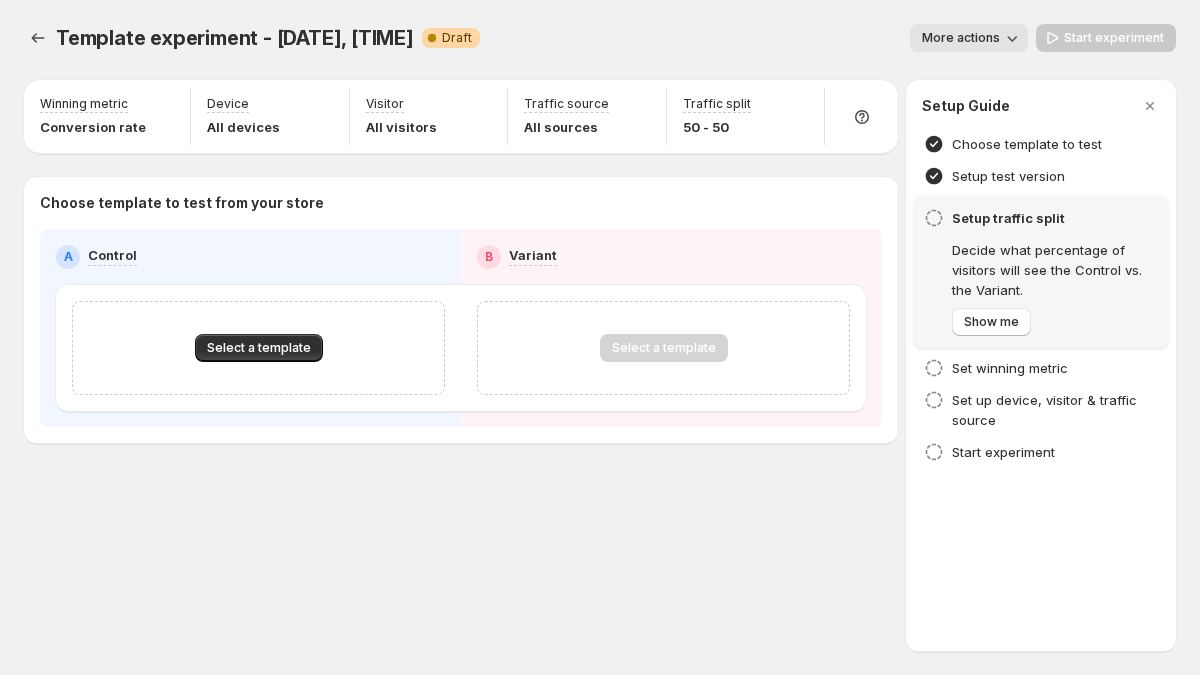 click on "Select a template" at bounding box center (258, 348) 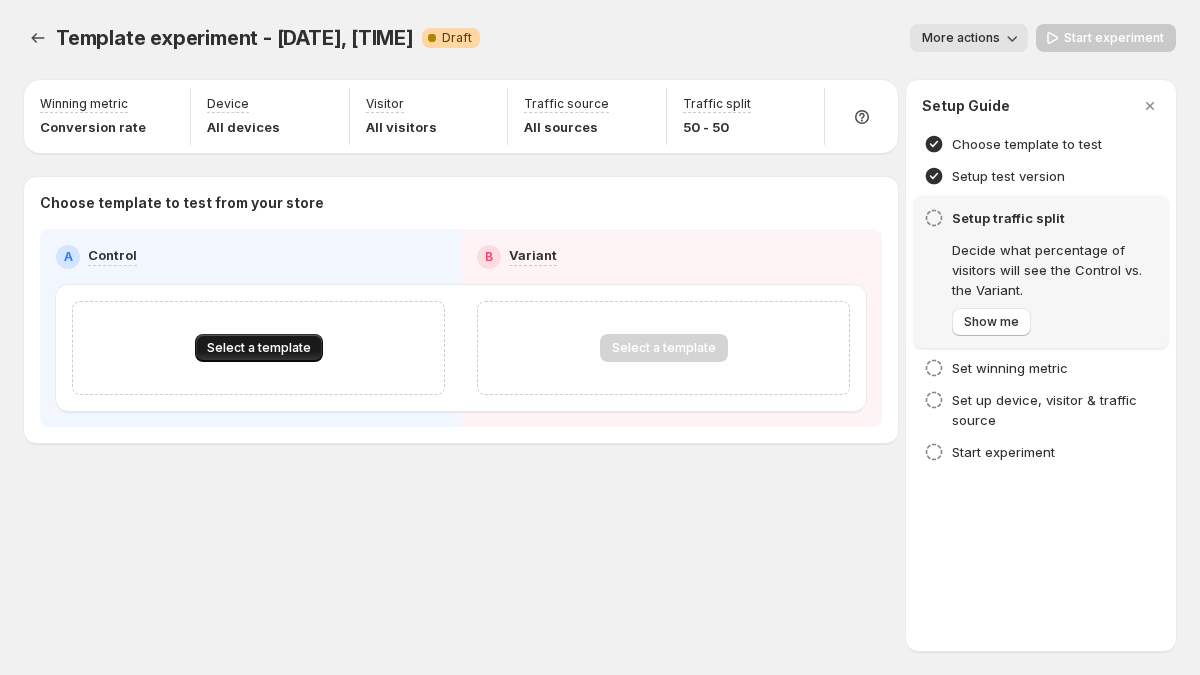 click on "Select a template" at bounding box center (259, 348) 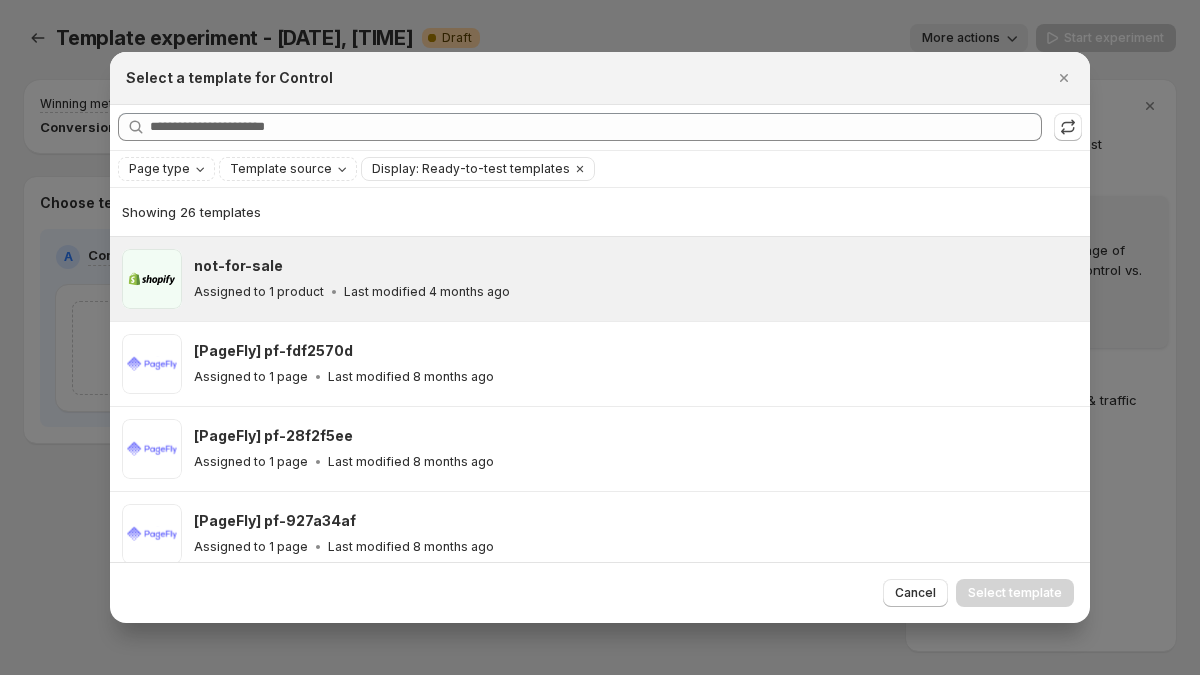click on "Last modified 4 months ago" at bounding box center [427, 292] 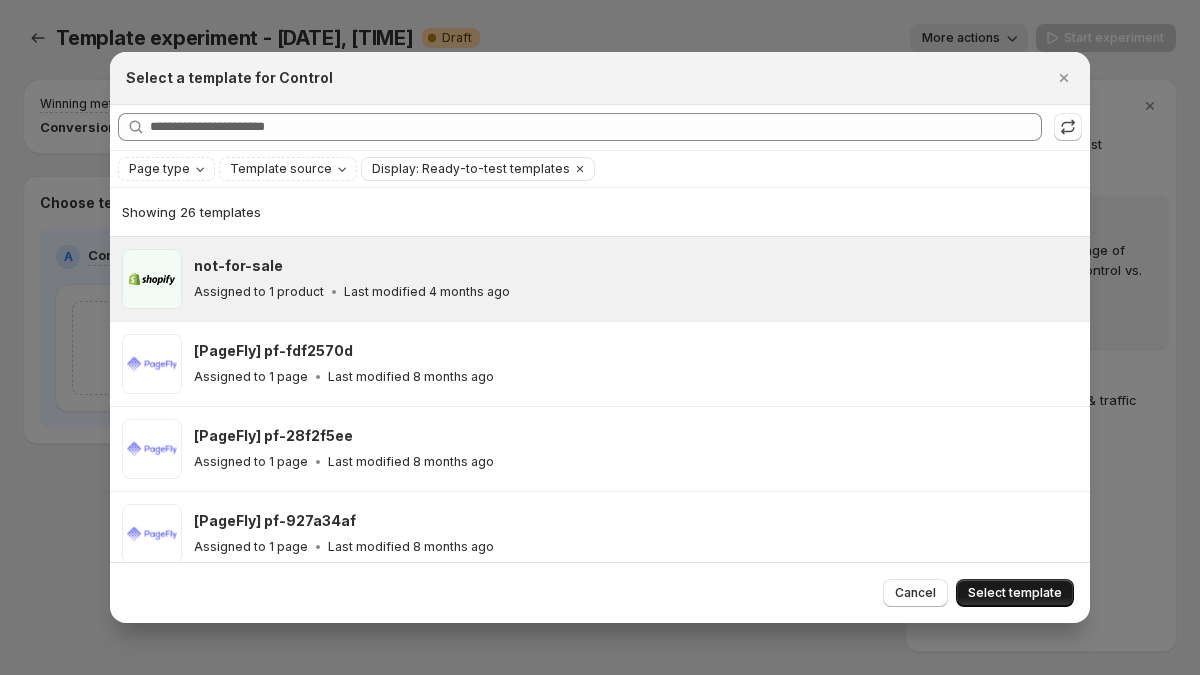 click on "Select template" at bounding box center [1015, 593] 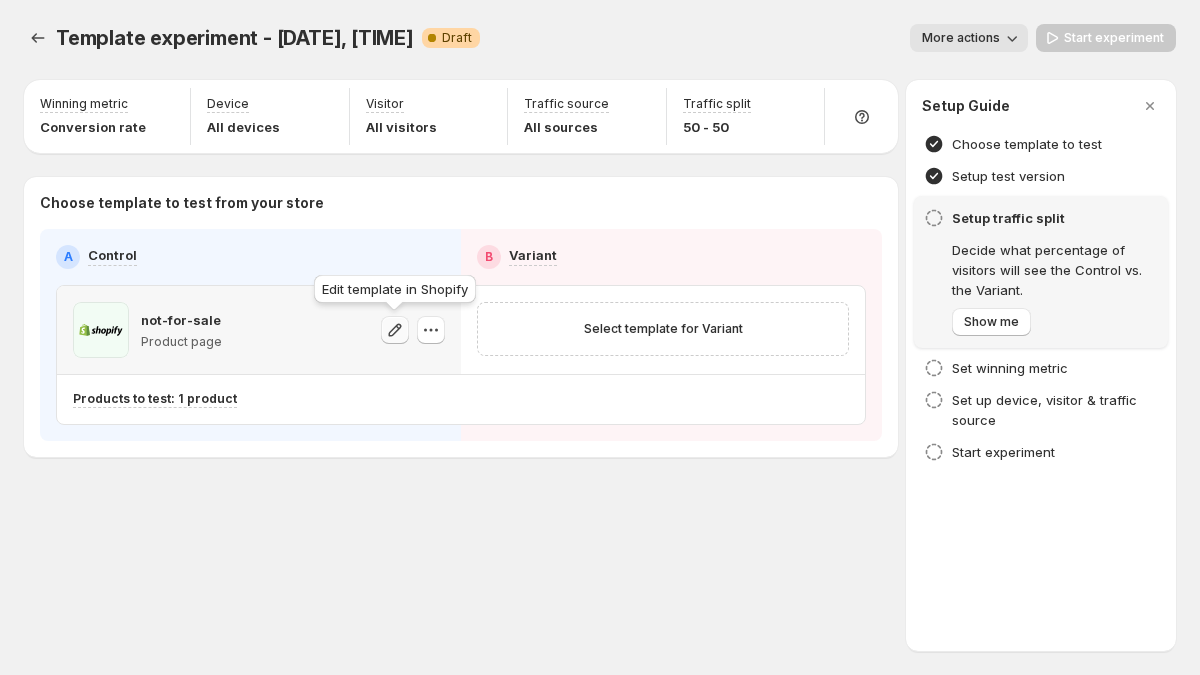 click 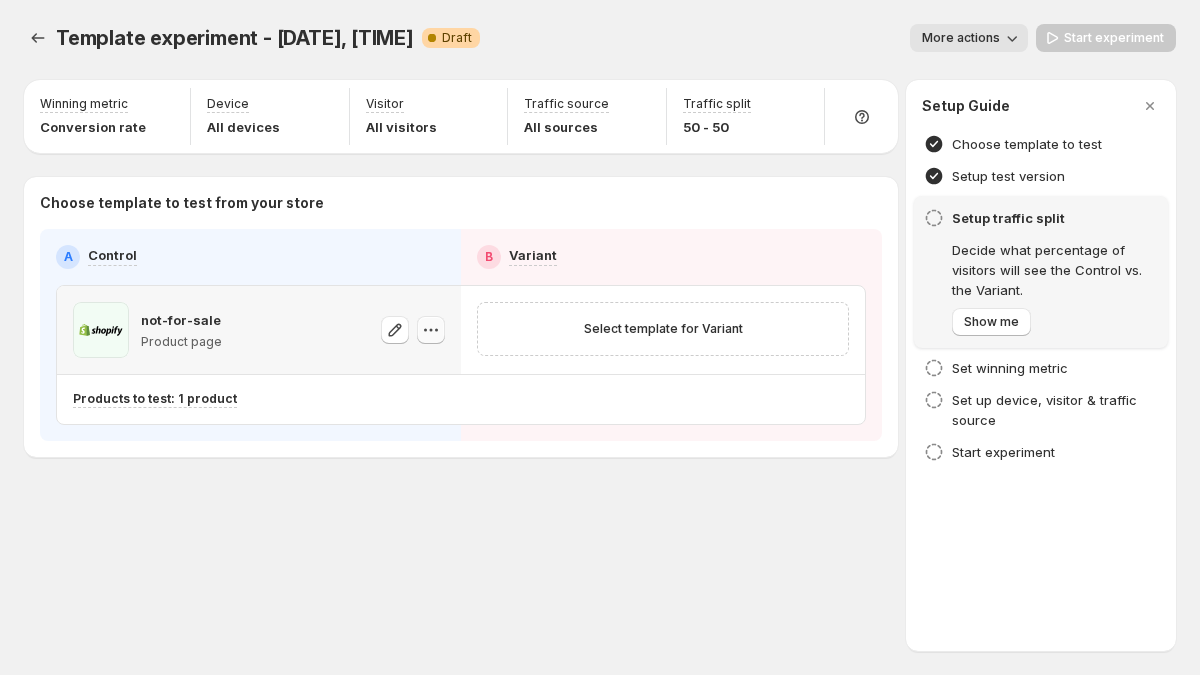 click at bounding box center [431, 330] 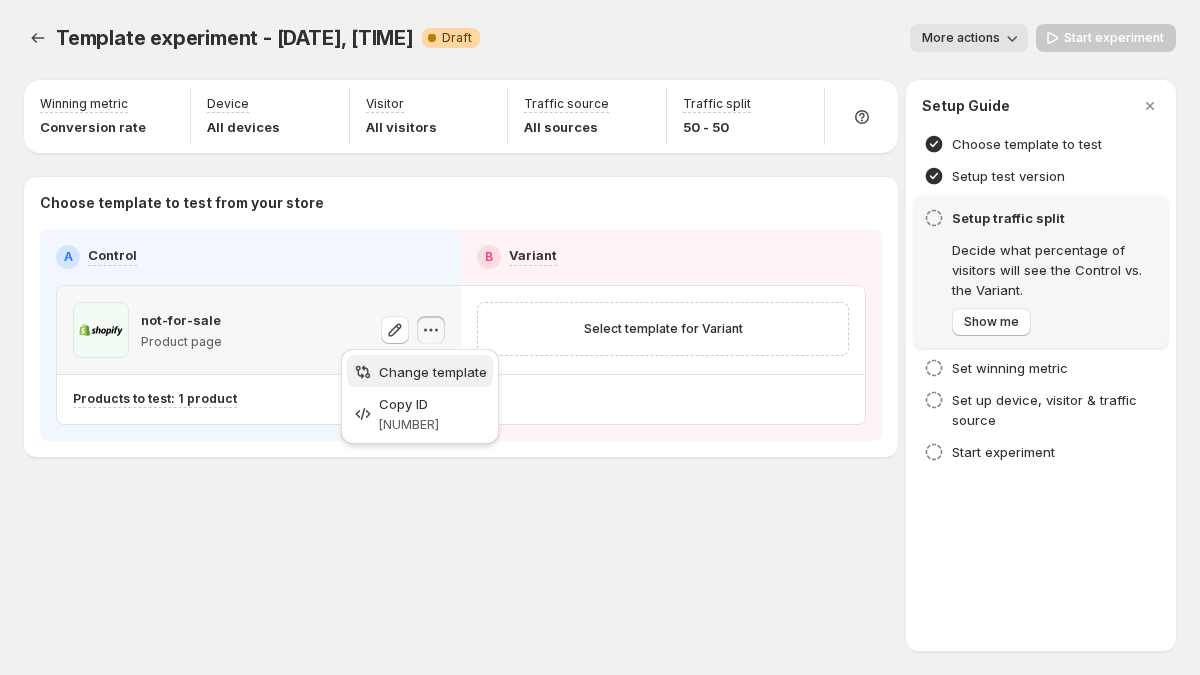 click on "Change template" at bounding box center (433, 372) 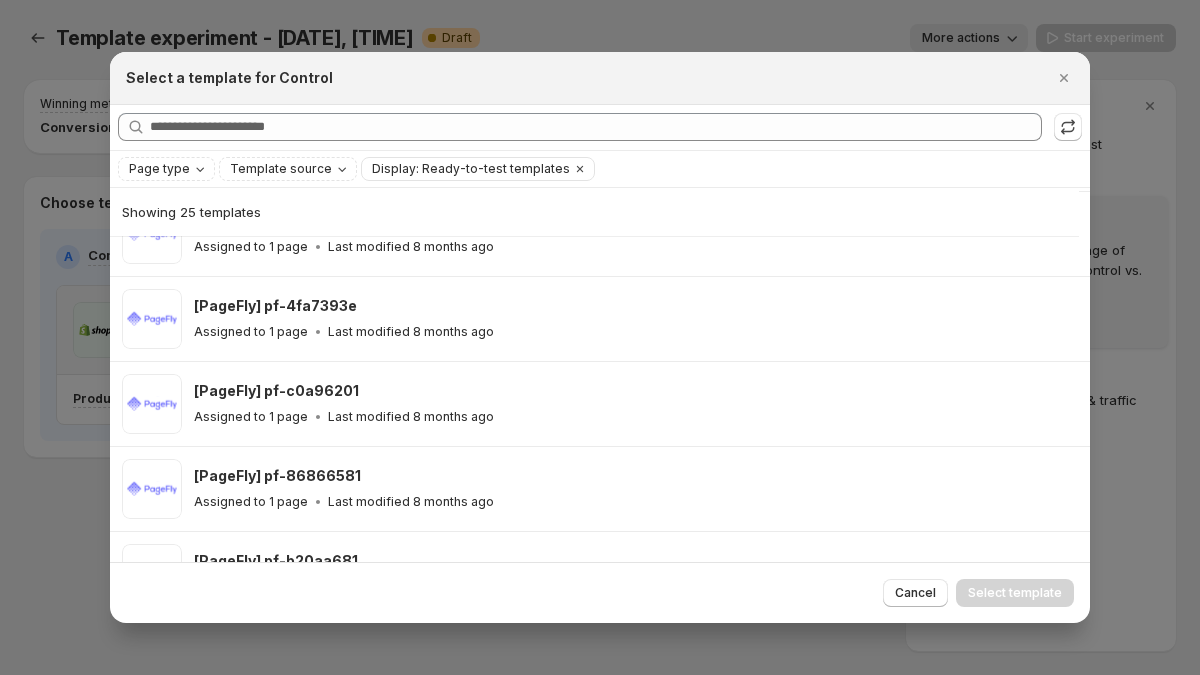 scroll, scrollTop: 663, scrollLeft: 0, axis: vertical 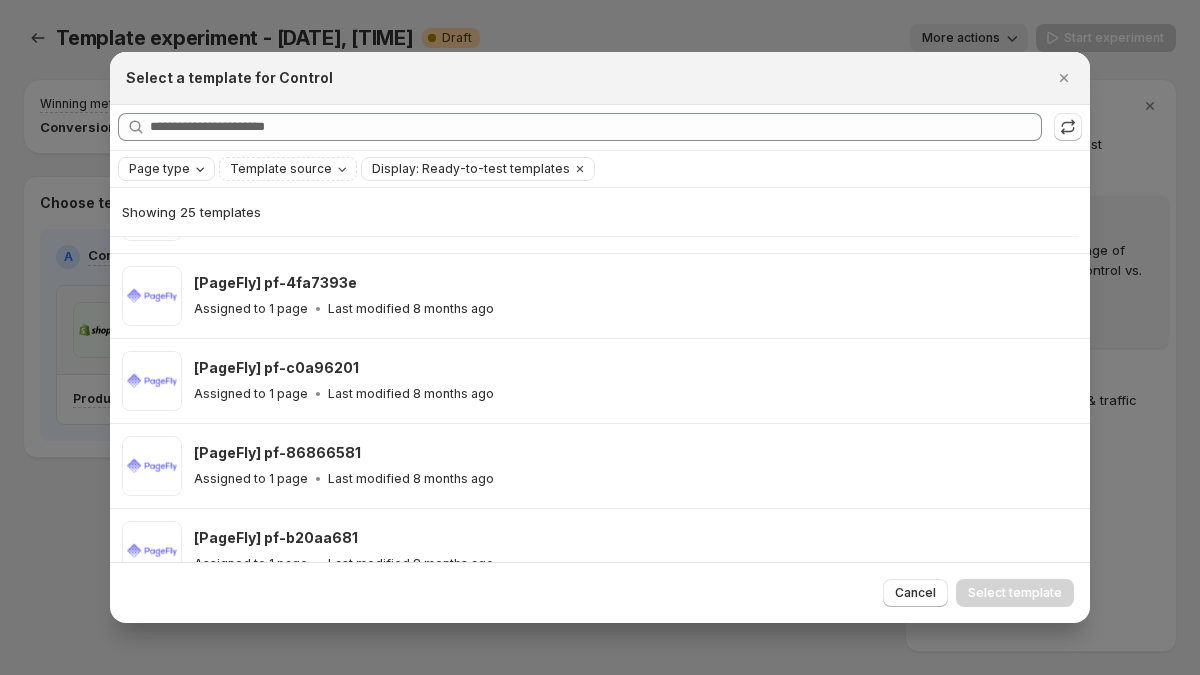 click 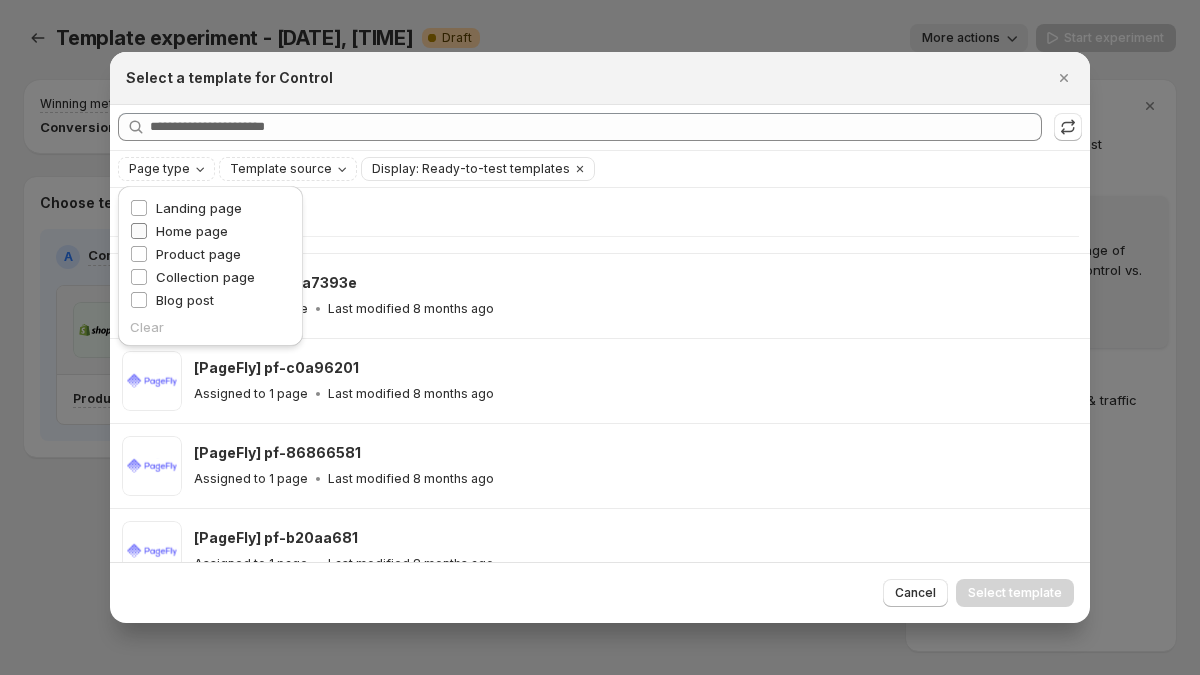 click on "Home page" at bounding box center [192, 231] 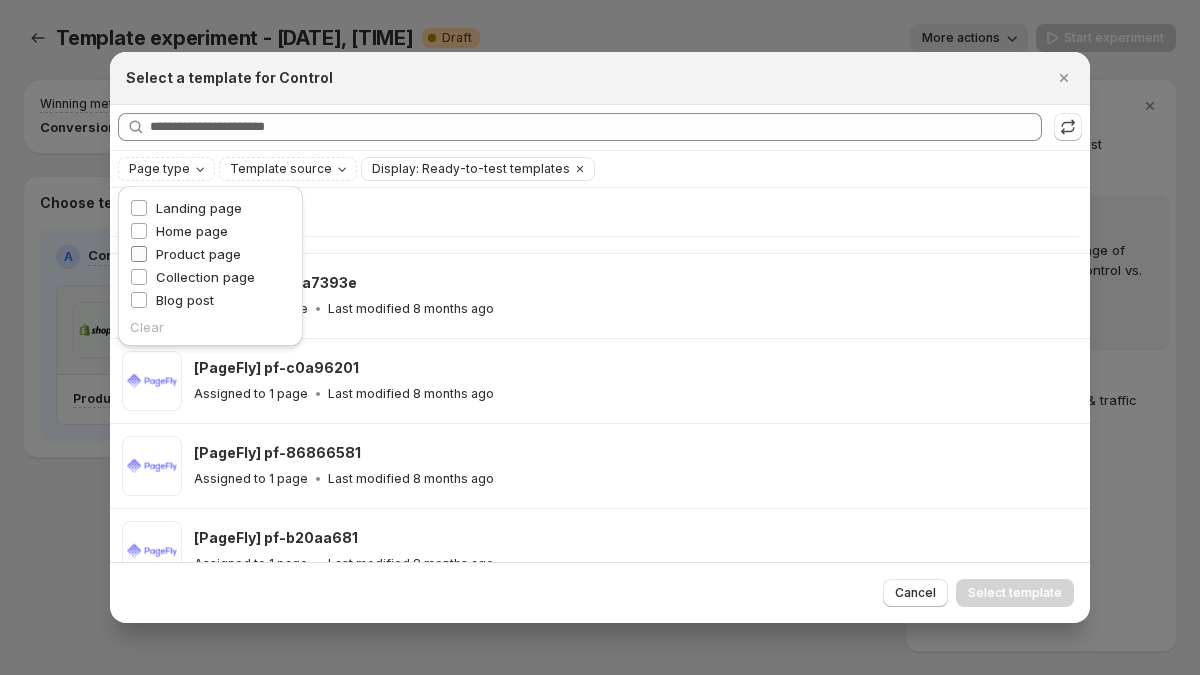 scroll, scrollTop: 0, scrollLeft: 0, axis: both 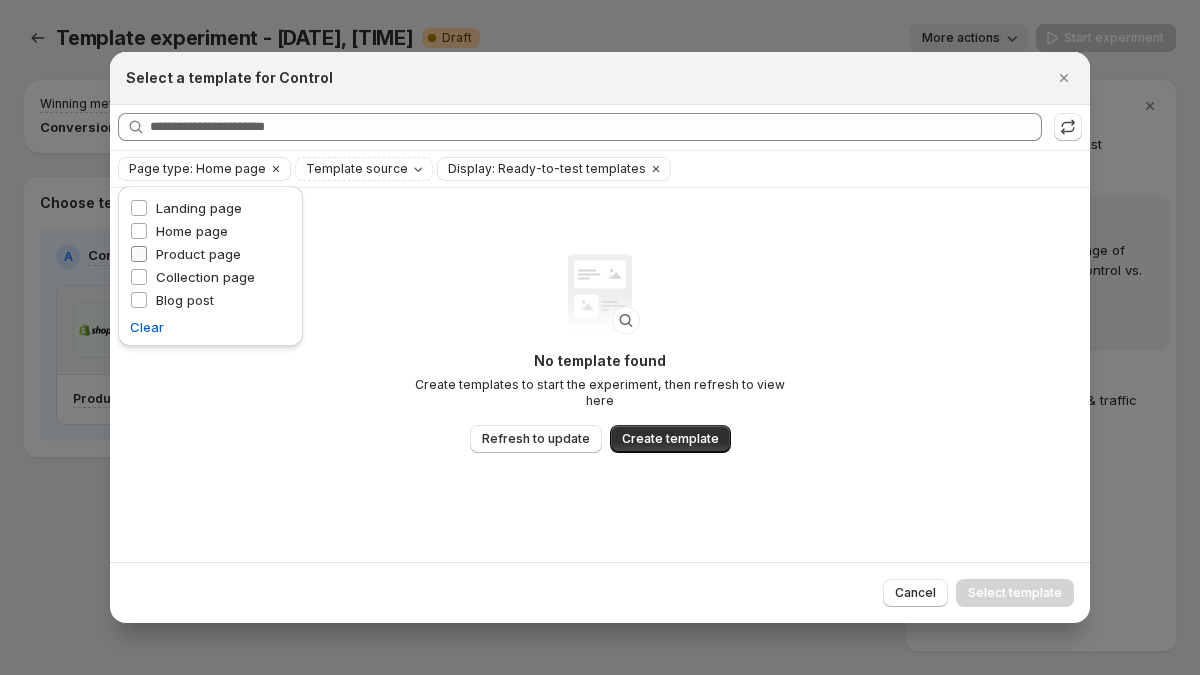 click on "Product page" at bounding box center [198, 254] 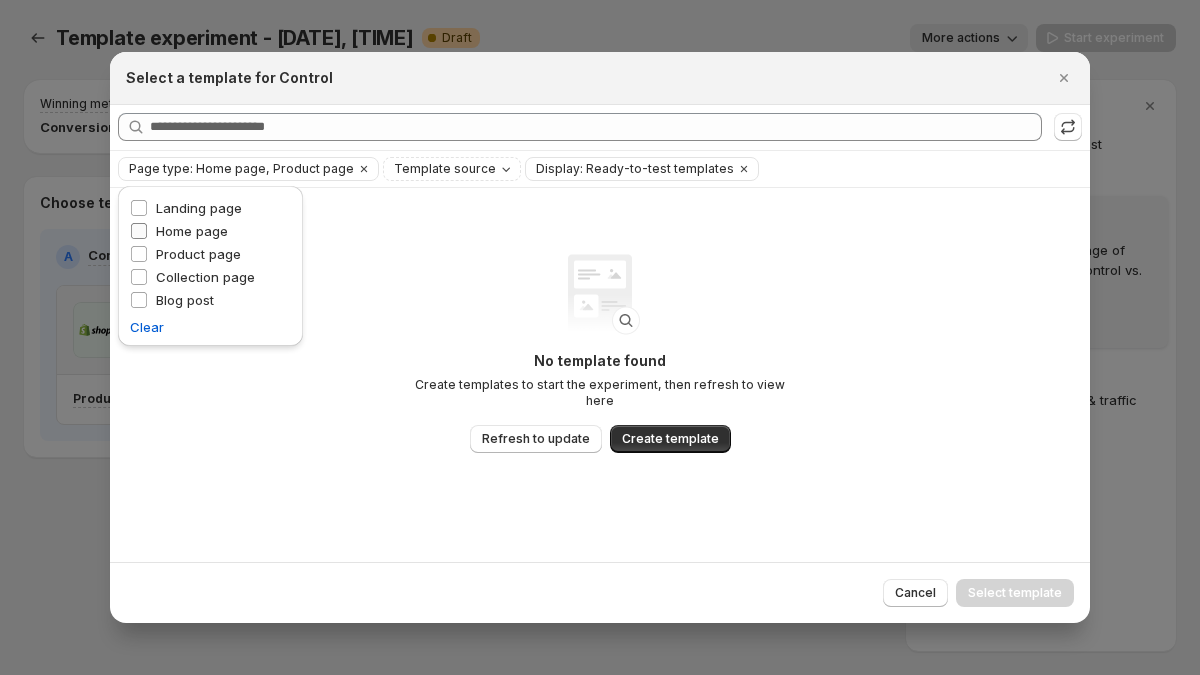 click on "Home page" at bounding box center (192, 231) 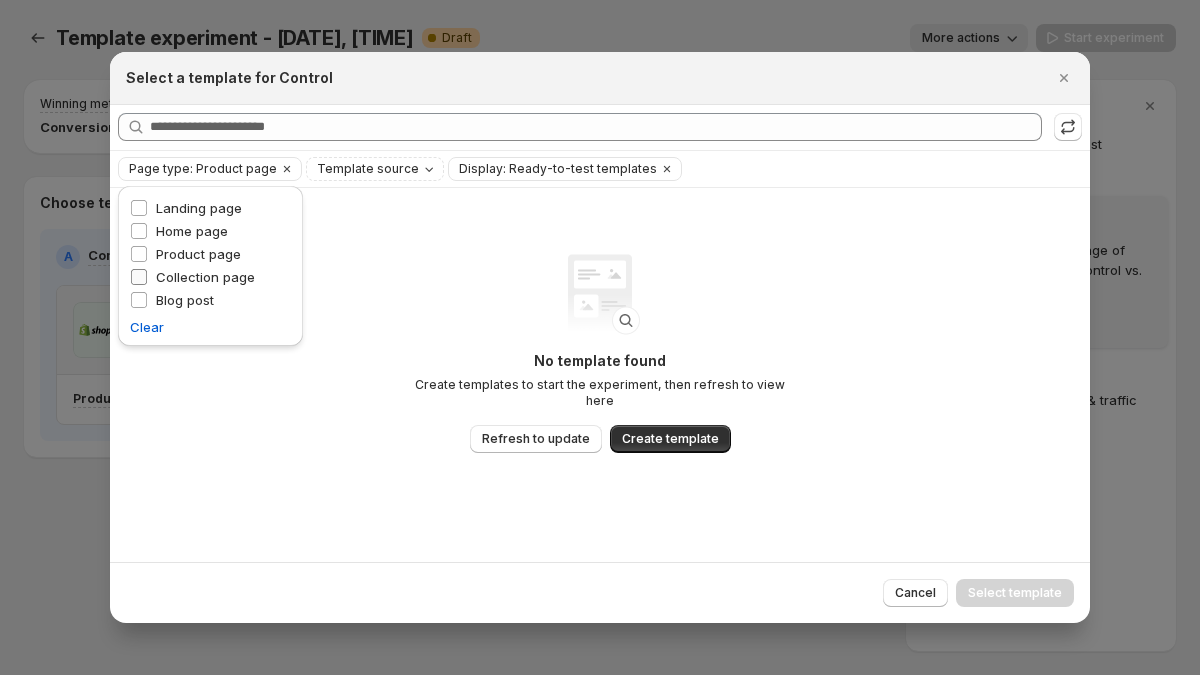 click on "Collection page" at bounding box center [205, 277] 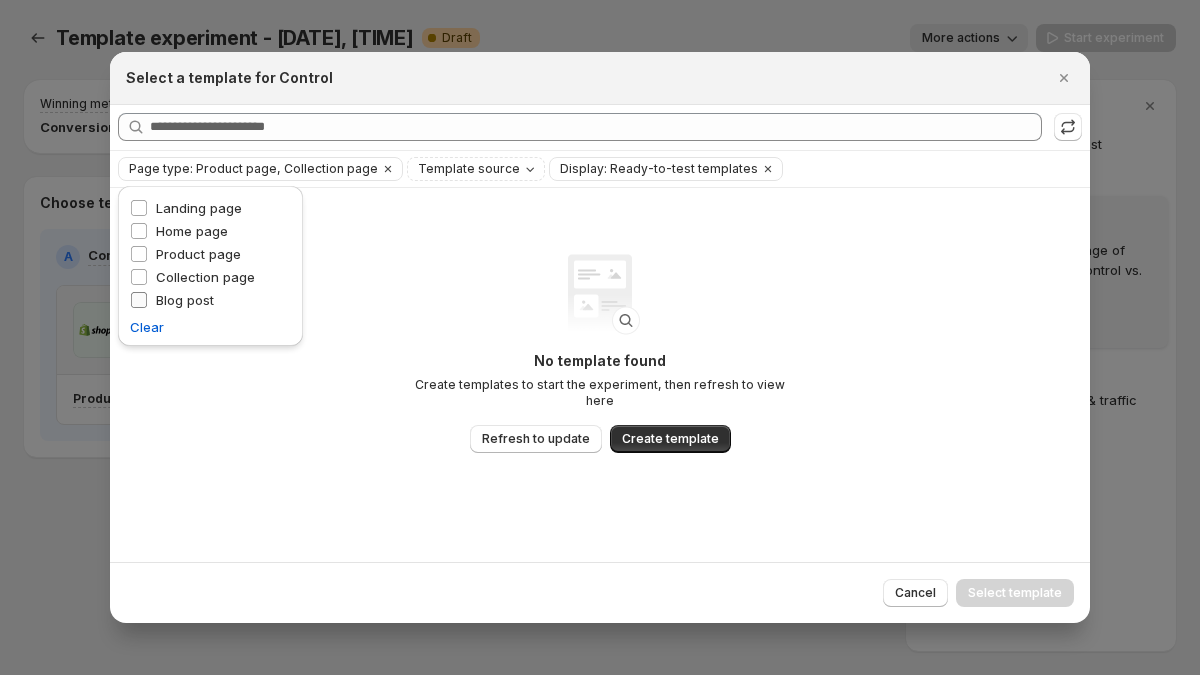 click on "Blog post" at bounding box center (185, 300) 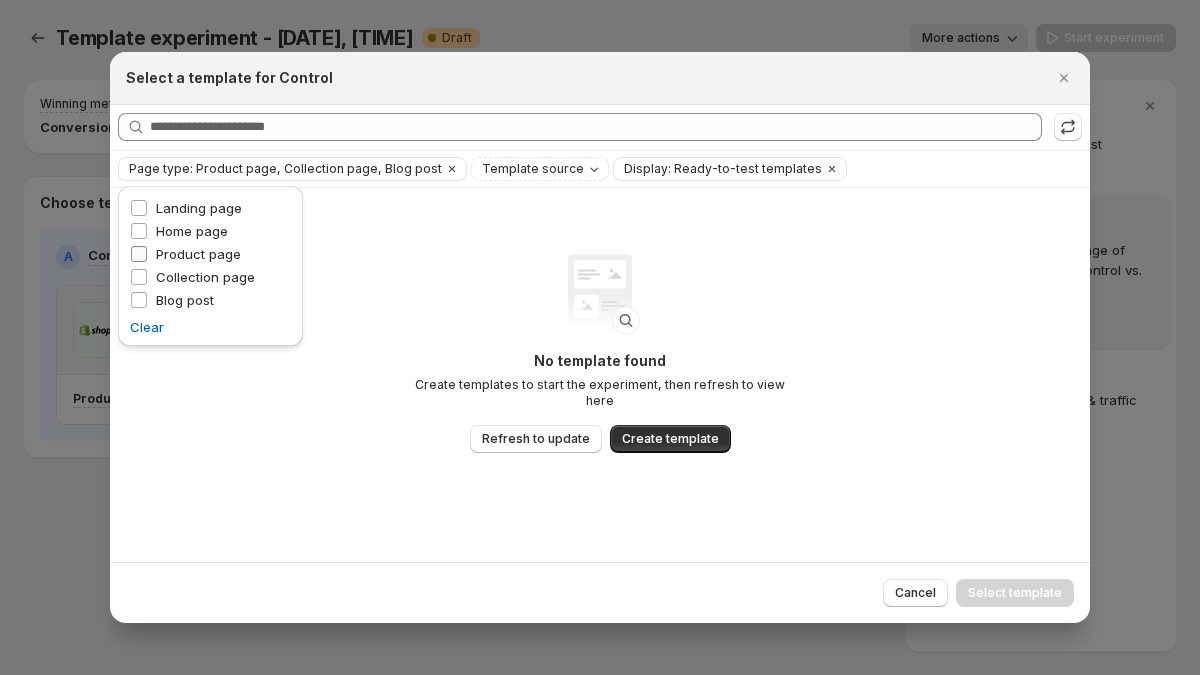 click on "Product page" at bounding box center (198, 254) 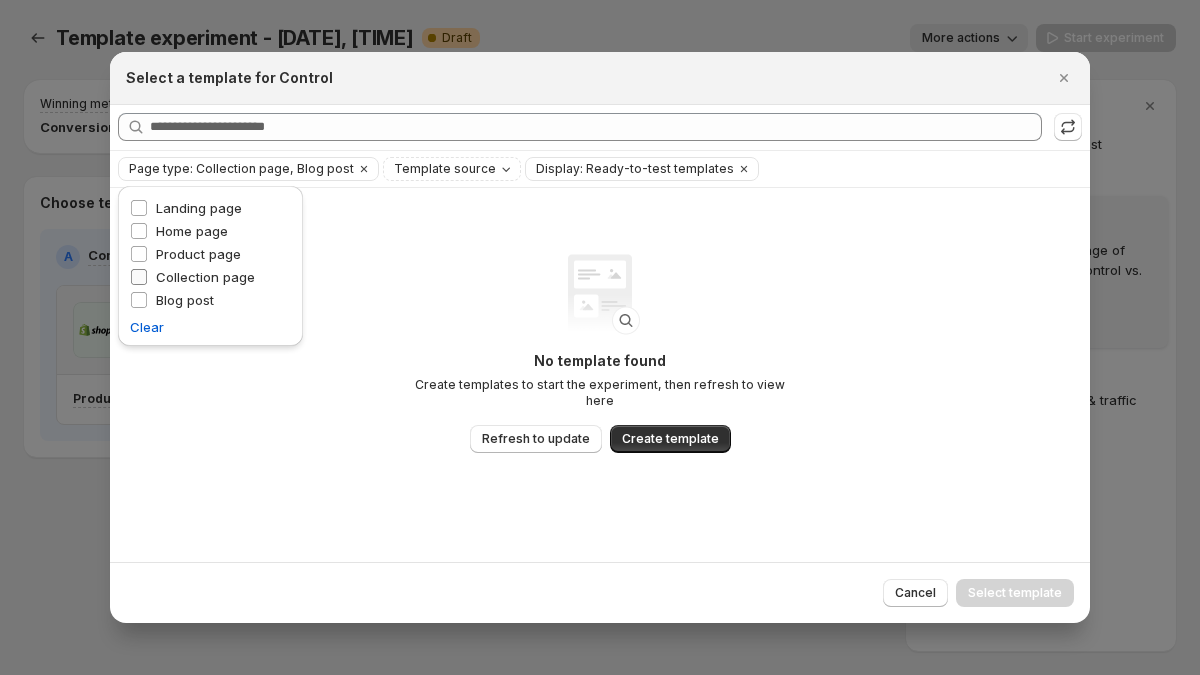 click on "Collection page" at bounding box center (205, 277) 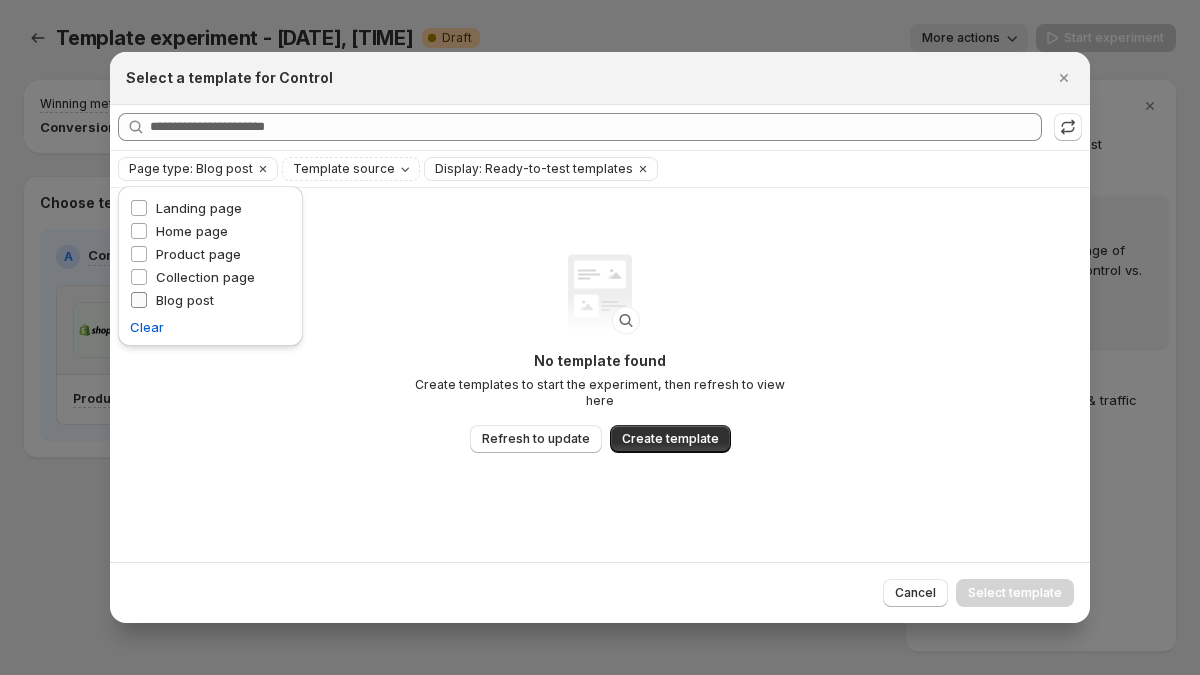 click on "Blog post" at bounding box center (185, 300) 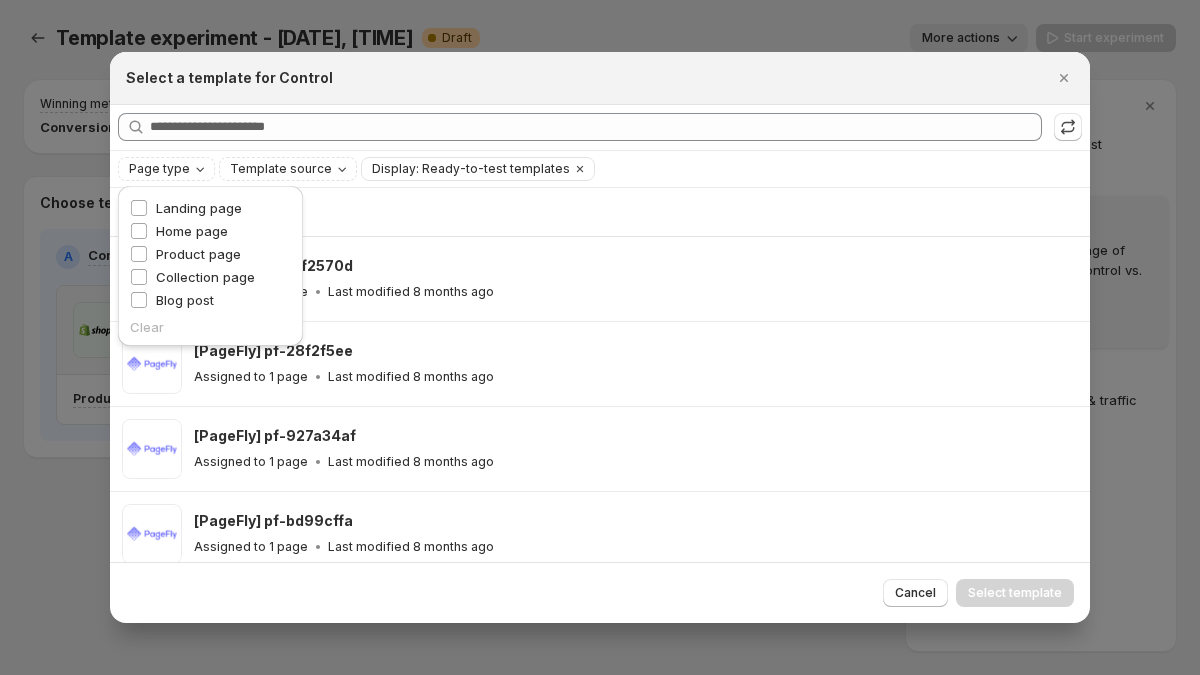 click on "Showing 25 templates" at bounding box center (600, 212) 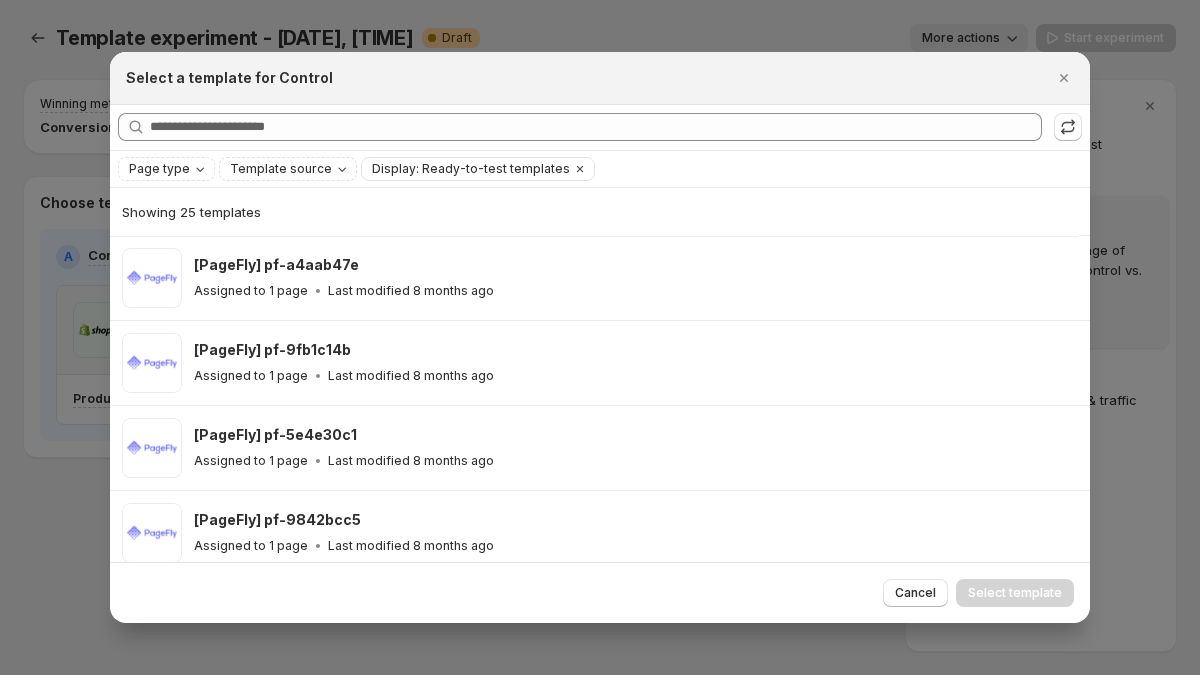 scroll, scrollTop: 1787, scrollLeft: 0, axis: vertical 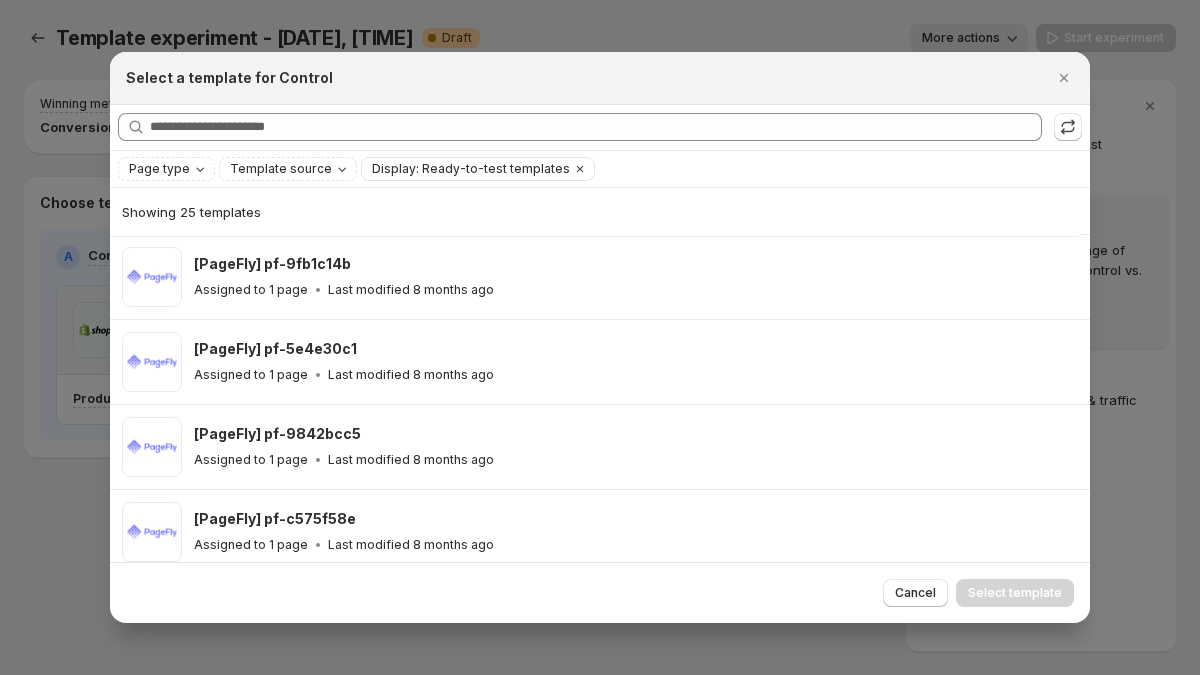 click at bounding box center [600, 337] 